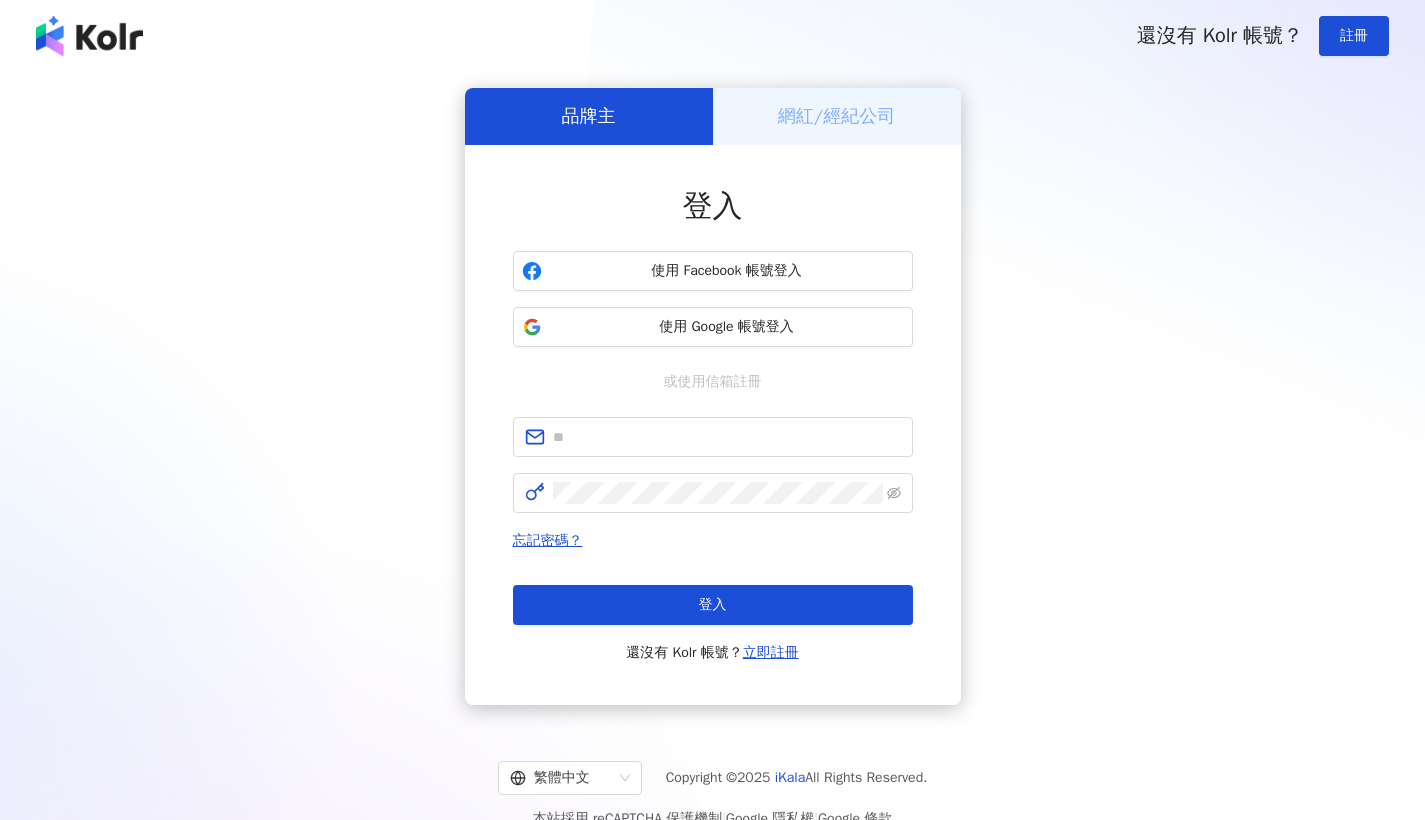 scroll, scrollTop: 0, scrollLeft: 0, axis: both 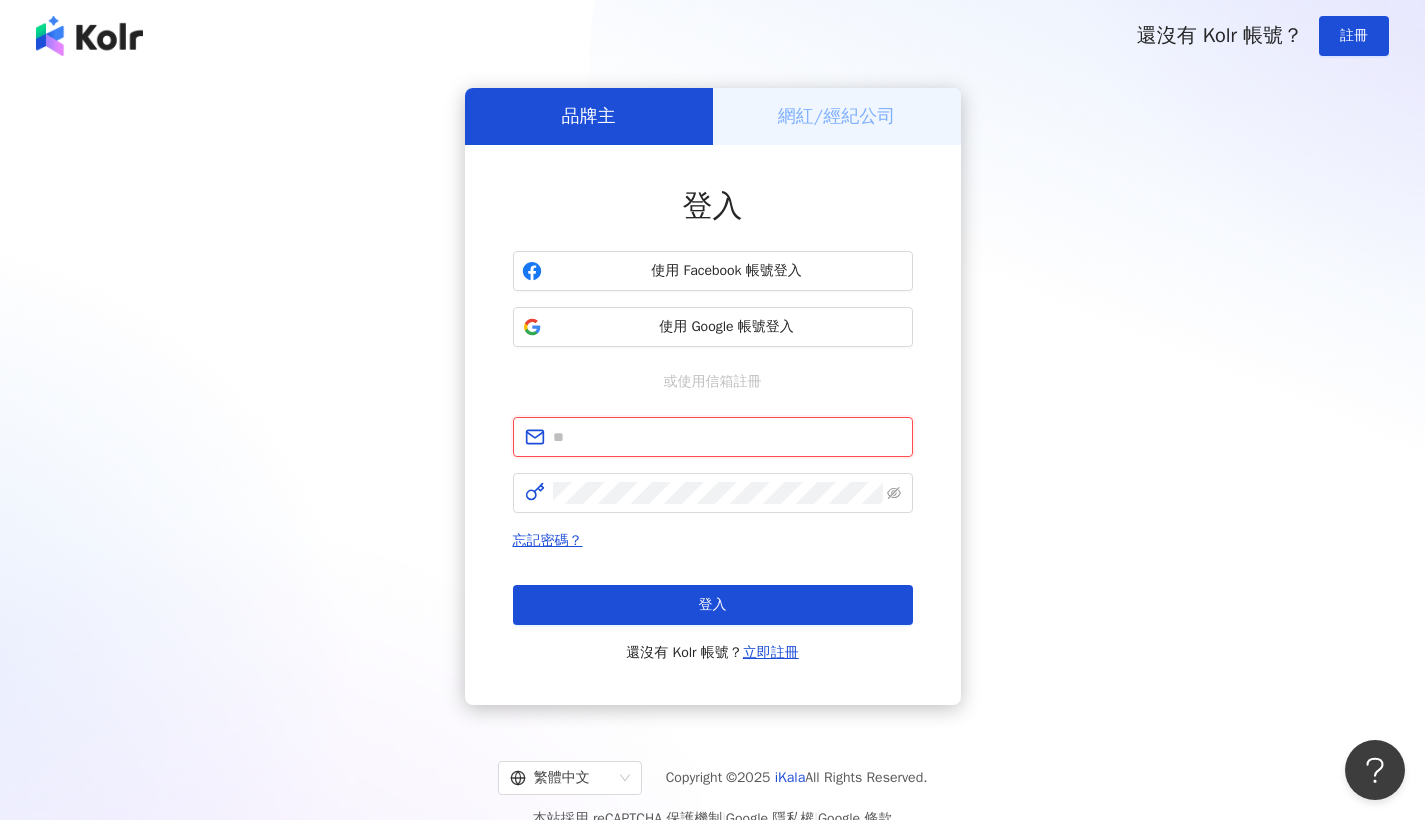 type on "**********" 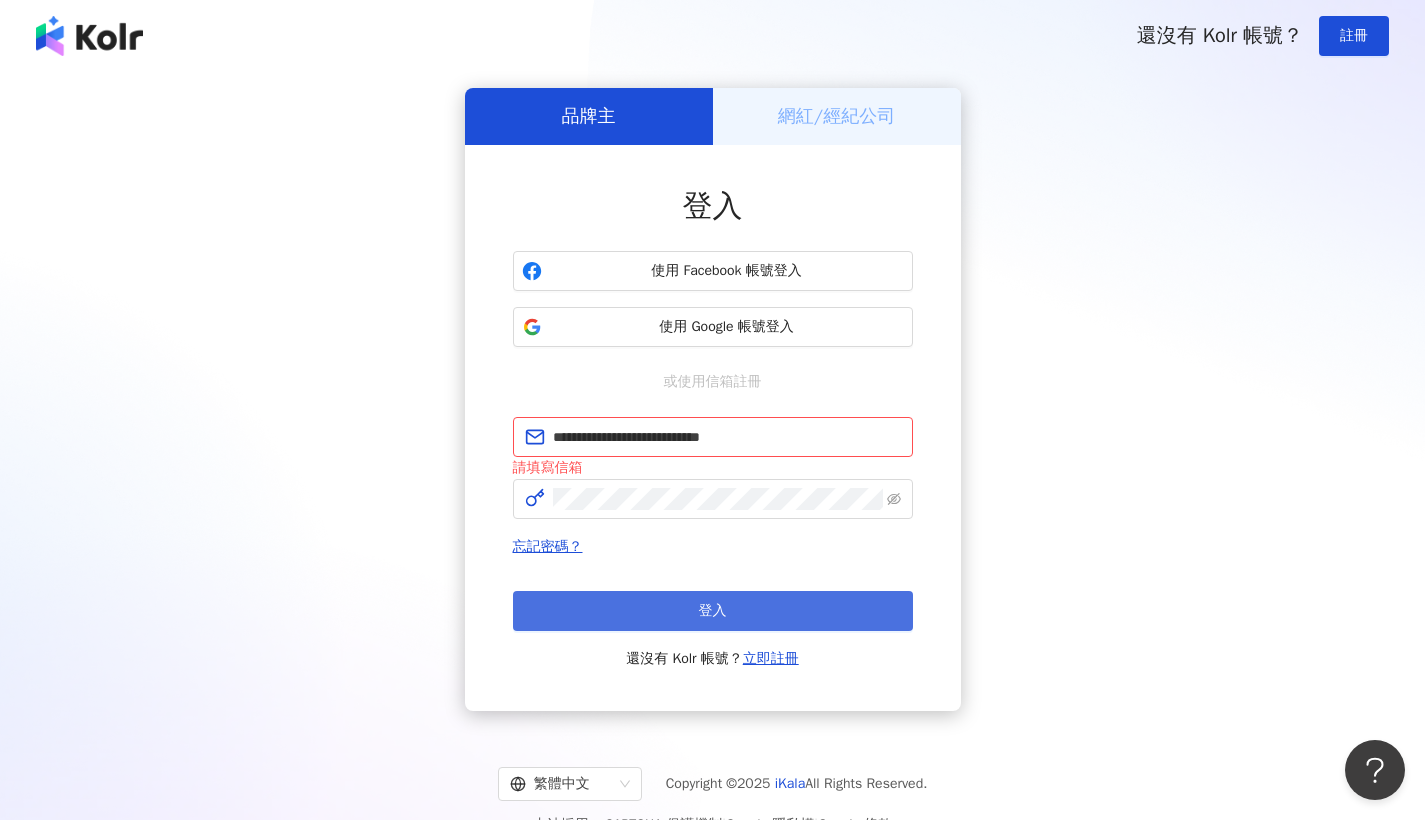 click on "登入" at bounding box center (713, 611) 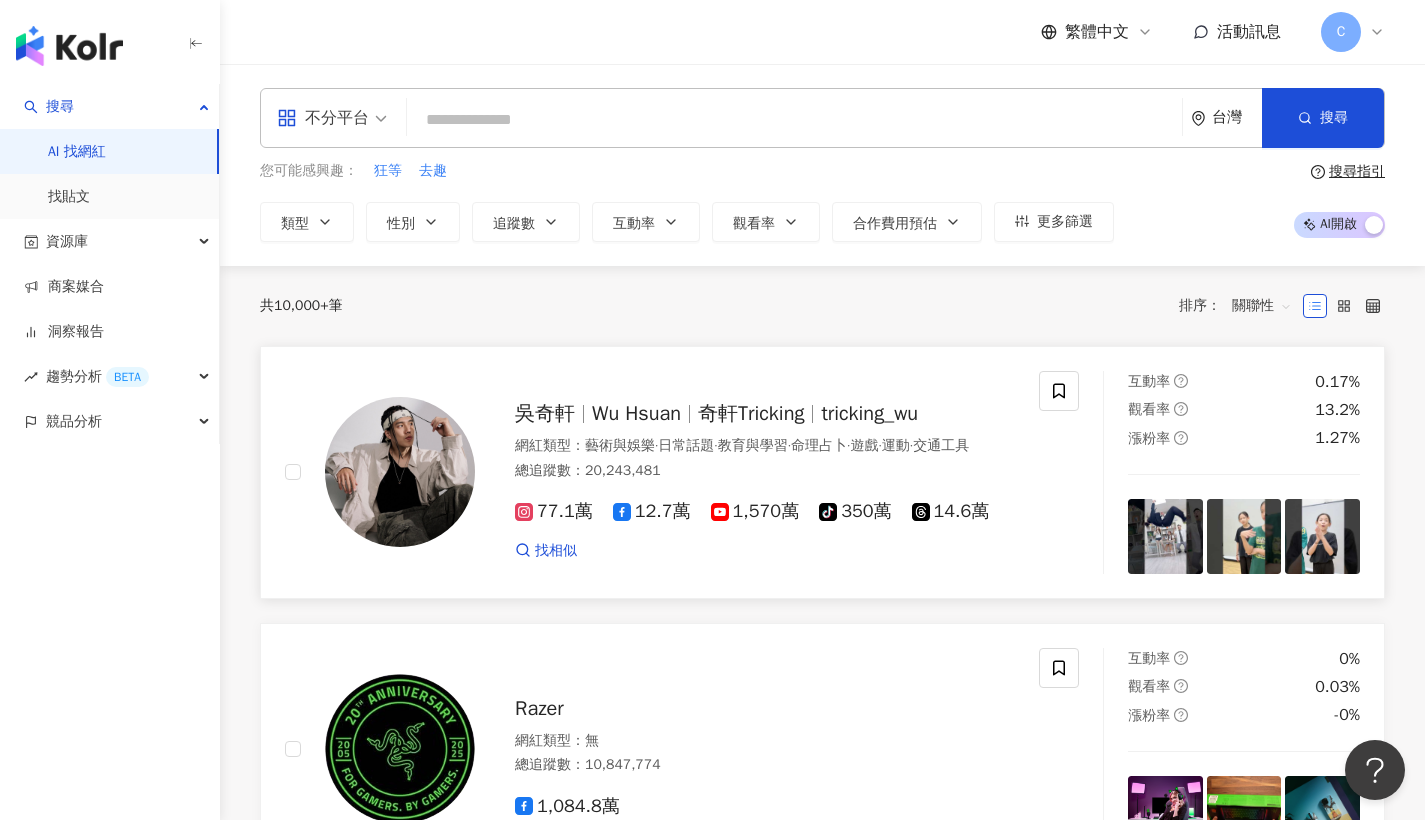 scroll, scrollTop: 13, scrollLeft: 0, axis: vertical 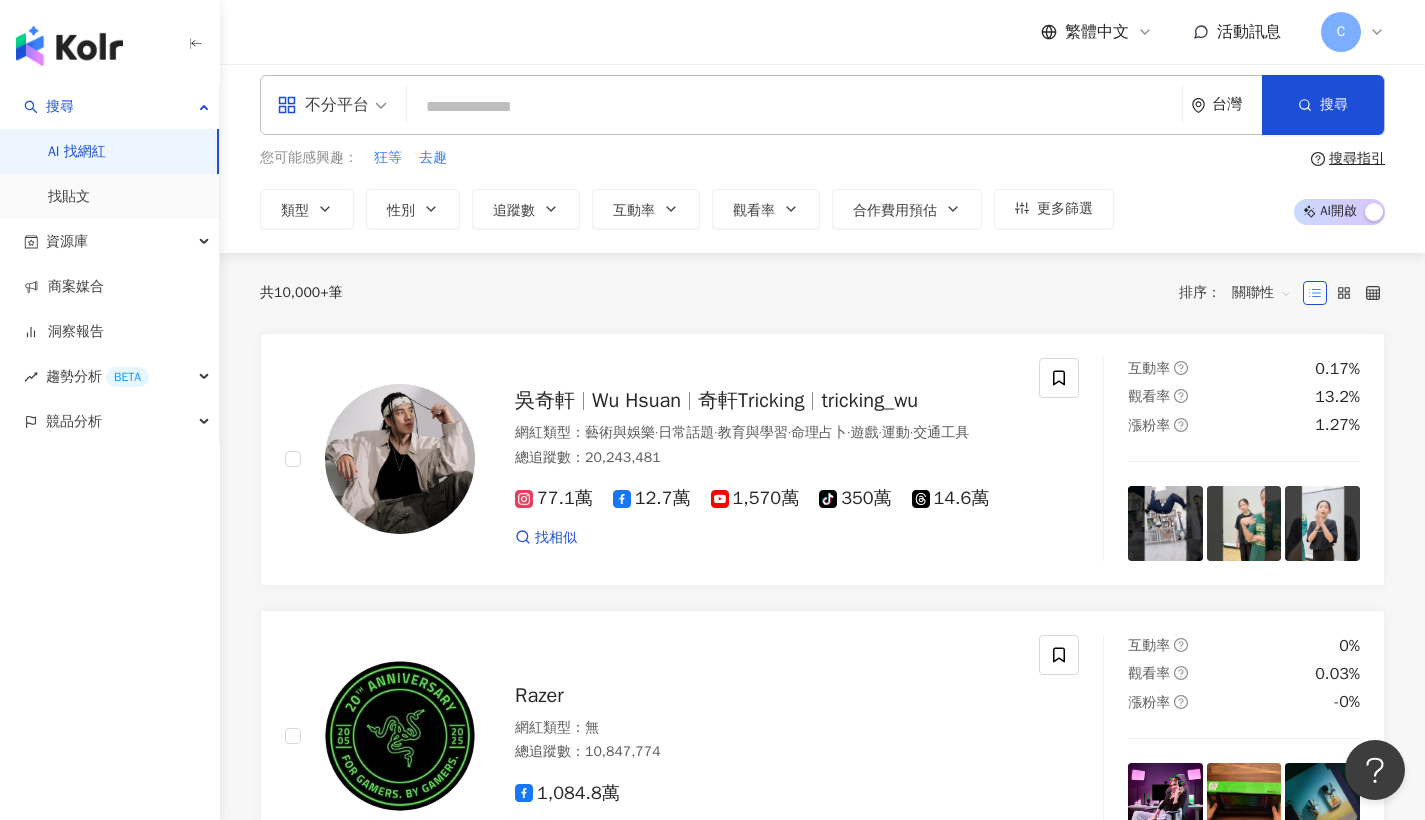 paste on "**********" 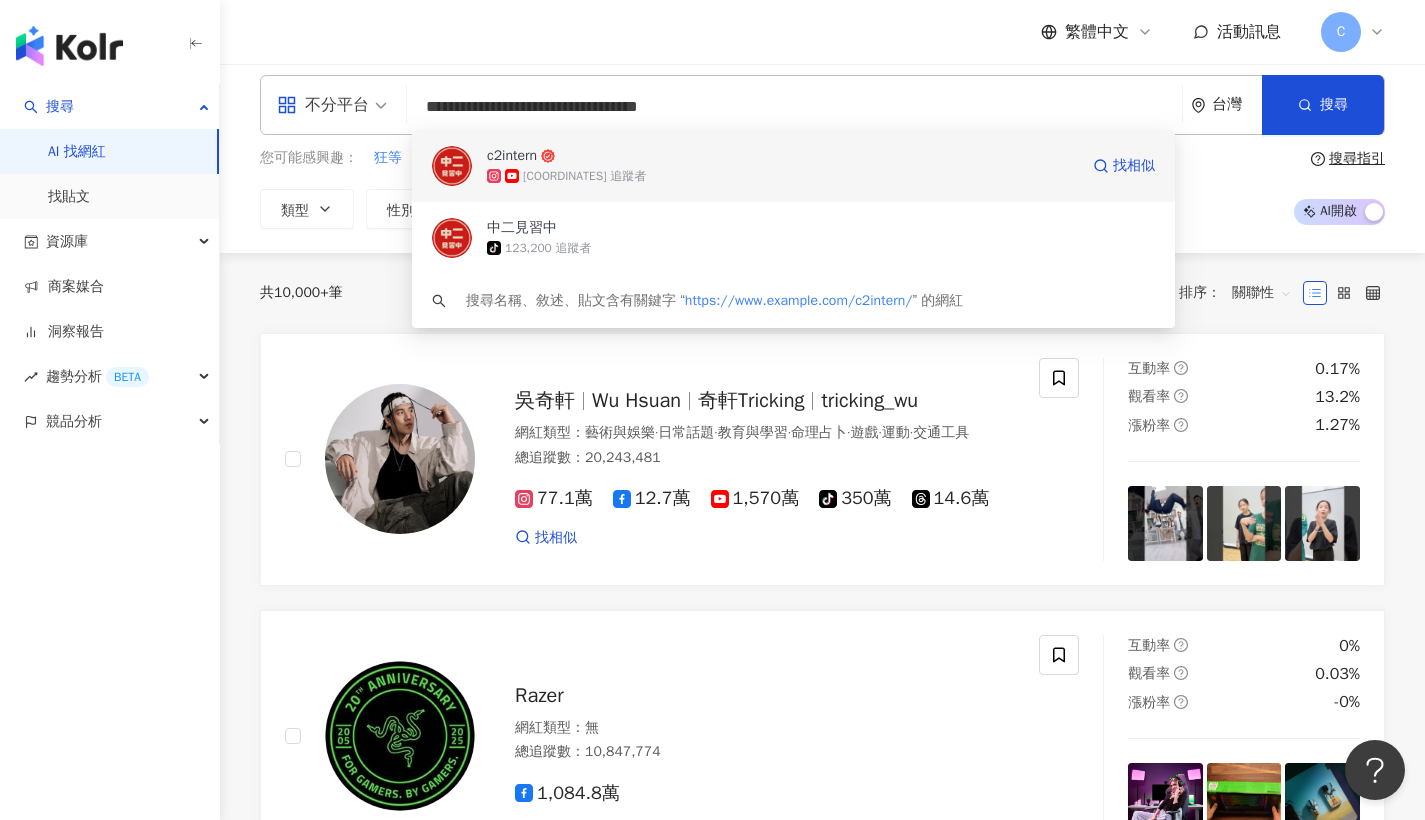 click on "c2intern" at bounding box center (782, 156) 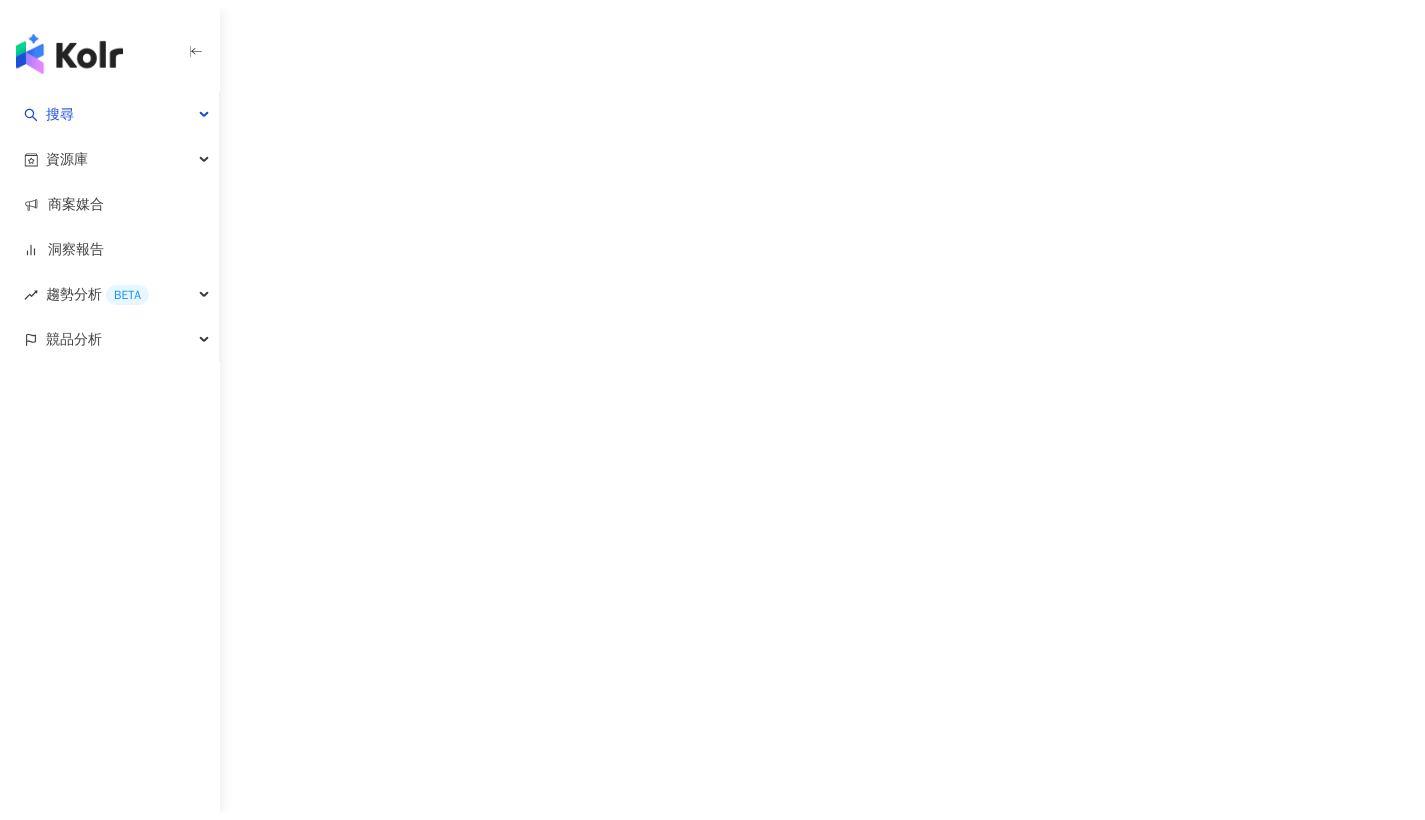scroll, scrollTop: 0, scrollLeft: 0, axis: both 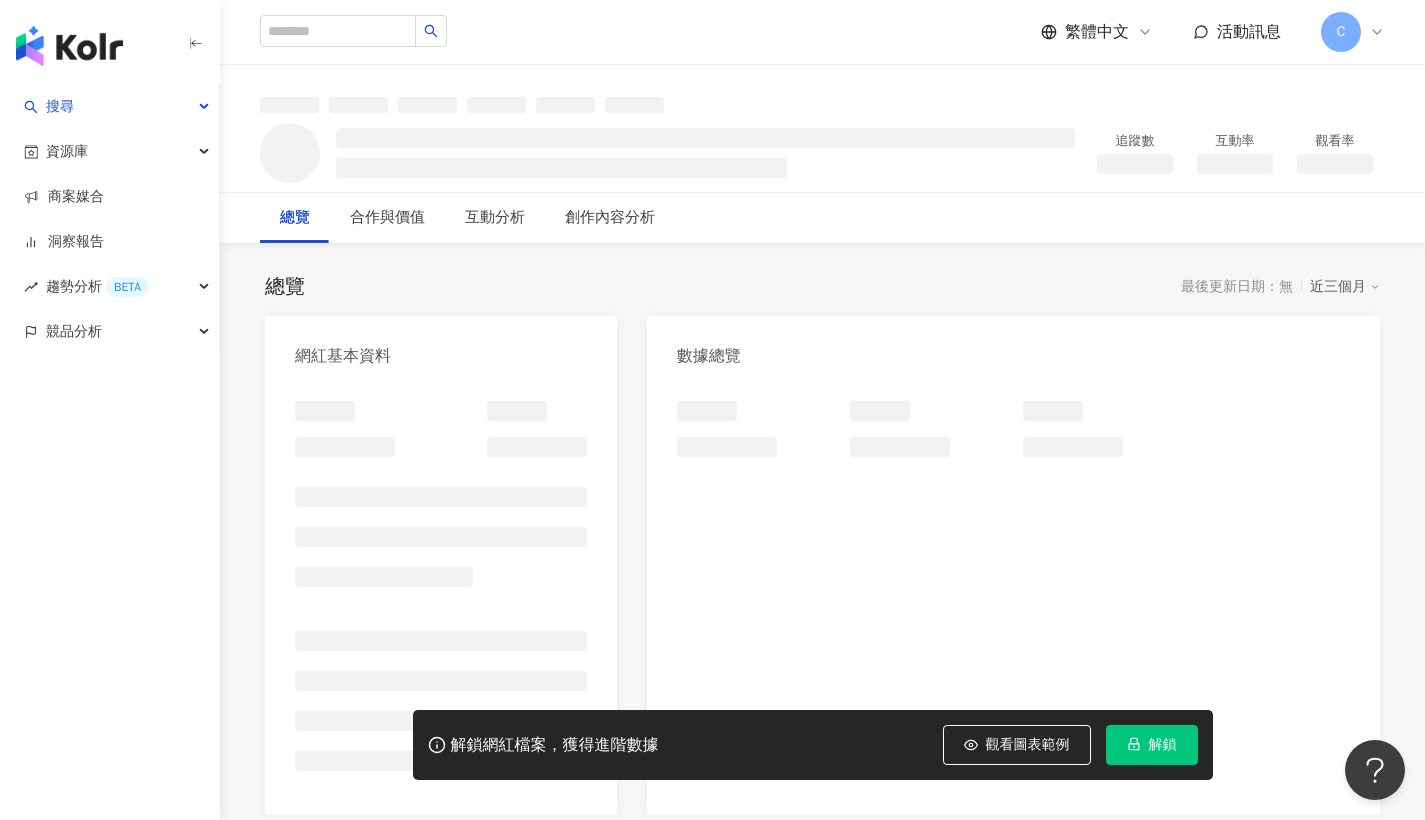 click on "解鎖" at bounding box center (1152, 745) 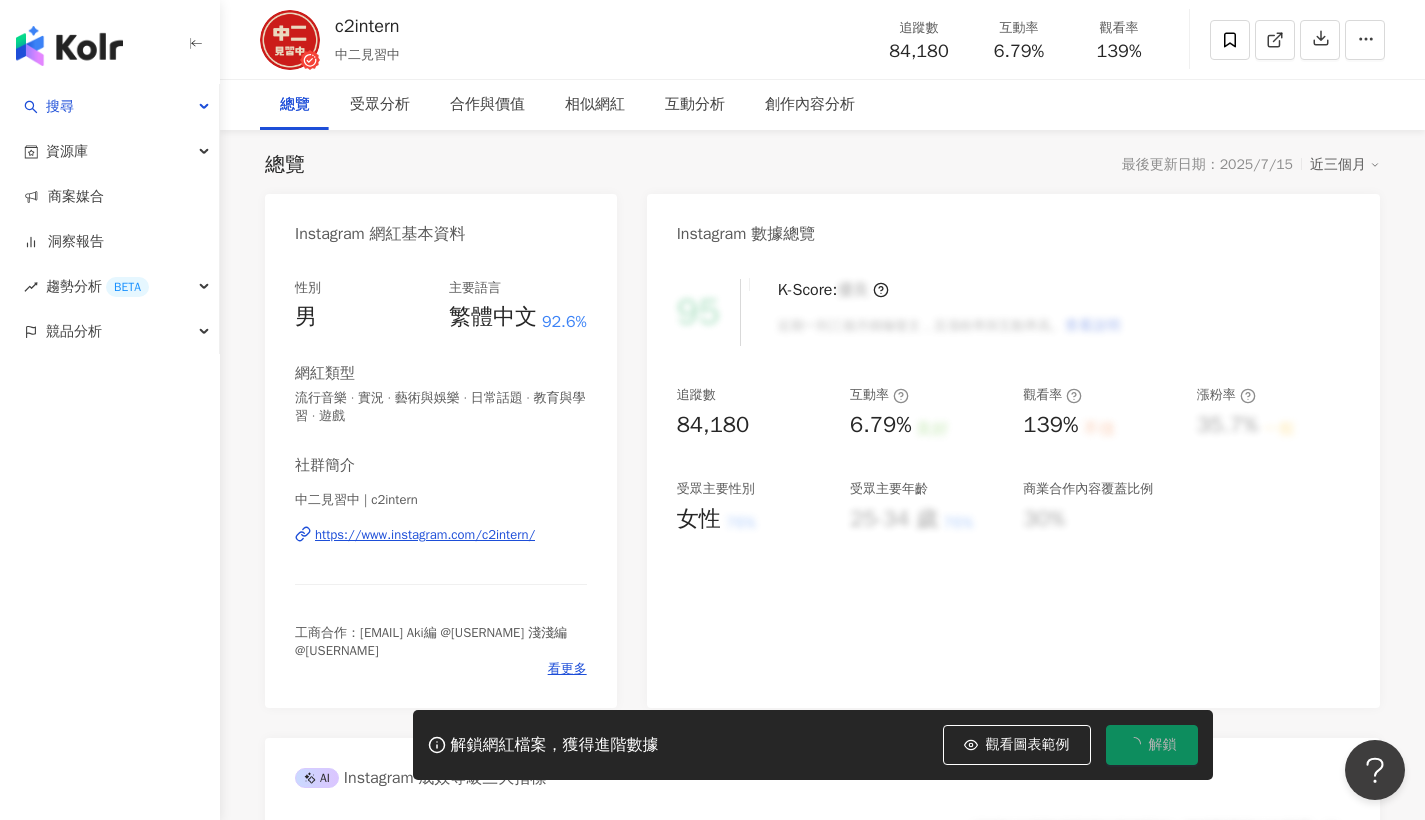 scroll, scrollTop: 55, scrollLeft: 0, axis: vertical 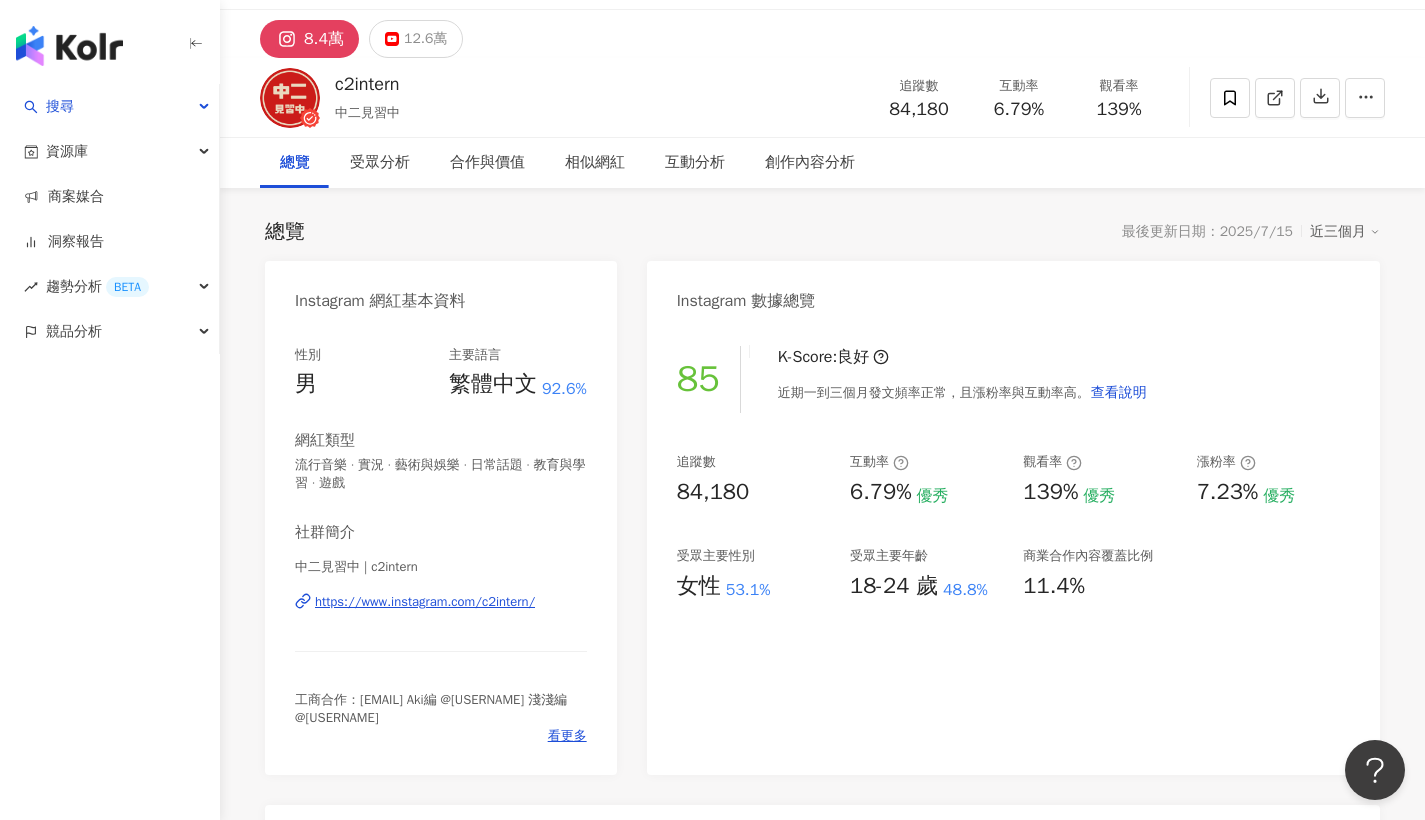 drag, startPoint x: 411, startPoint y: 33, endPoint x: 370, endPoint y: 30, distance: 41.109608 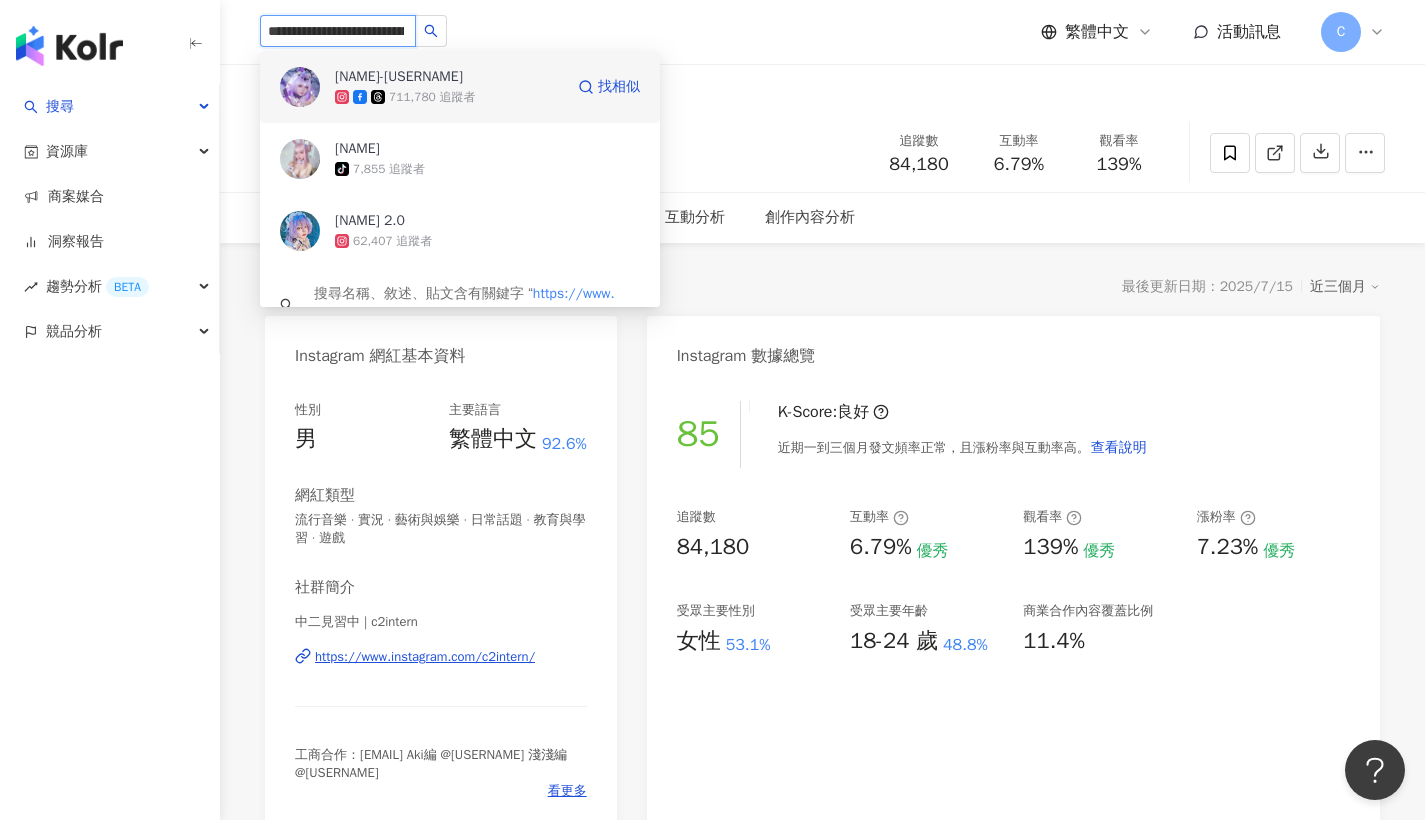 click on "[PERSON]" at bounding box center [399, 77] 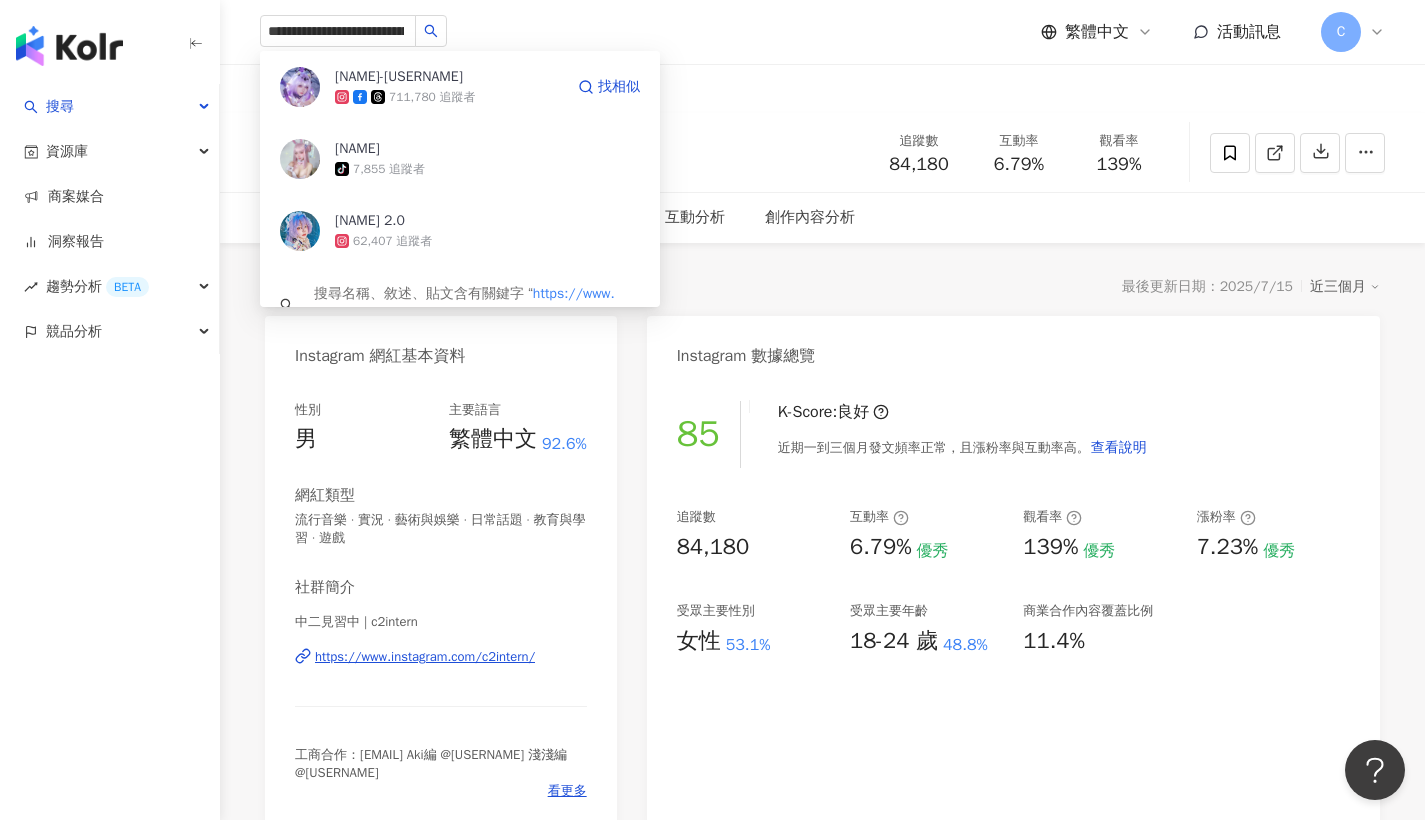 type 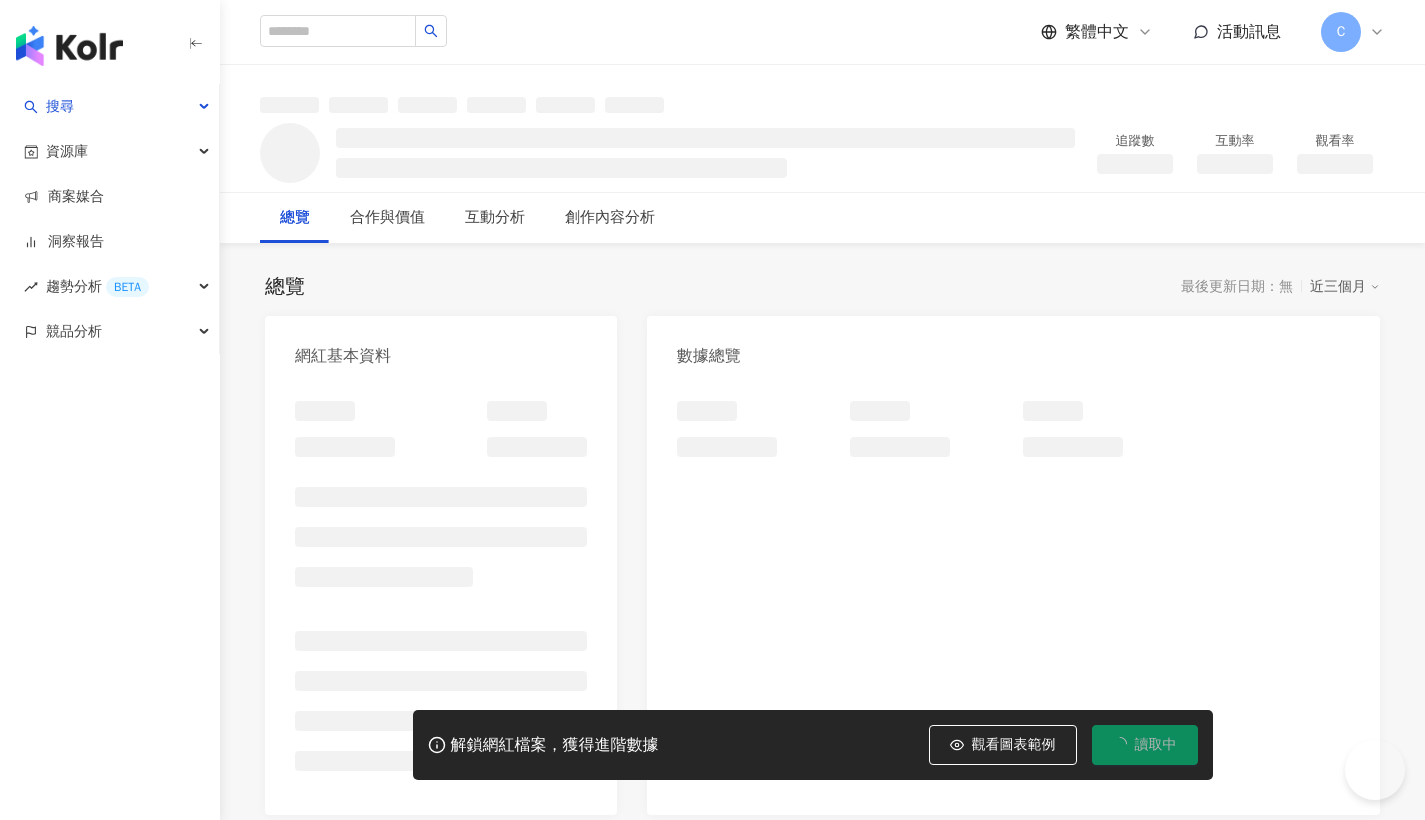 scroll, scrollTop: 0, scrollLeft: 0, axis: both 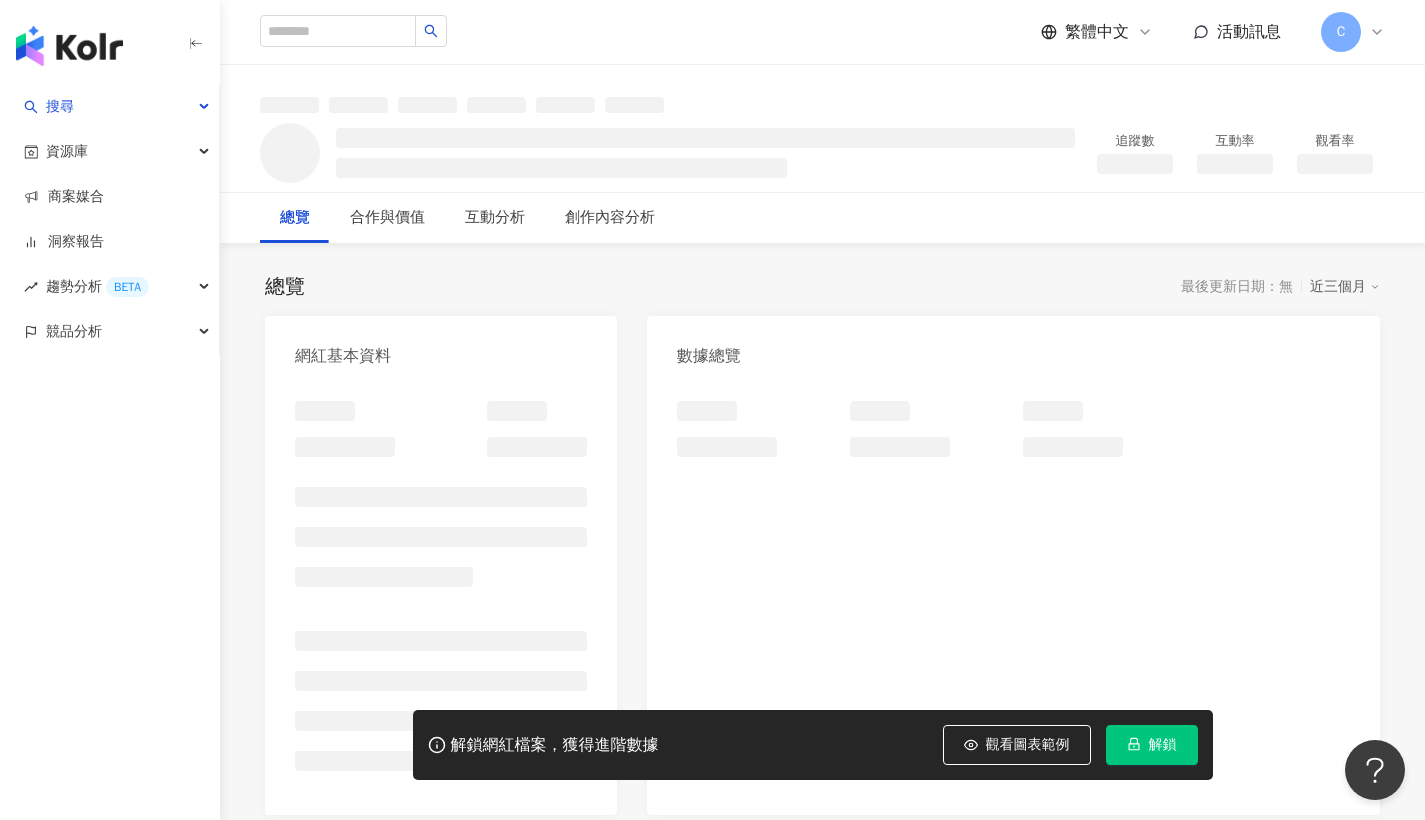 click on "解鎖" at bounding box center (1152, 745) 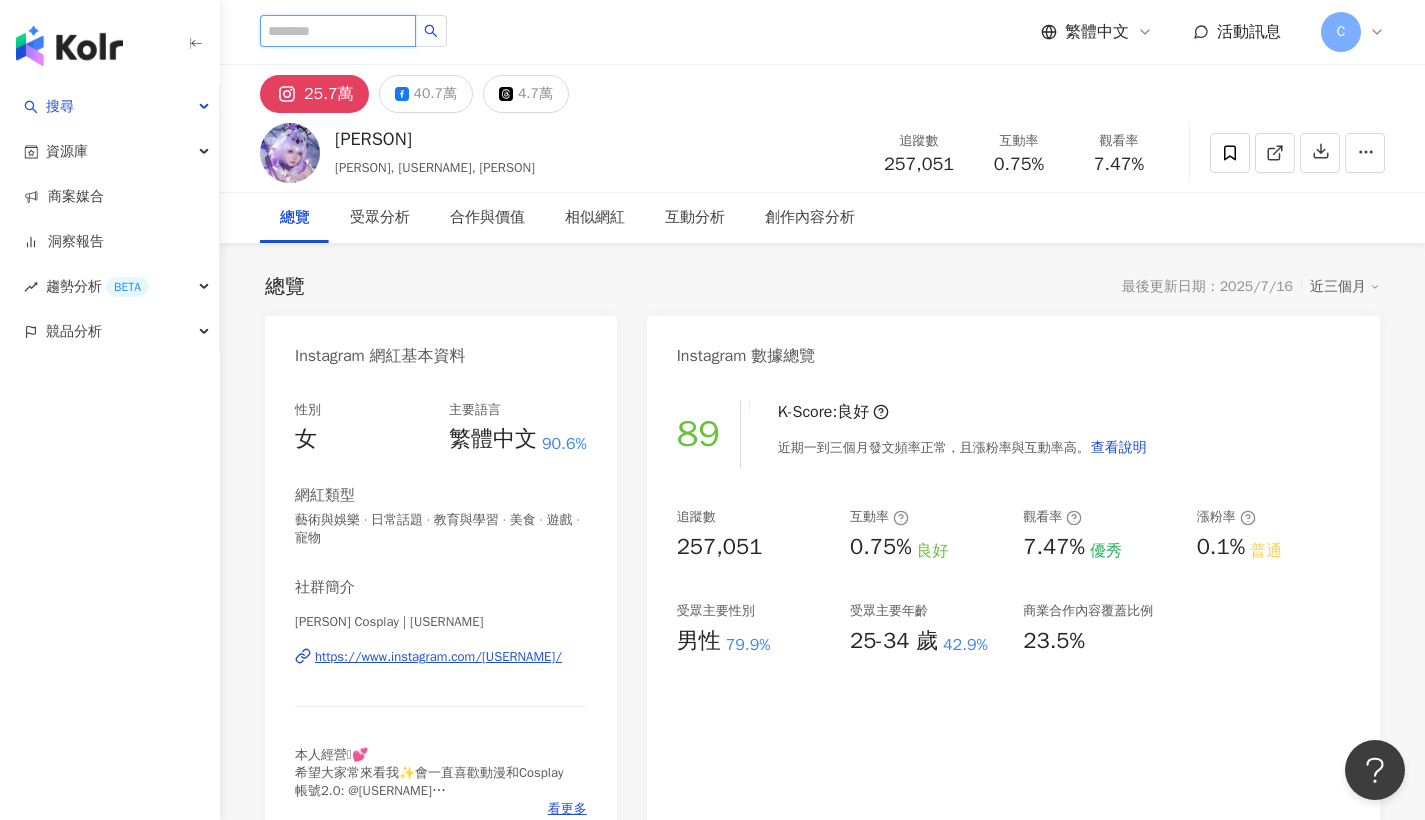 click at bounding box center (338, 31) 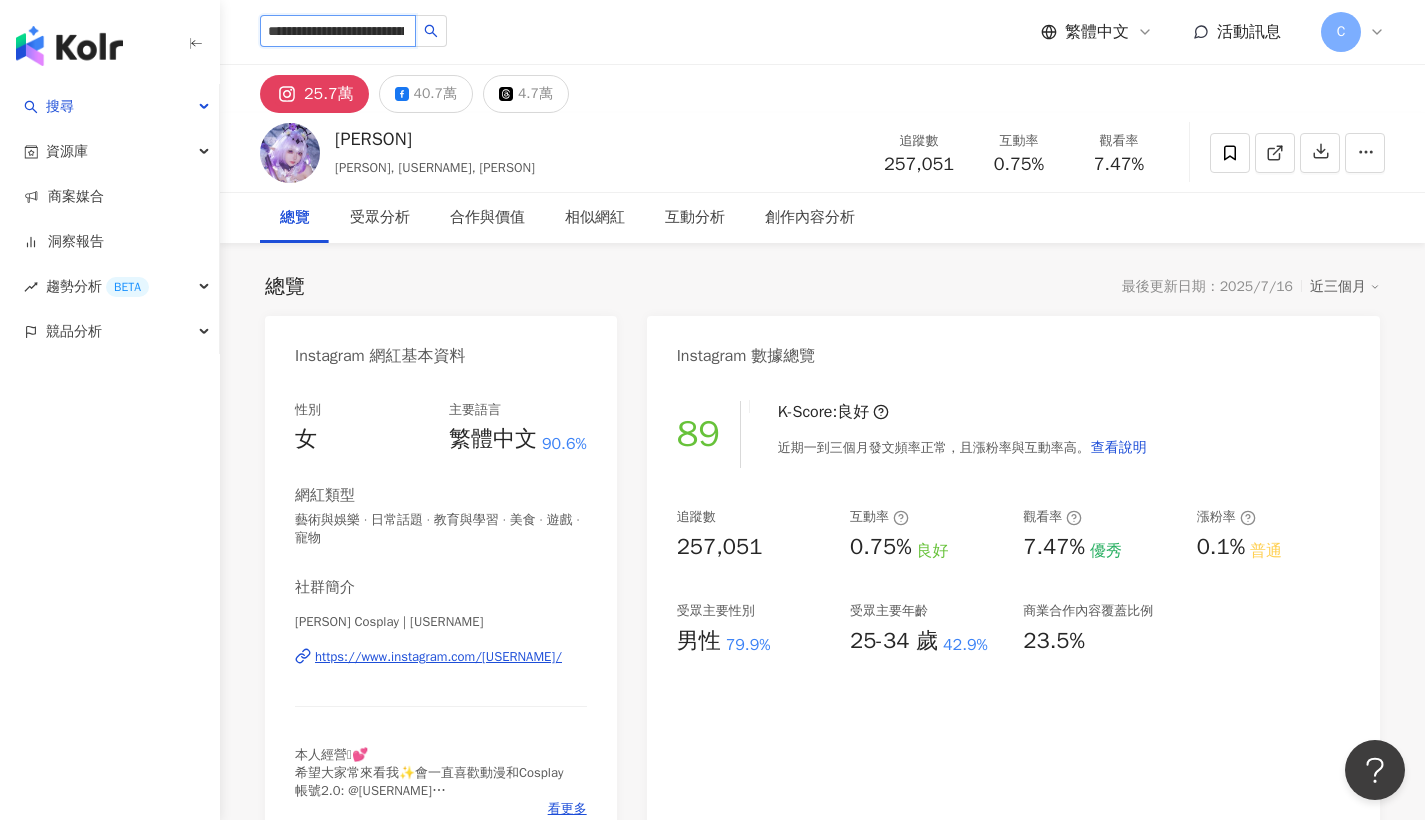 type on "**********" 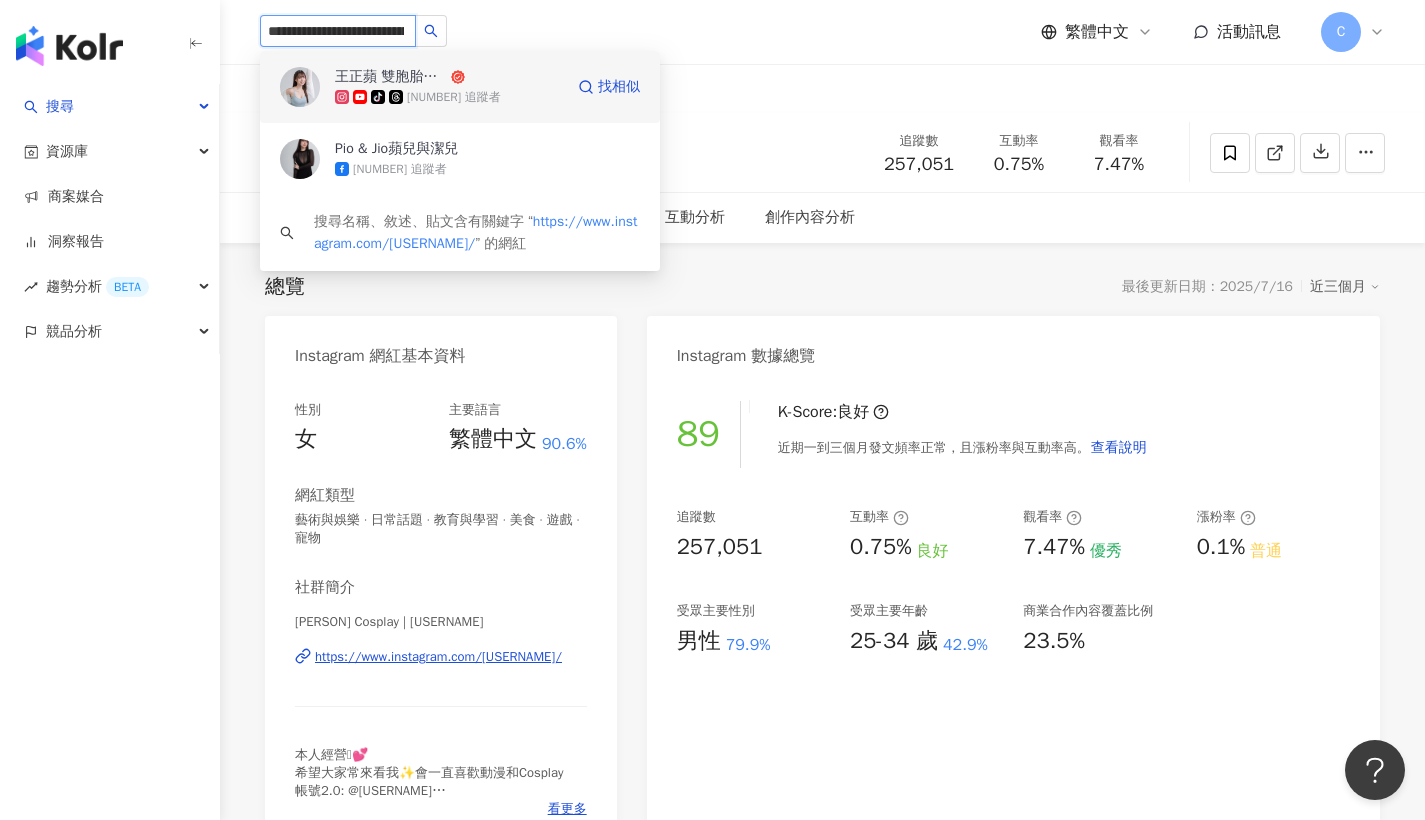 click on "1,032,502   追蹤者" at bounding box center (454, 97) 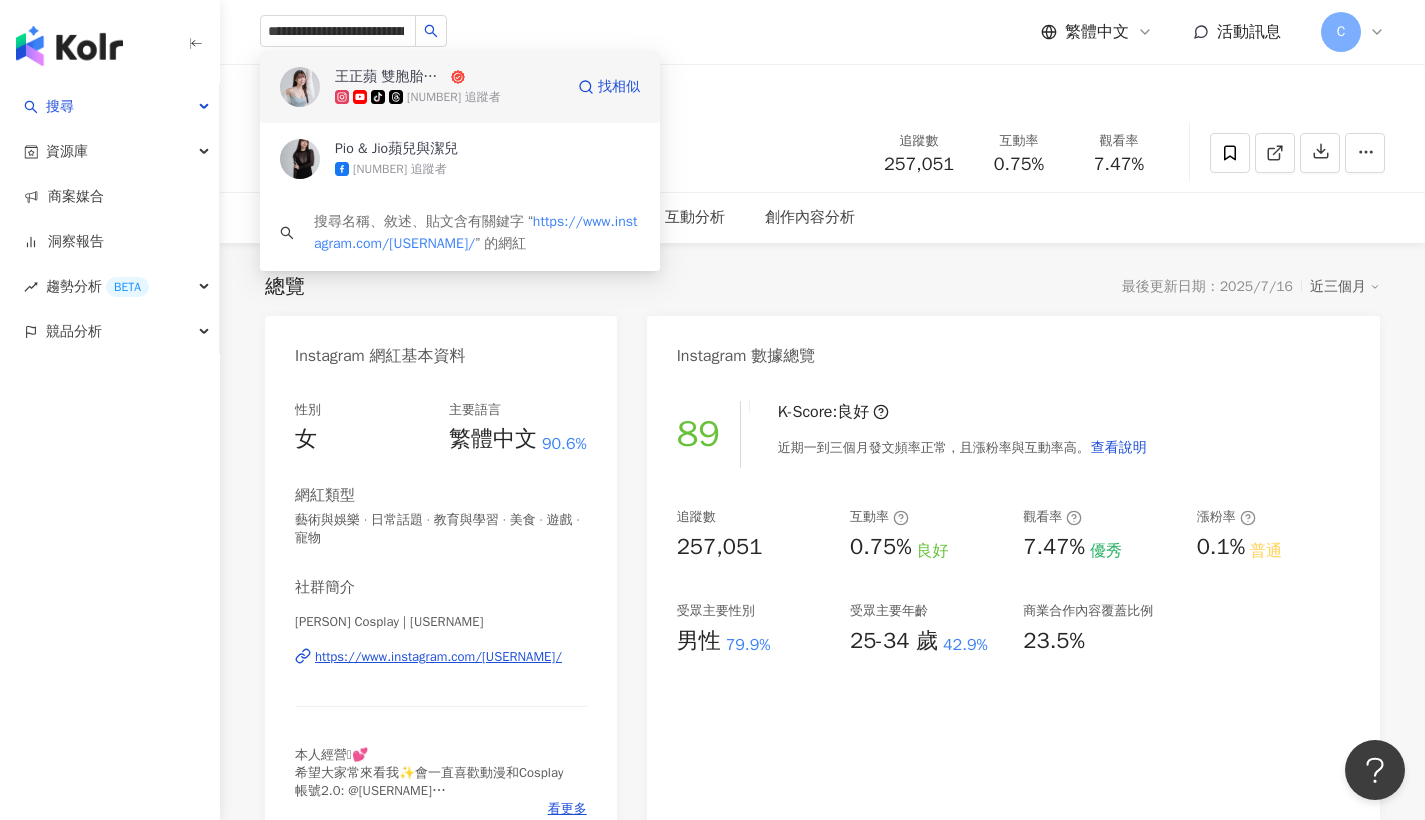 type 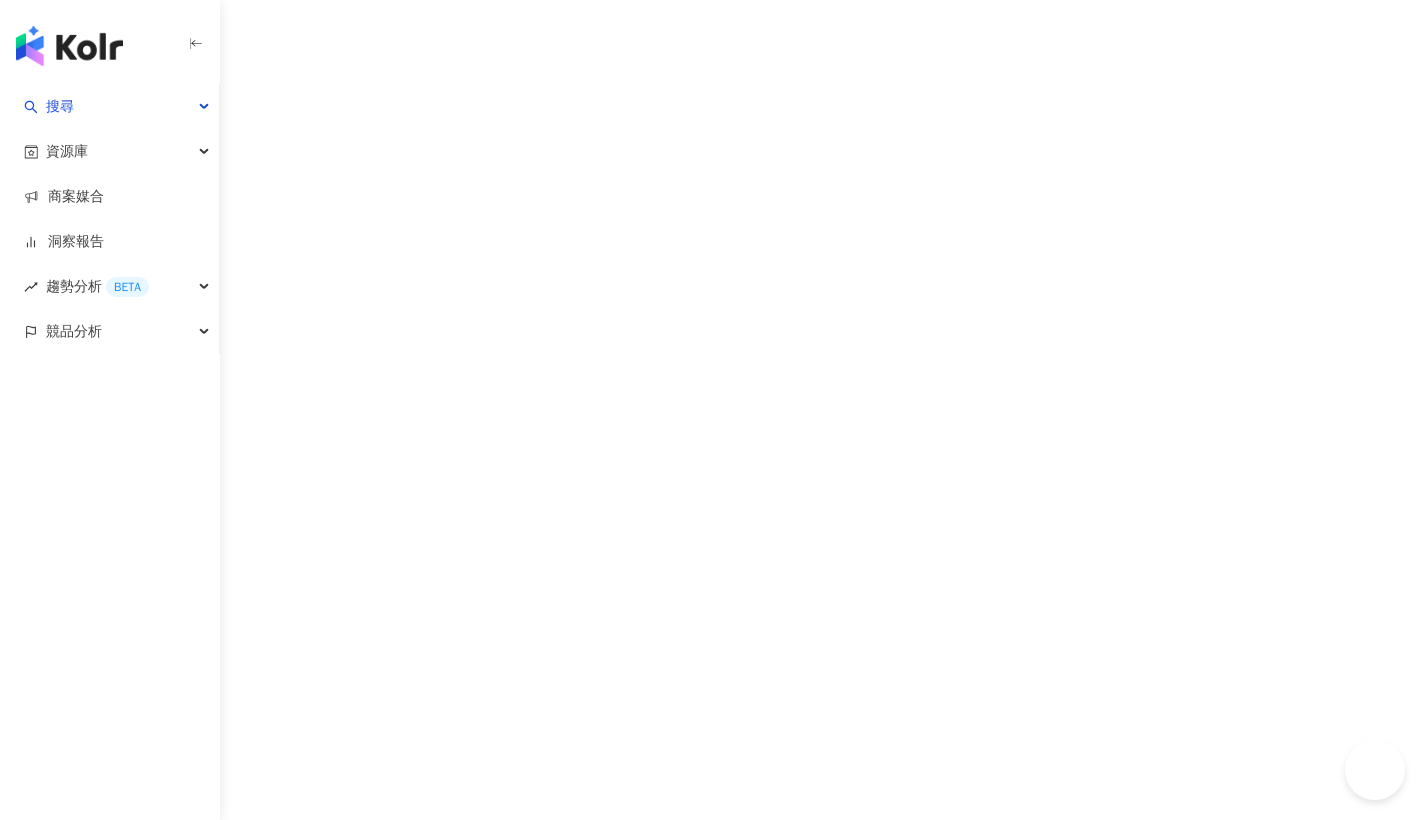 scroll, scrollTop: 0, scrollLeft: 0, axis: both 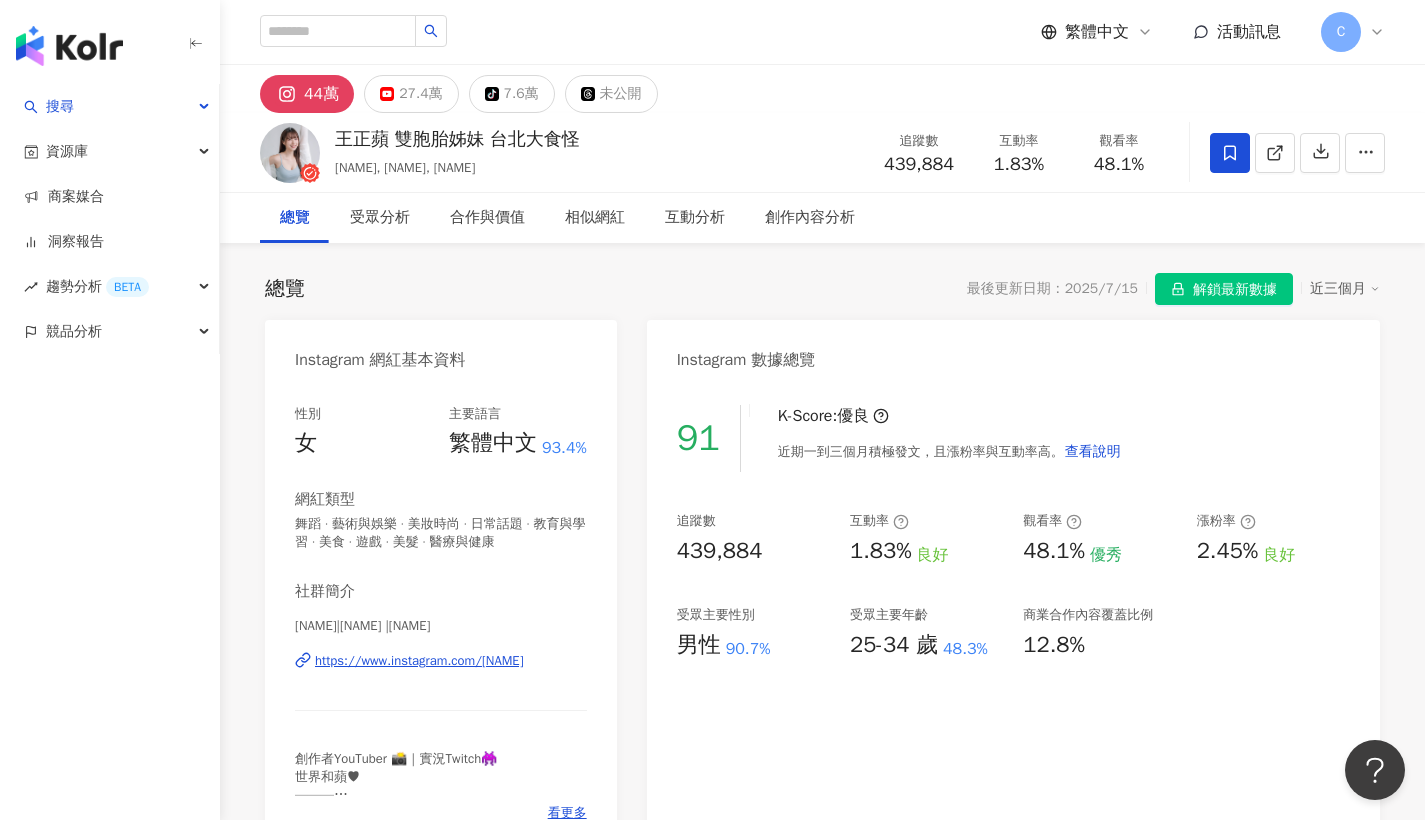 click on "解鎖最新數據" at bounding box center (1235, 290) 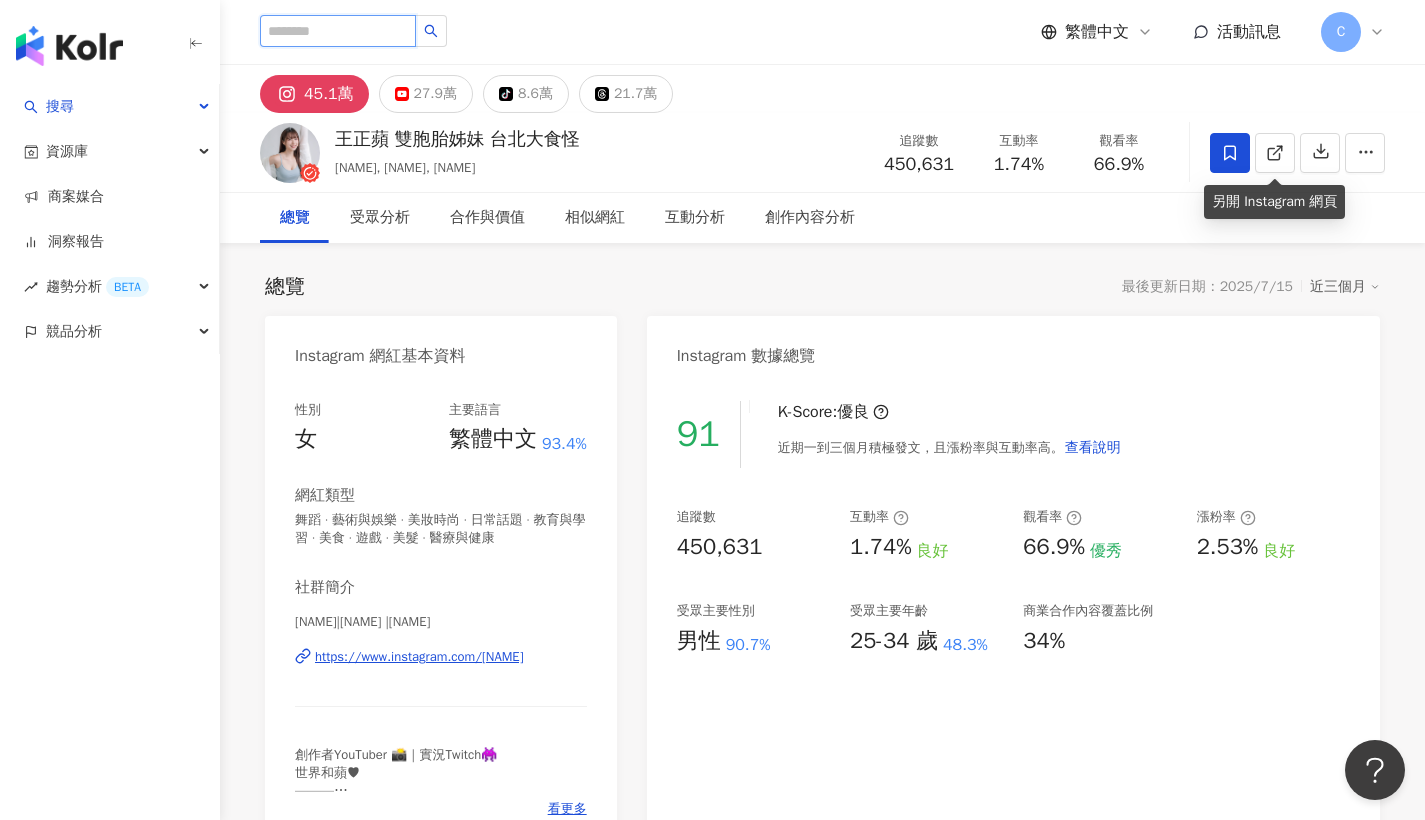 click at bounding box center (338, 31) 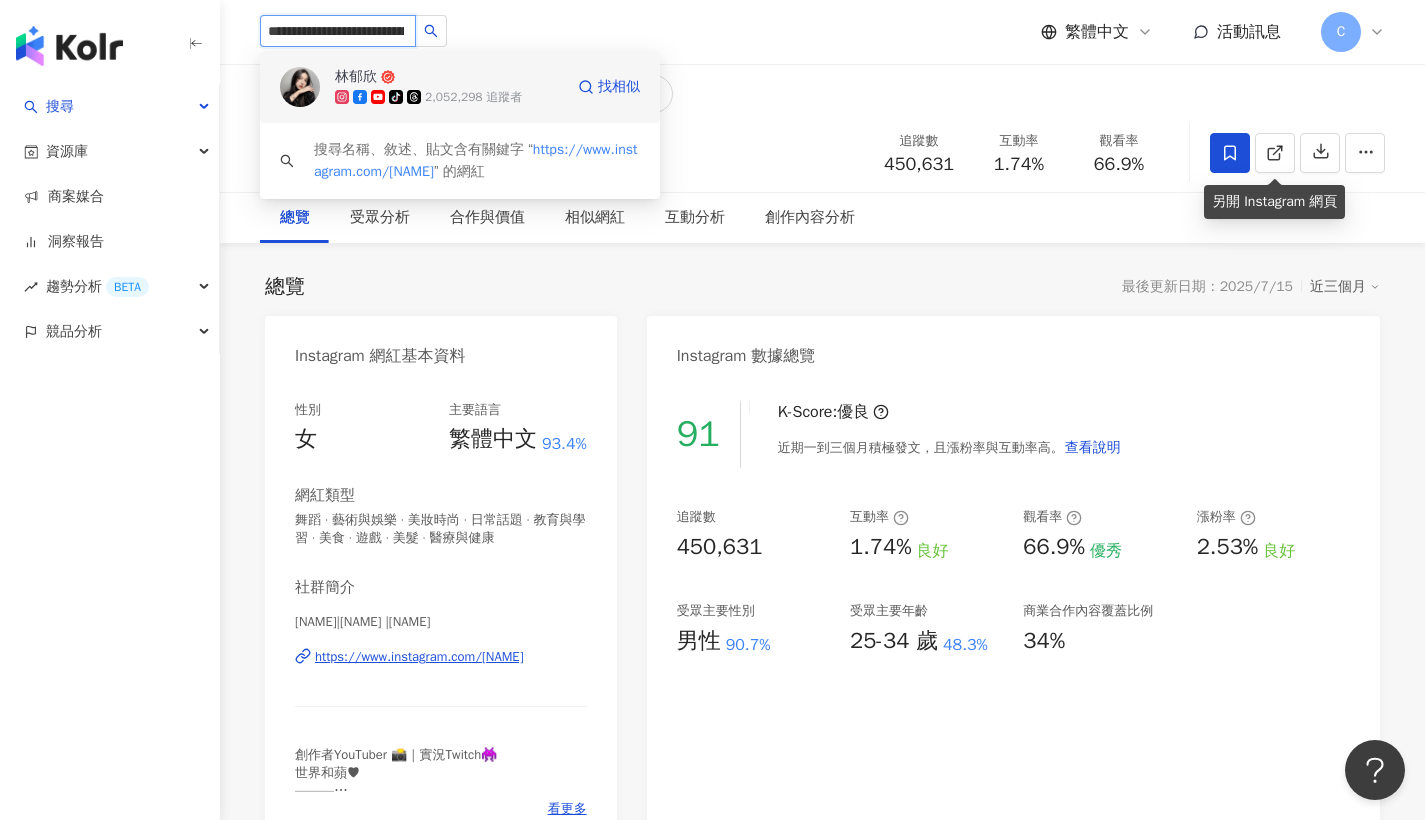 click 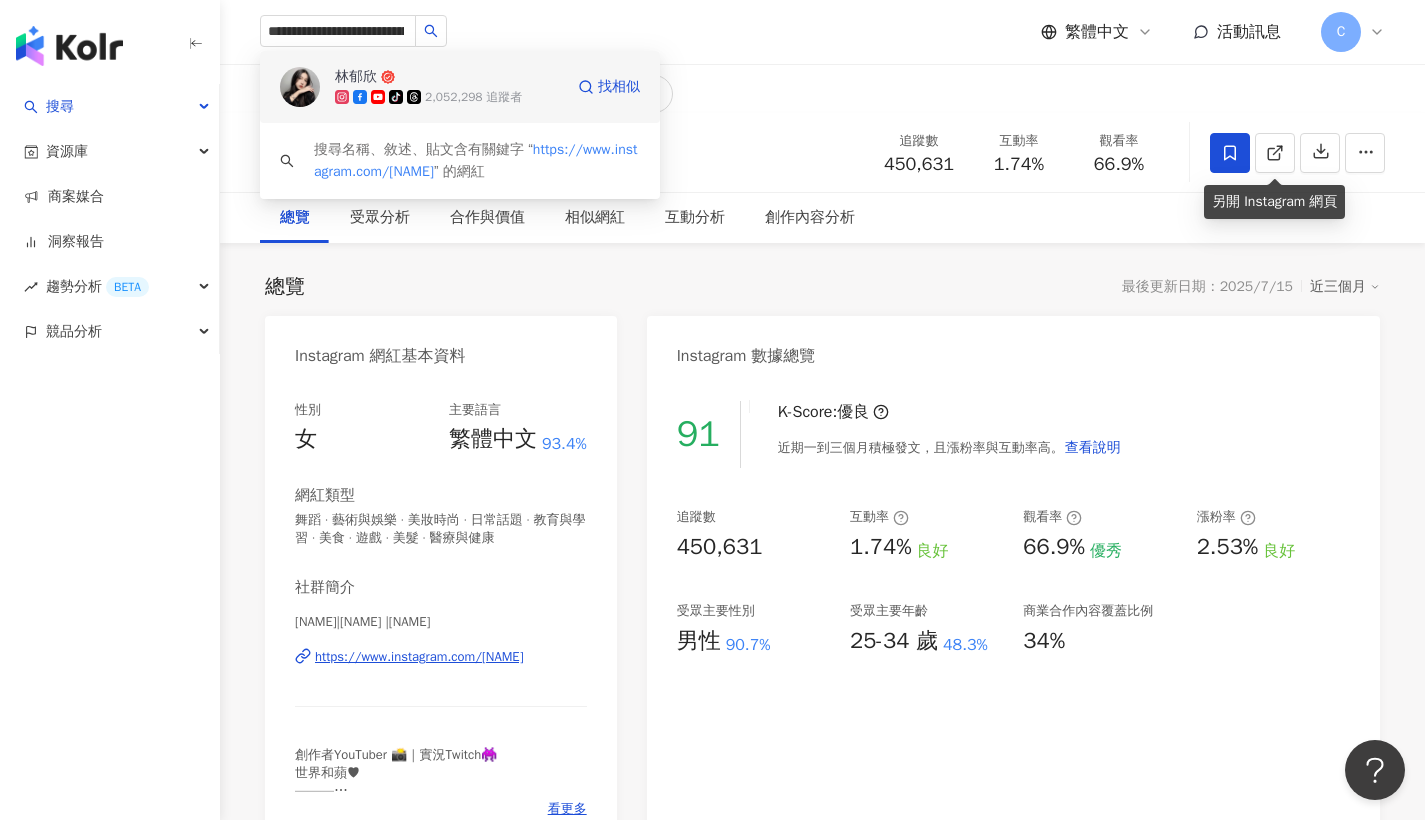type 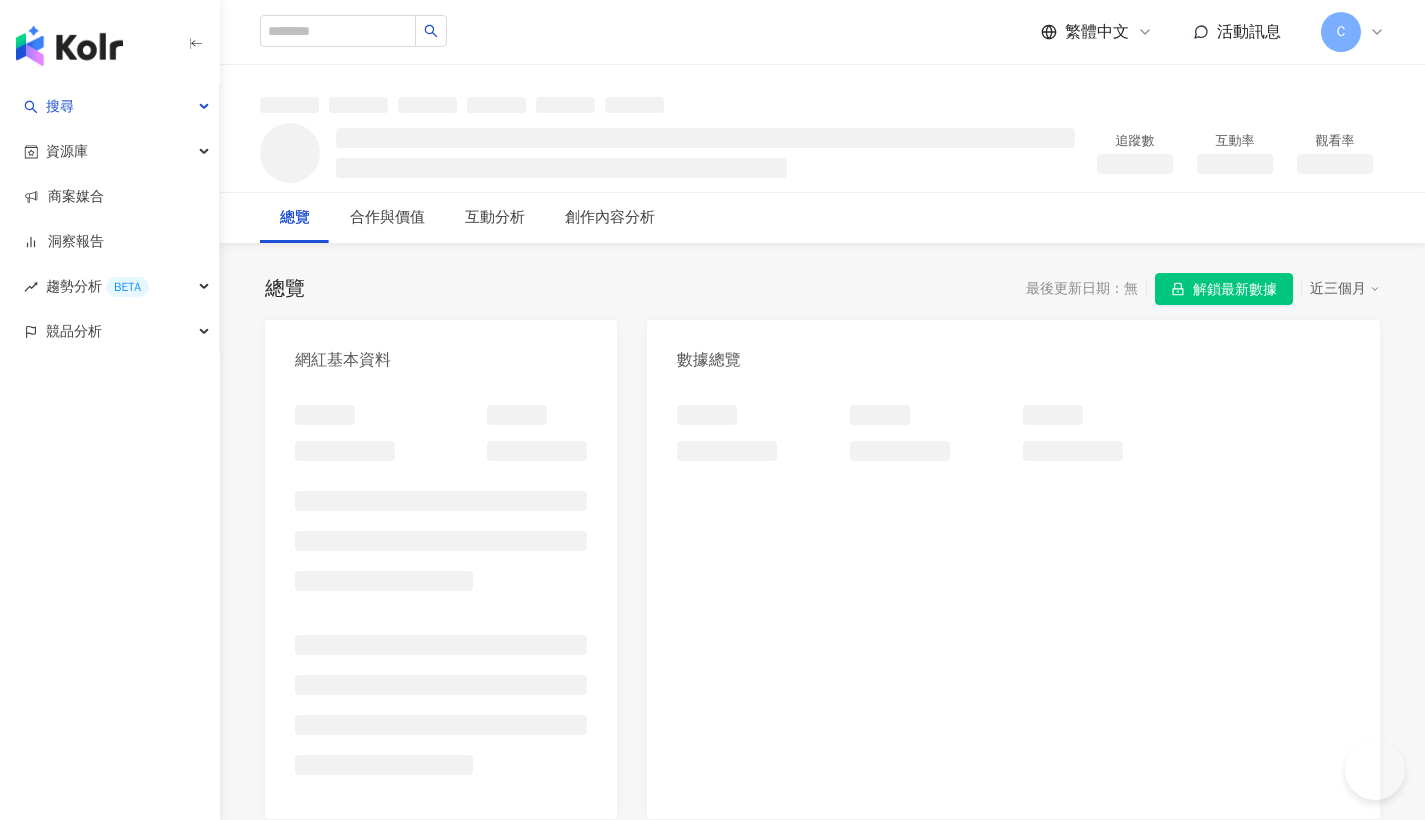 scroll, scrollTop: 0, scrollLeft: 0, axis: both 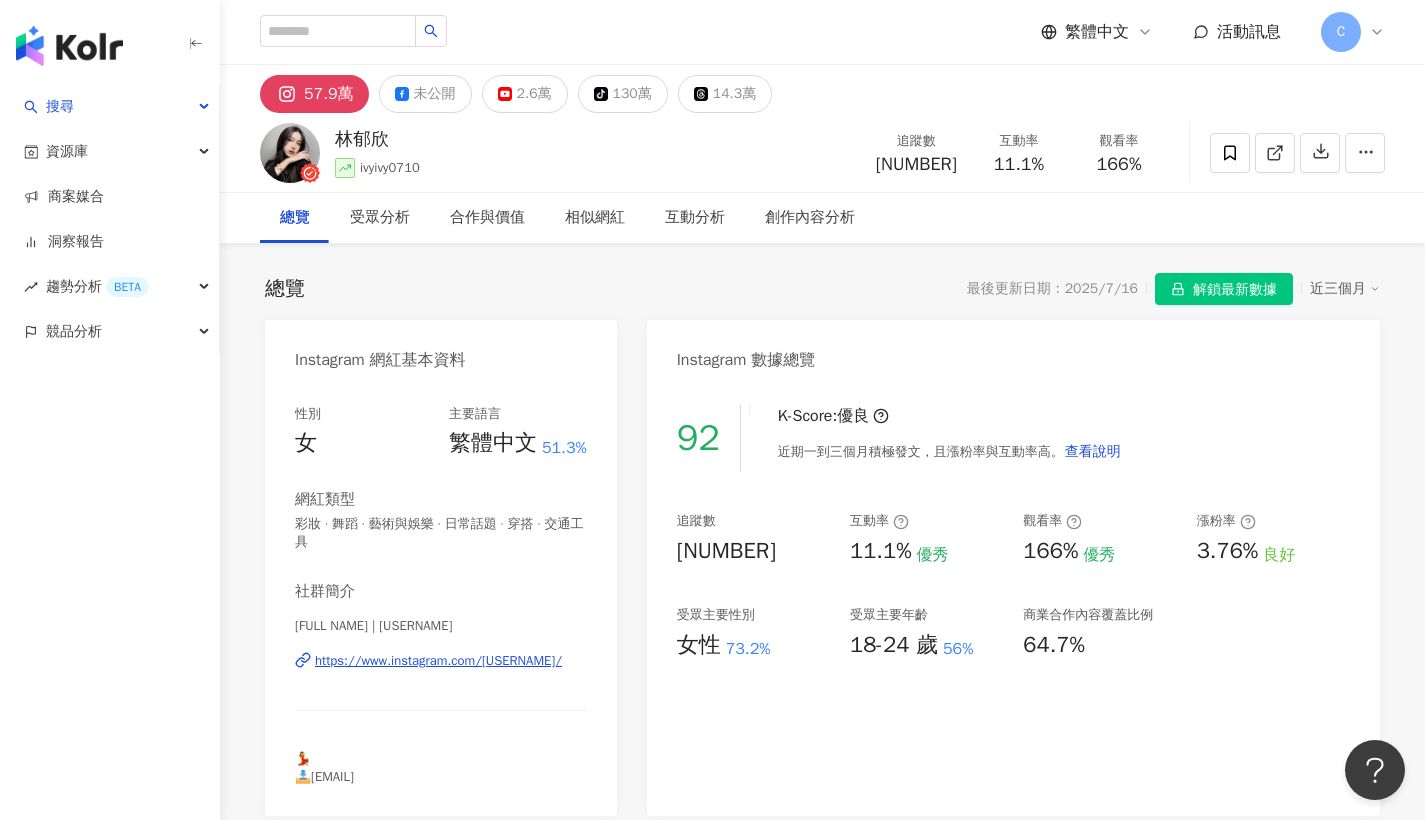 click on "解鎖最新數據" at bounding box center [1235, 290] 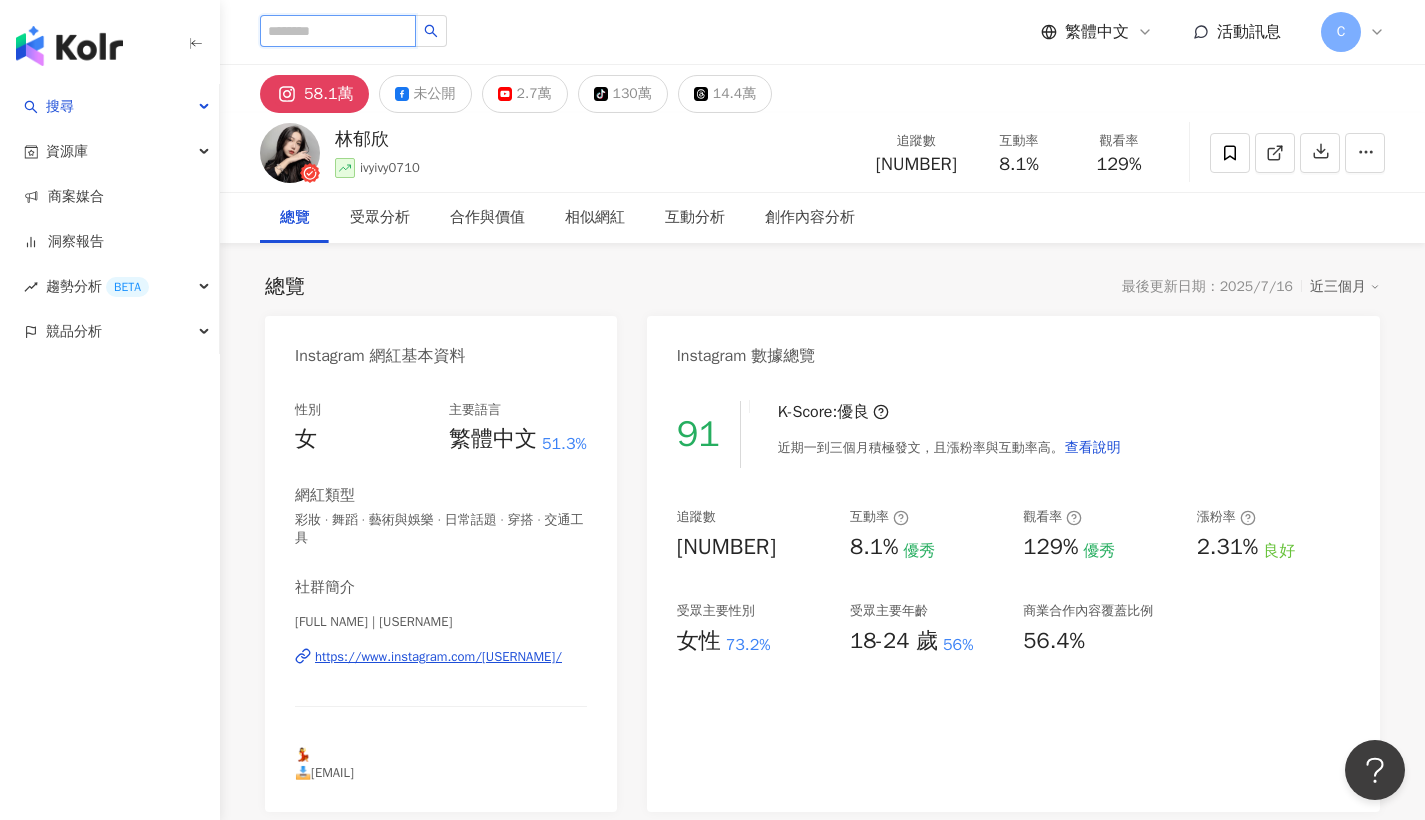 click at bounding box center (338, 31) 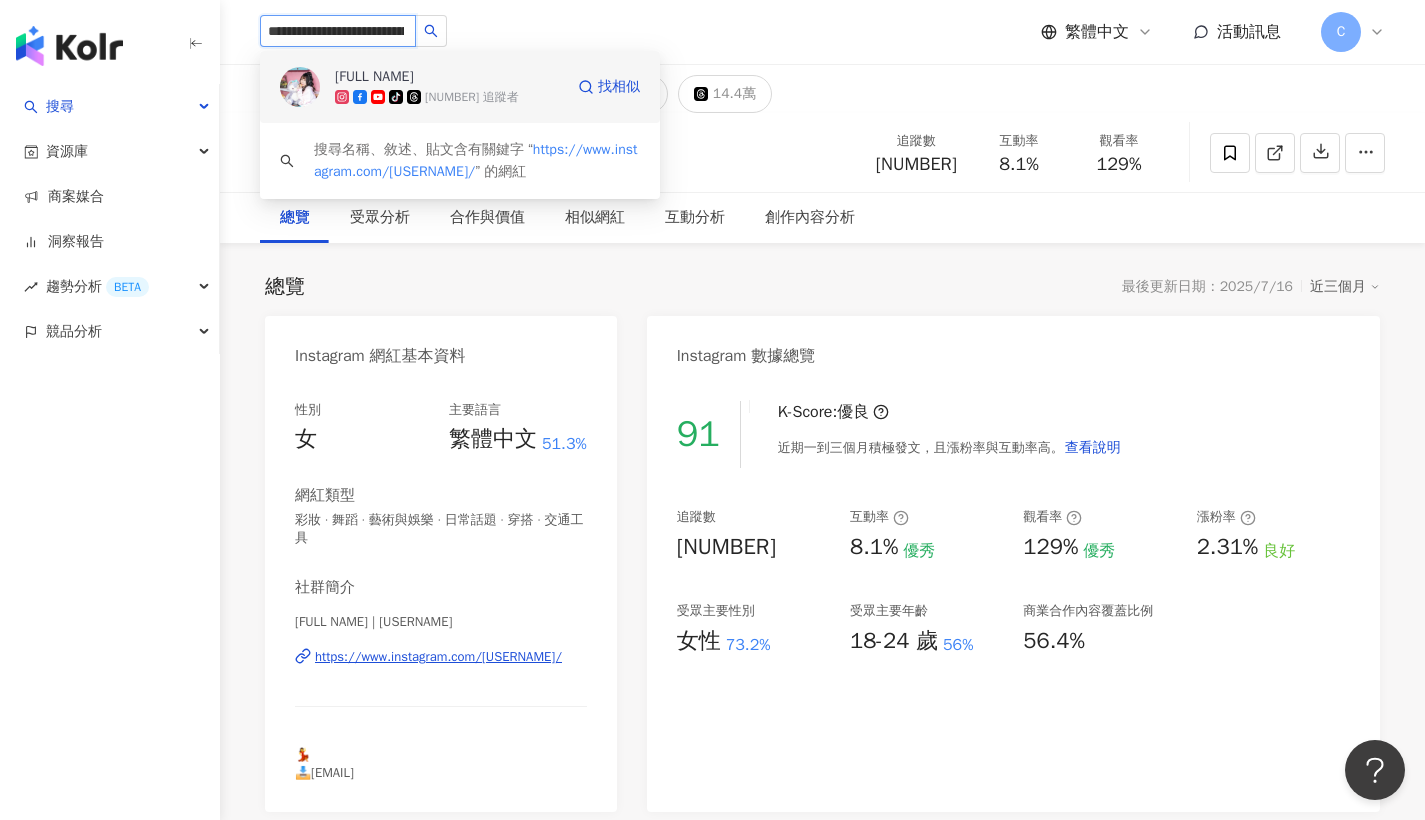 click on "248,573   追蹤者" at bounding box center [472, 97] 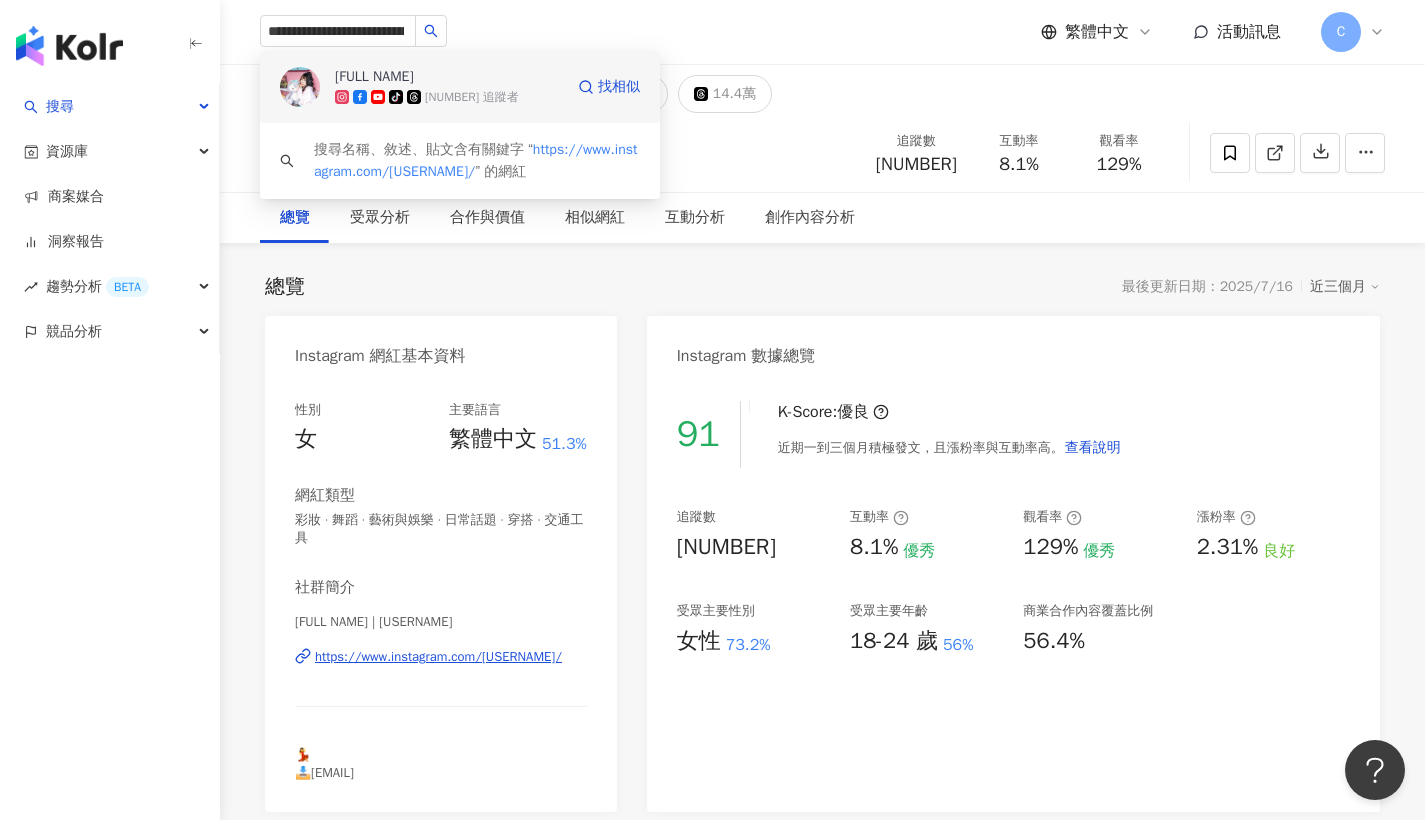 type 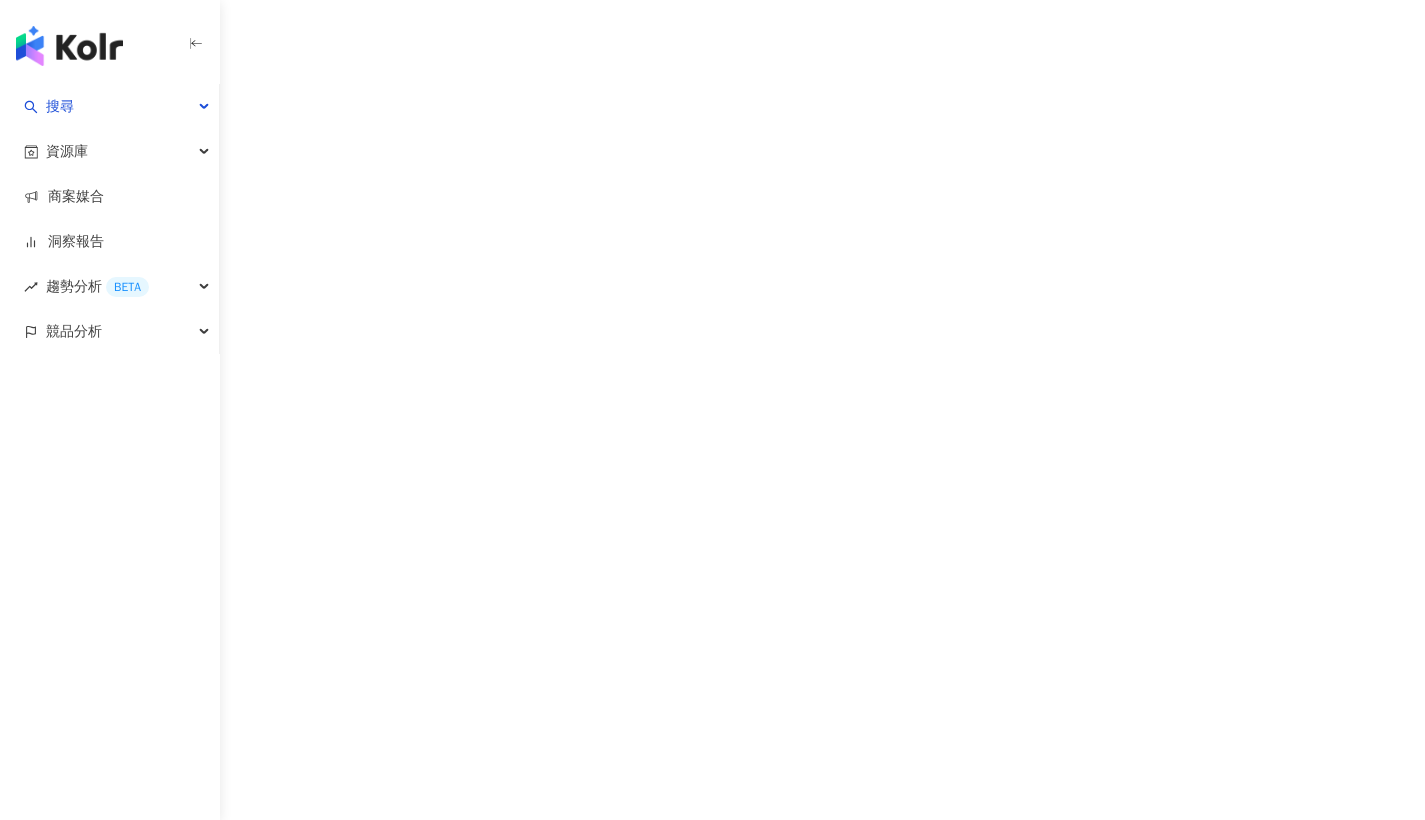 scroll, scrollTop: 0, scrollLeft: 0, axis: both 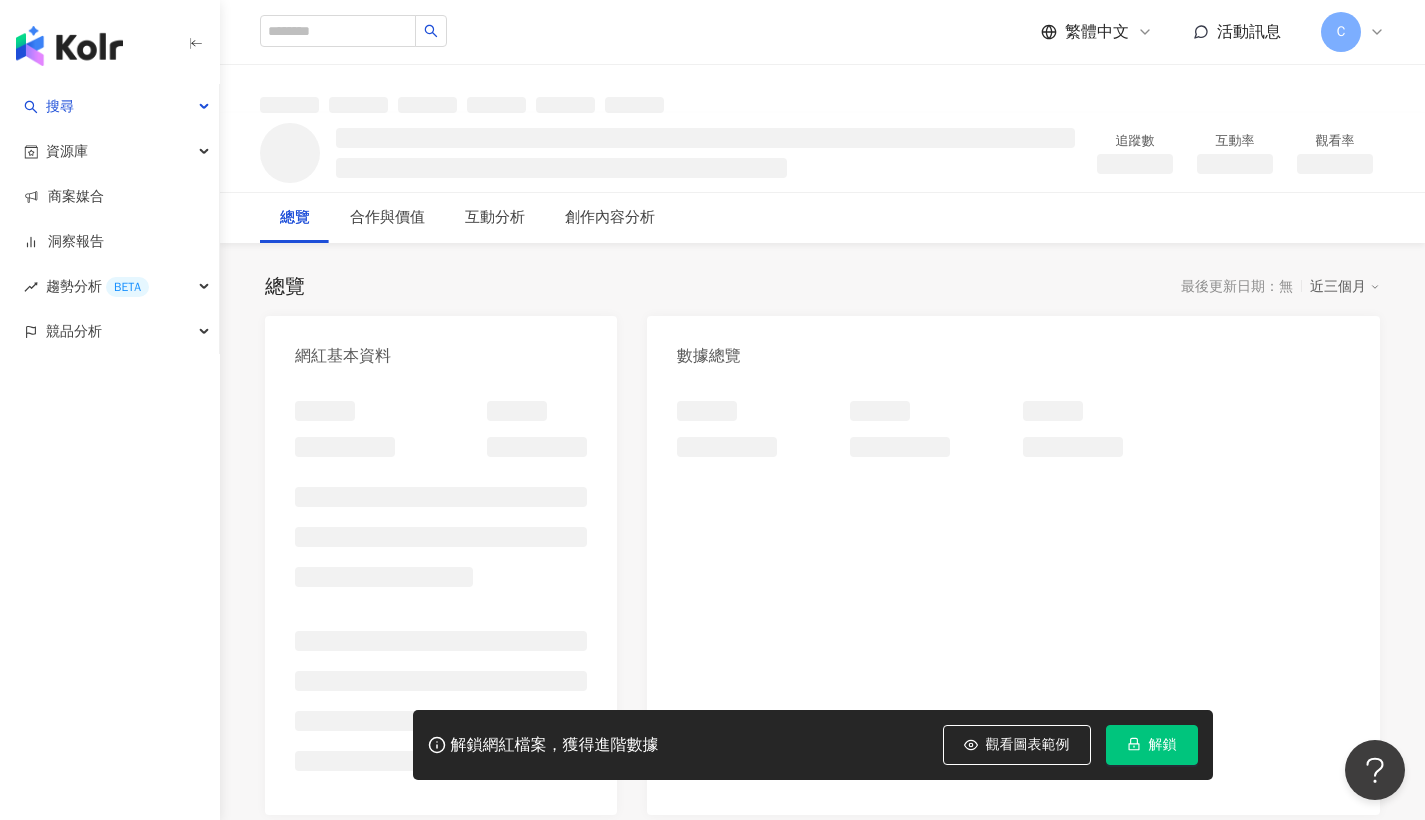 click on "解鎖" at bounding box center (1152, 745) 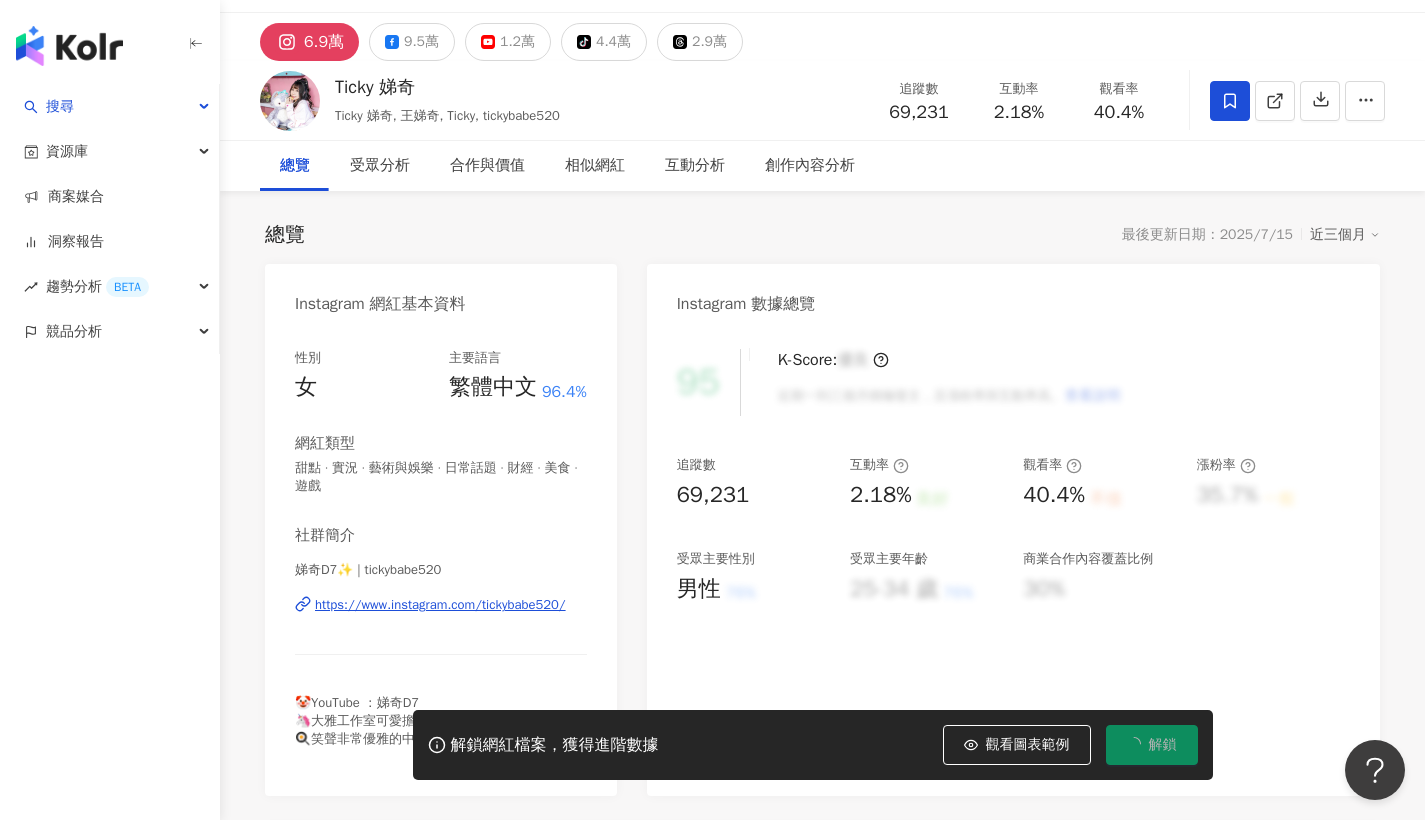 scroll, scrollTop: 65, scrollLeft: 0, axis: vertical 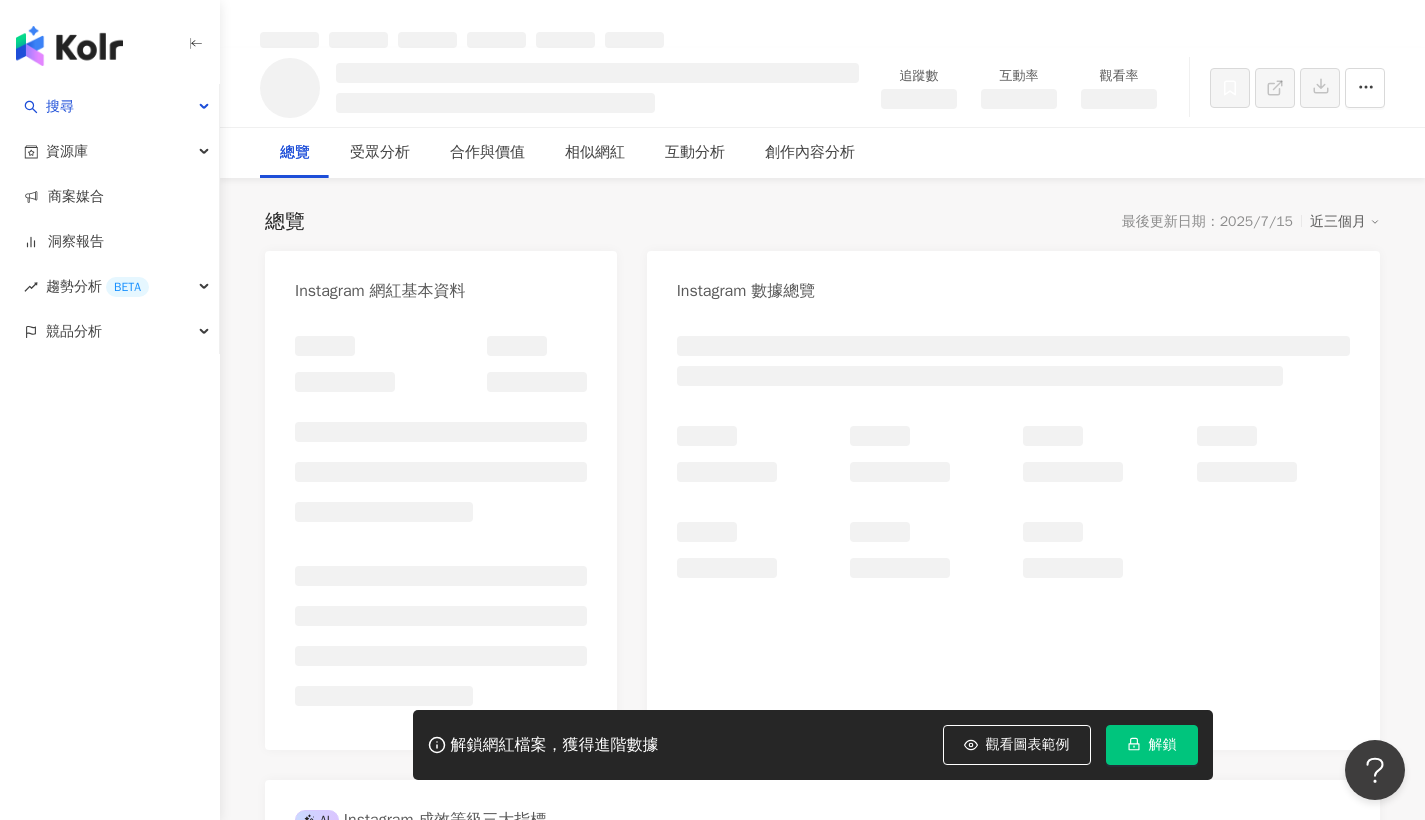 click on "解鎖成功！" at bounding box center (1209, 744) 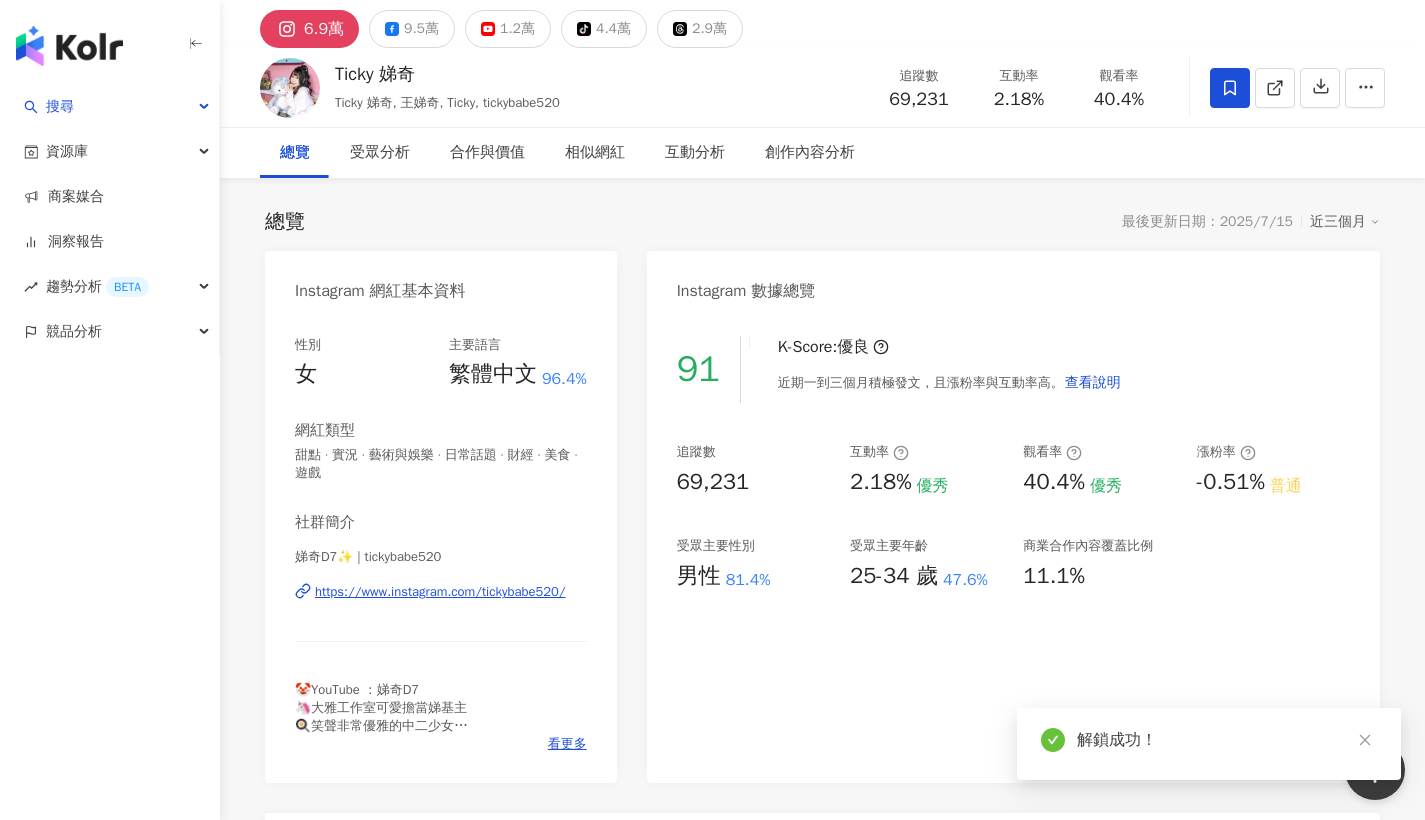 click on "91 K-Score :   優良 近期一到三個月積極發文，且漲粉率與互動率高。 查看說明" at bounding box center (1013, 369) 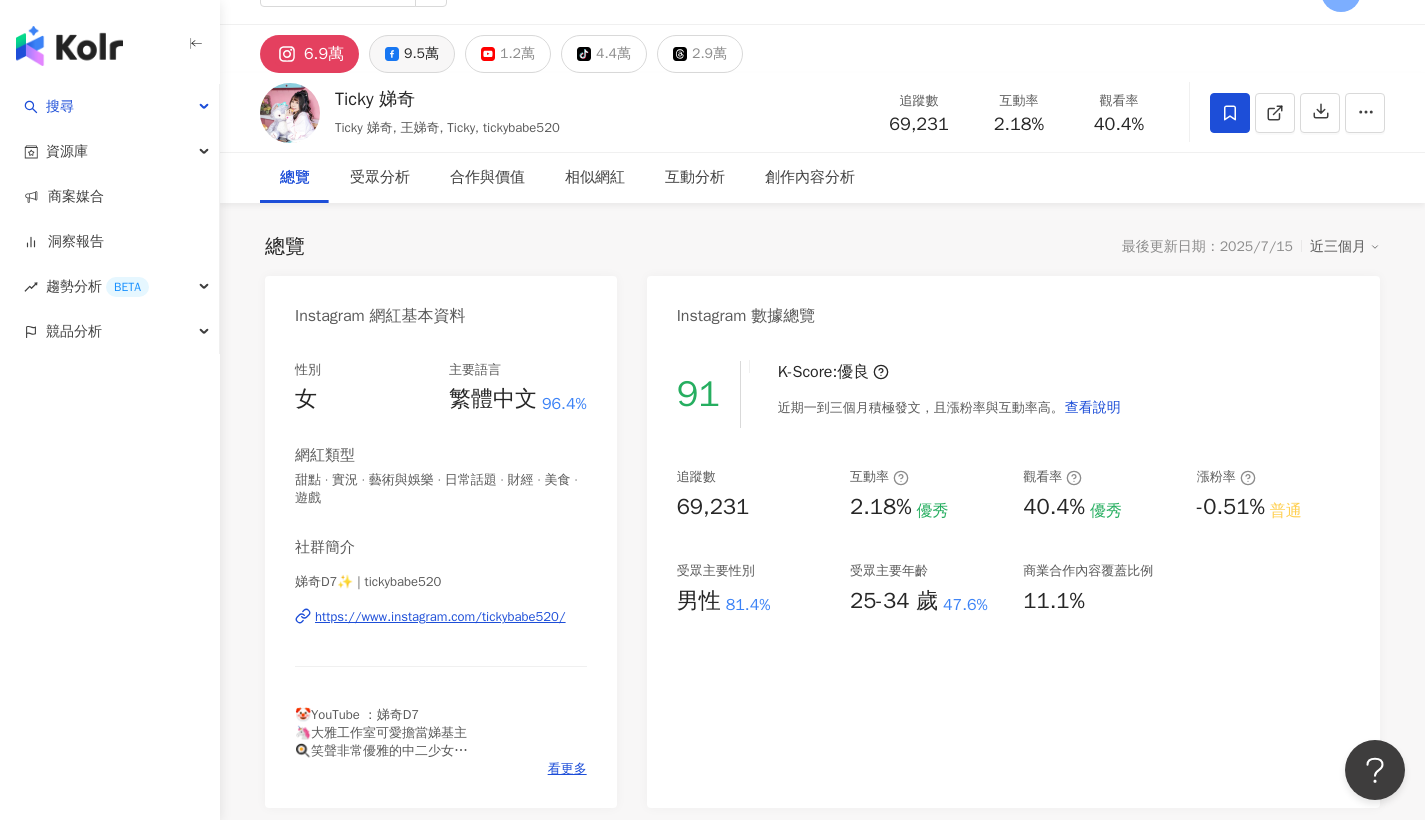 scroll, scrollTop: 0, scrollLeft: 0, axis: both 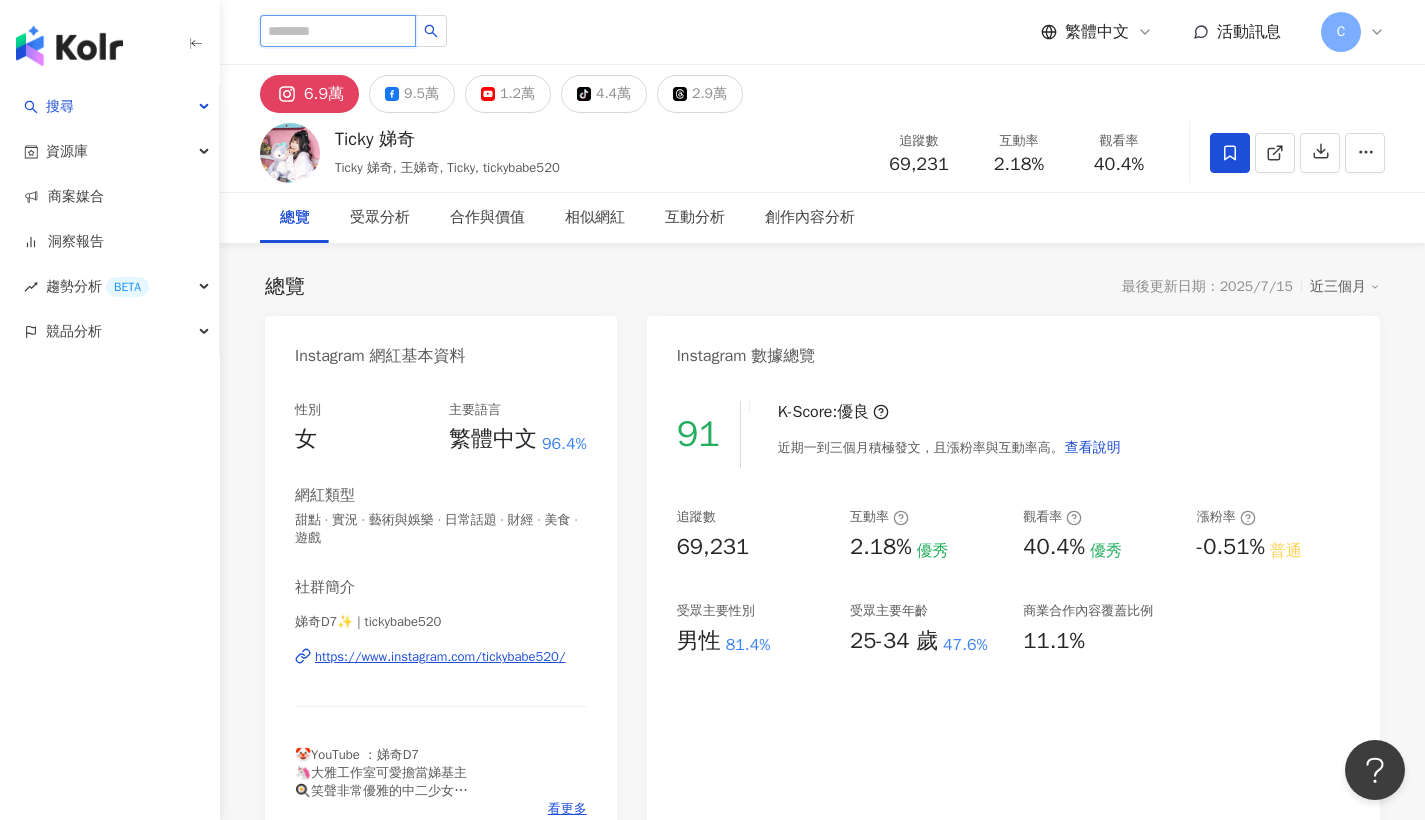 click at bounding box center (338, 31) 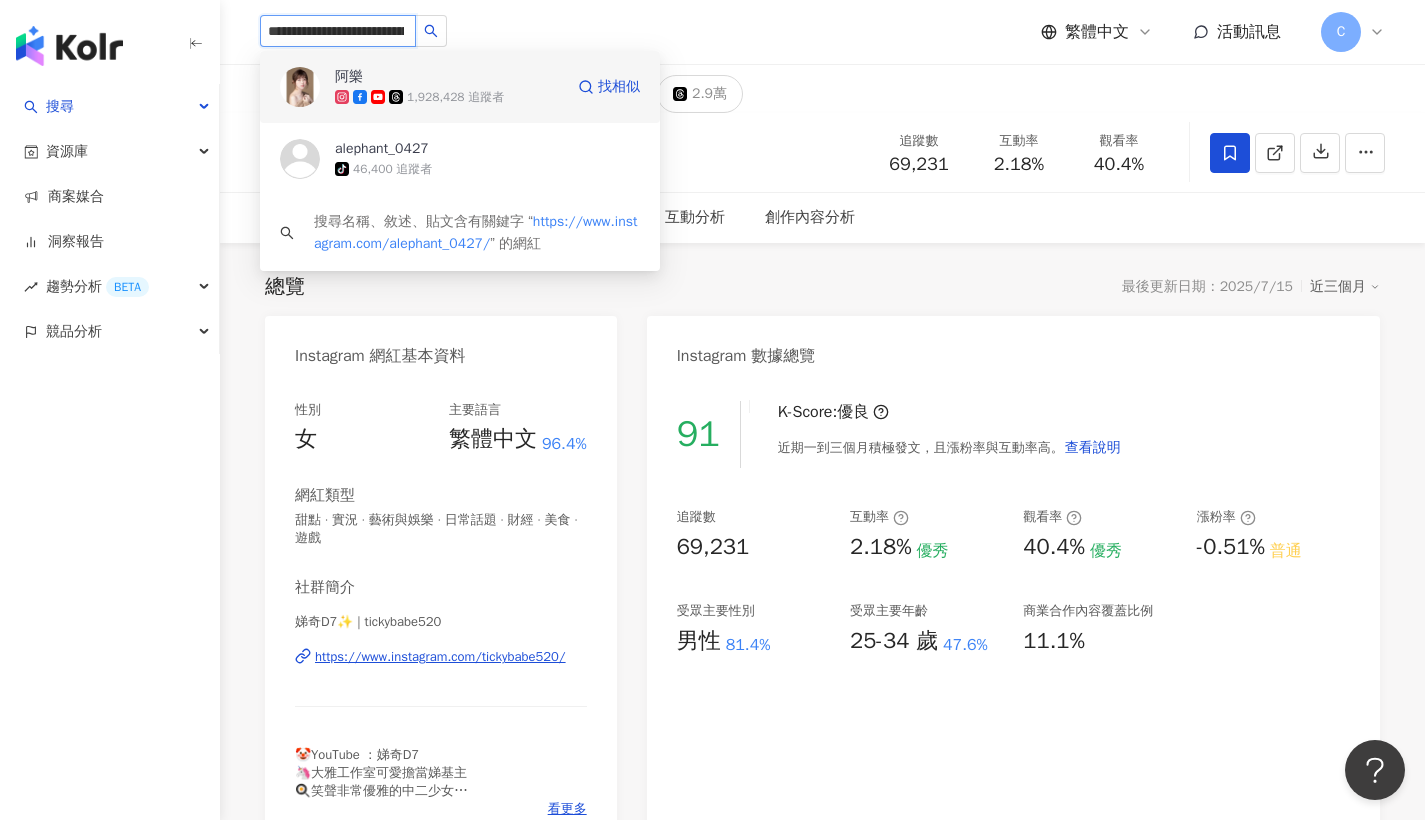 click on "1,928,428   追蹤者" at bounding box center [449, 97] 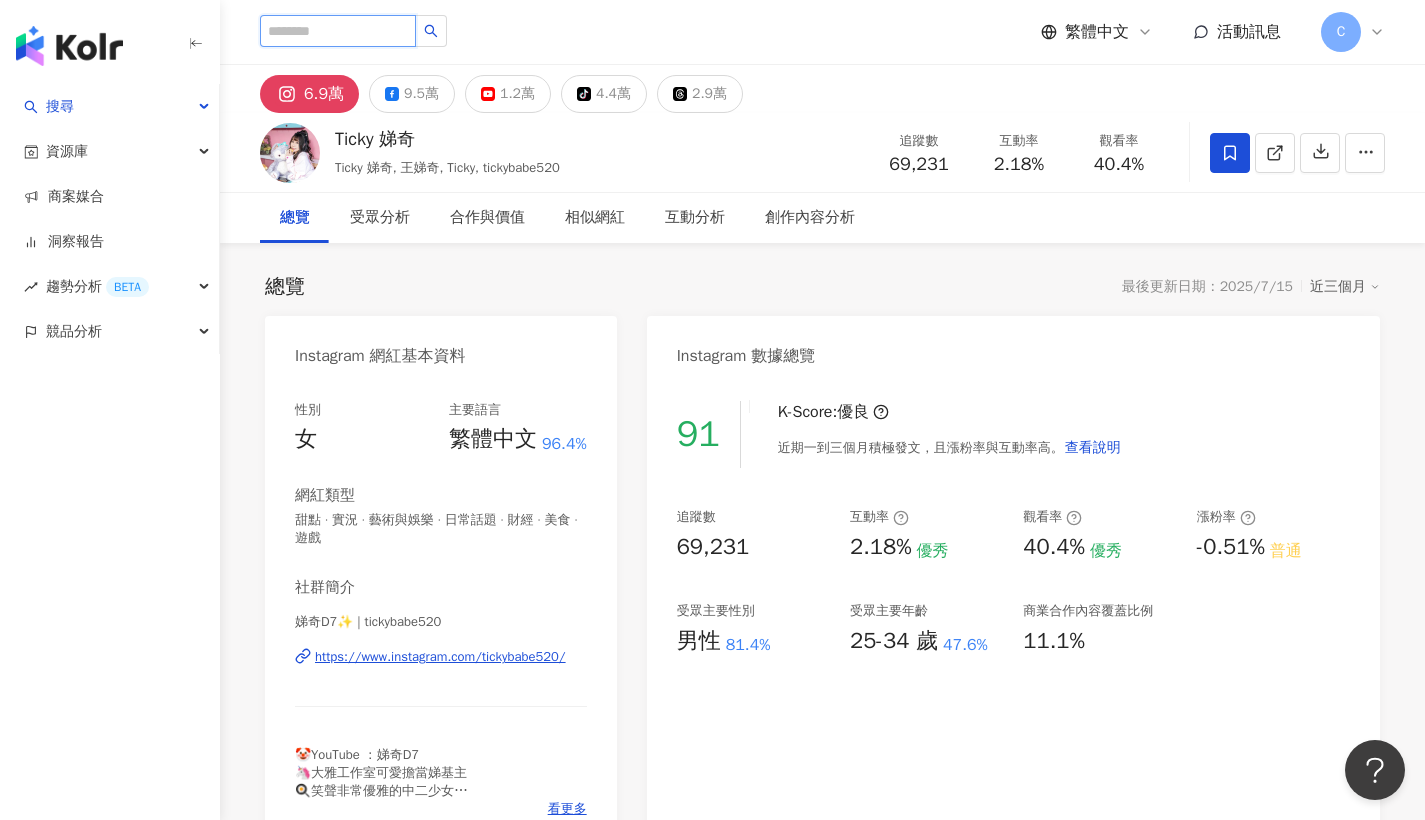 paste on "**********" 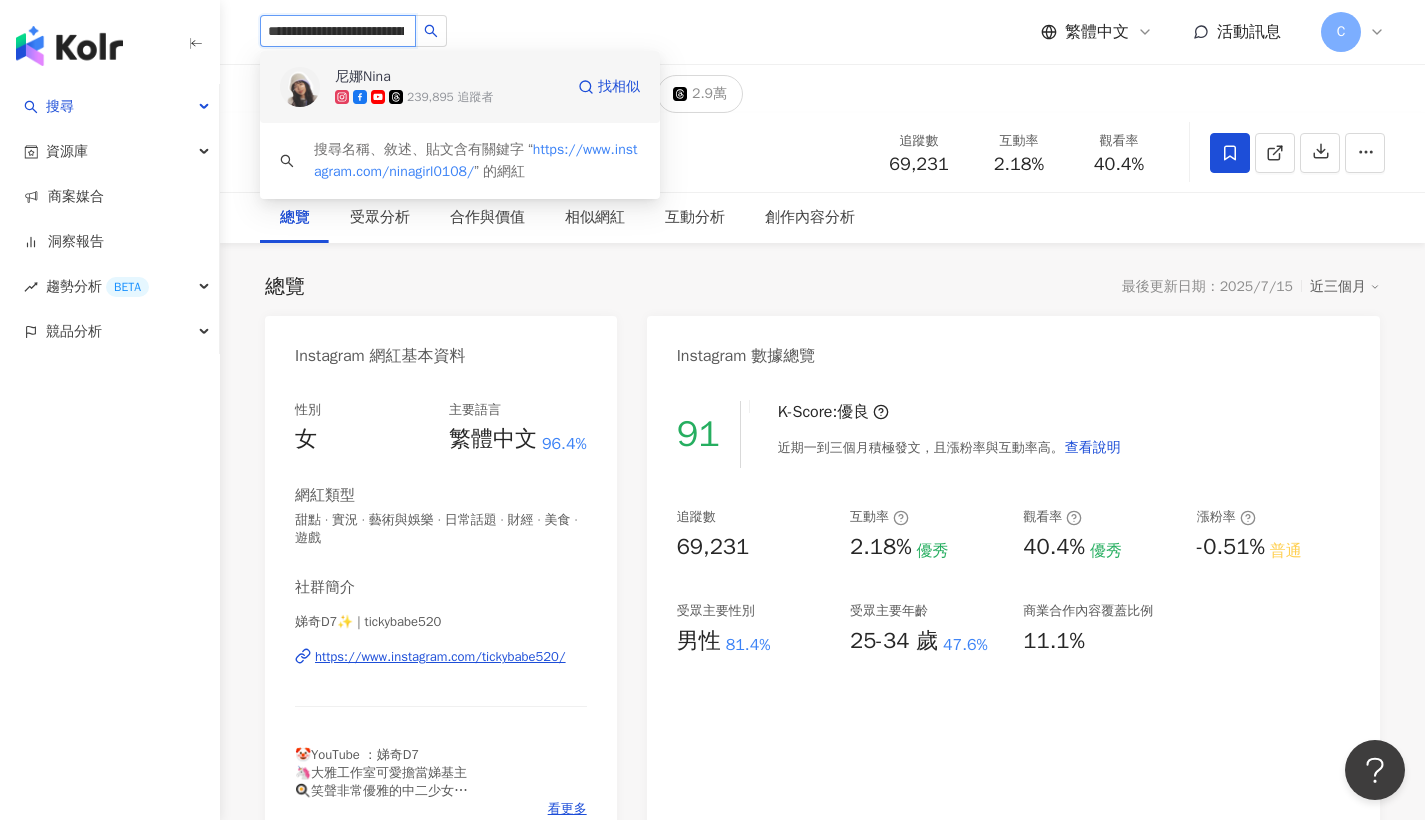 click on "尼娜Nina 239,895   追蹤者" at bounding box center (449, 87) 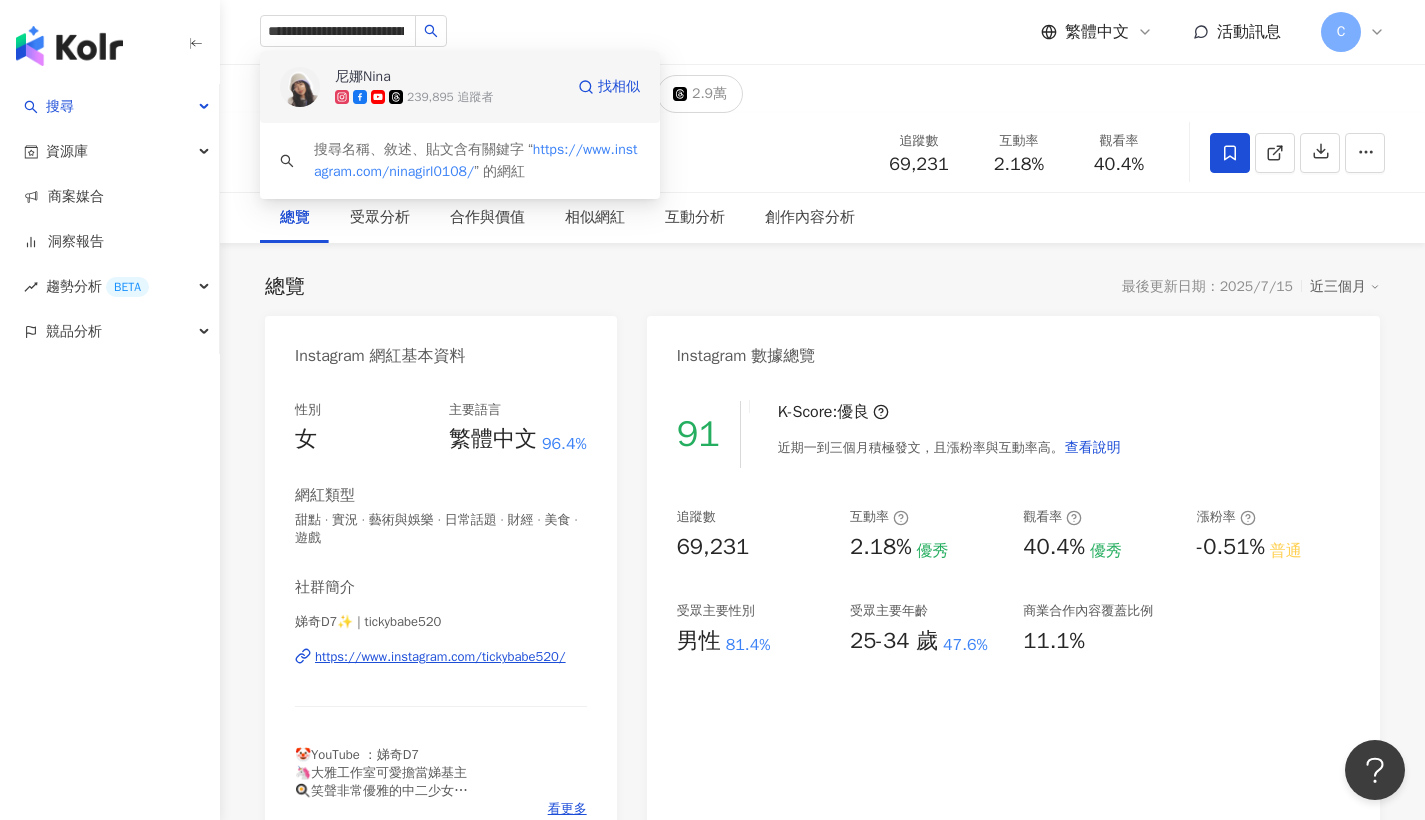 type 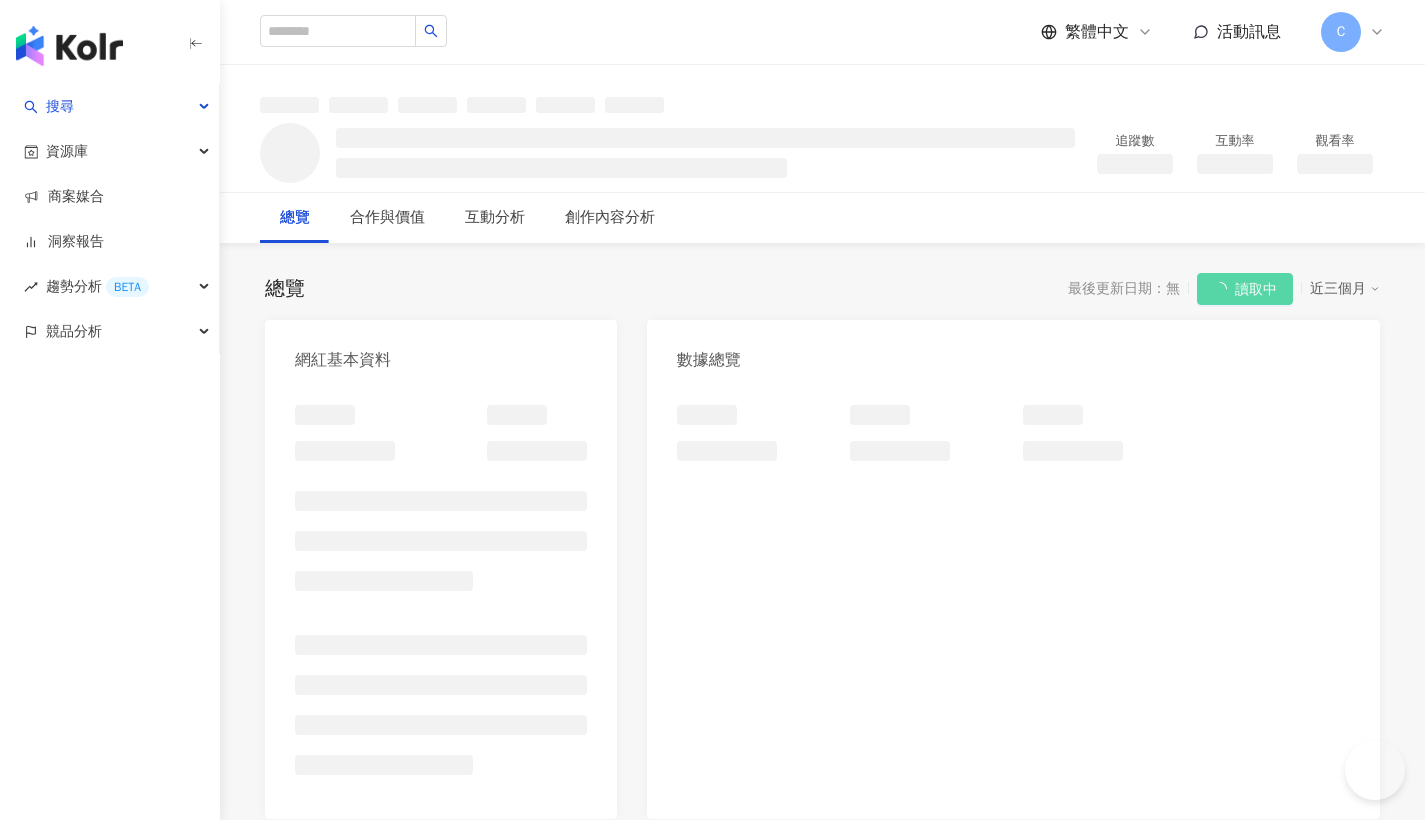 scroll, scrollTop: 0, scrollLeft: 0, axis: both 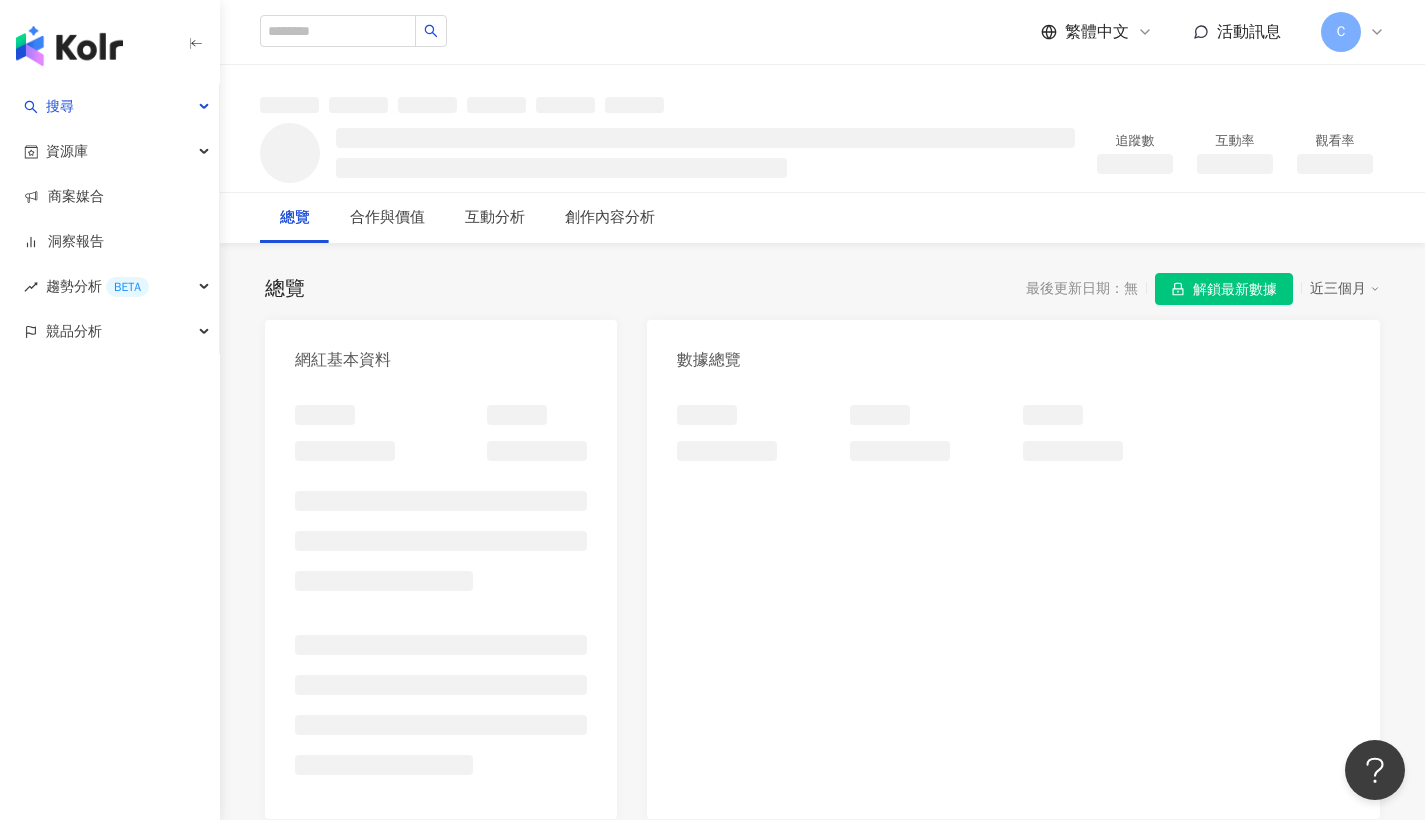 click on "解鎖最新數據" at bounding box center [1235, 290] 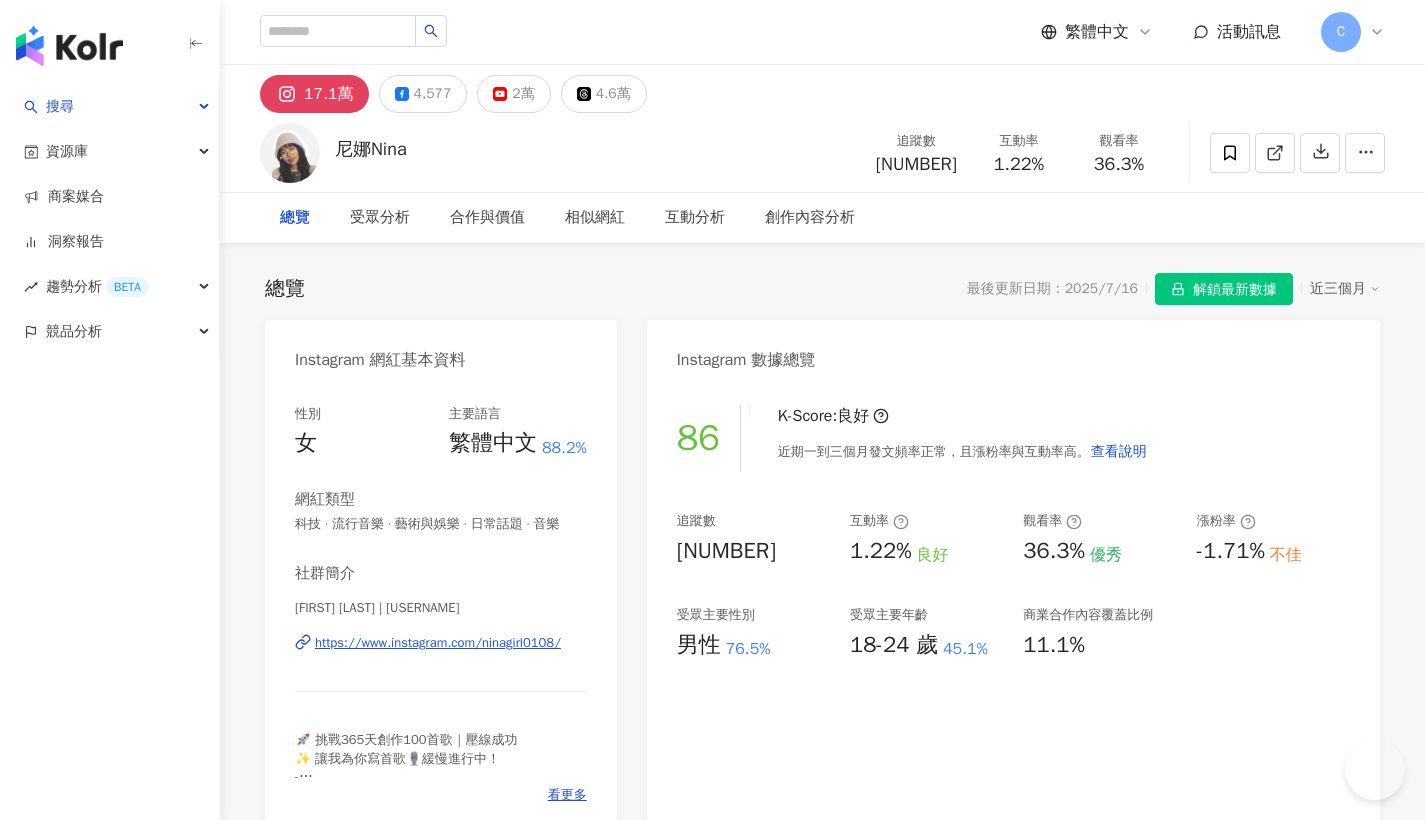 click on "解鎖最新數據" at bounding box center [1235, 290] 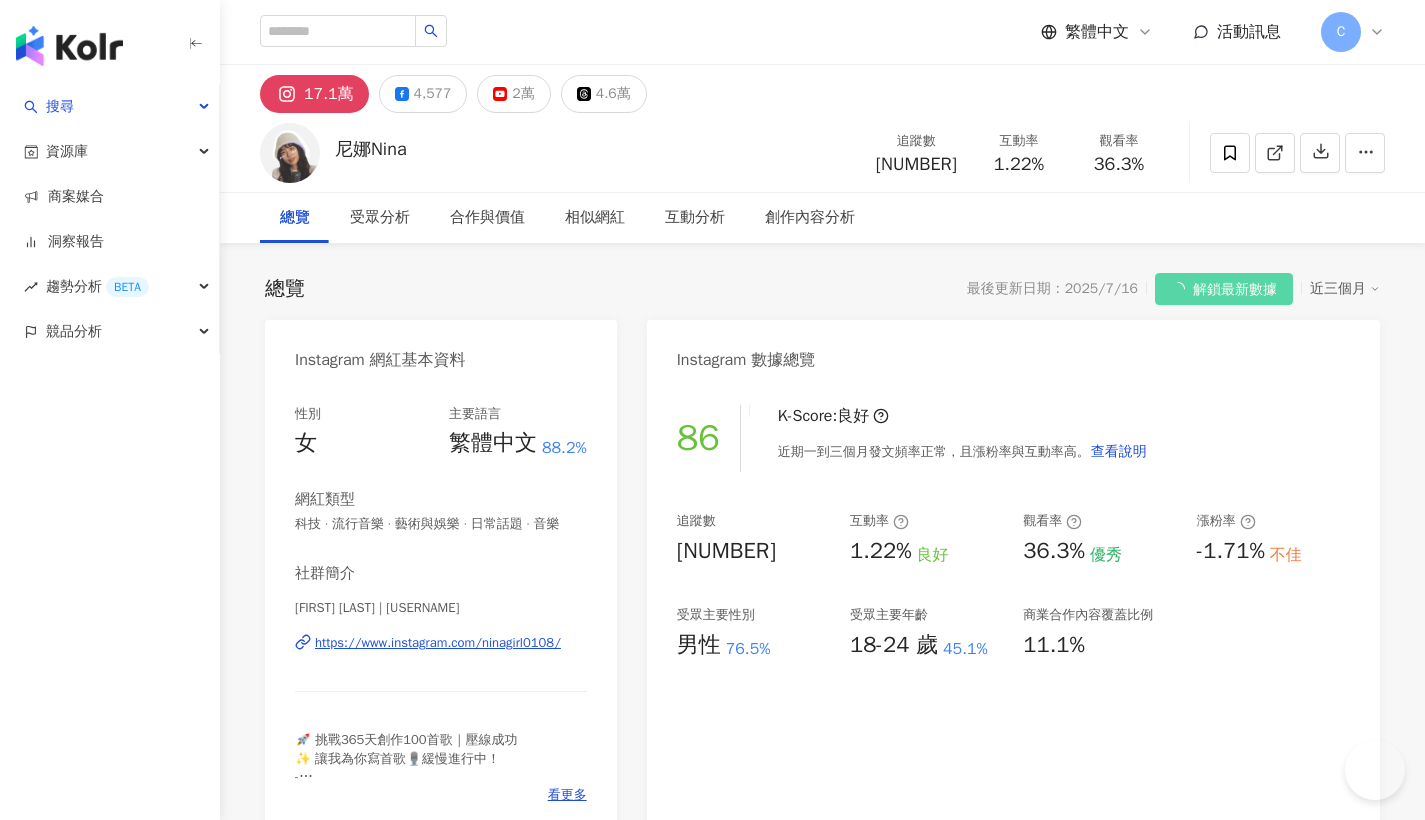 scroll, scrollTop: 0, scrollLeft: 0, axis: both 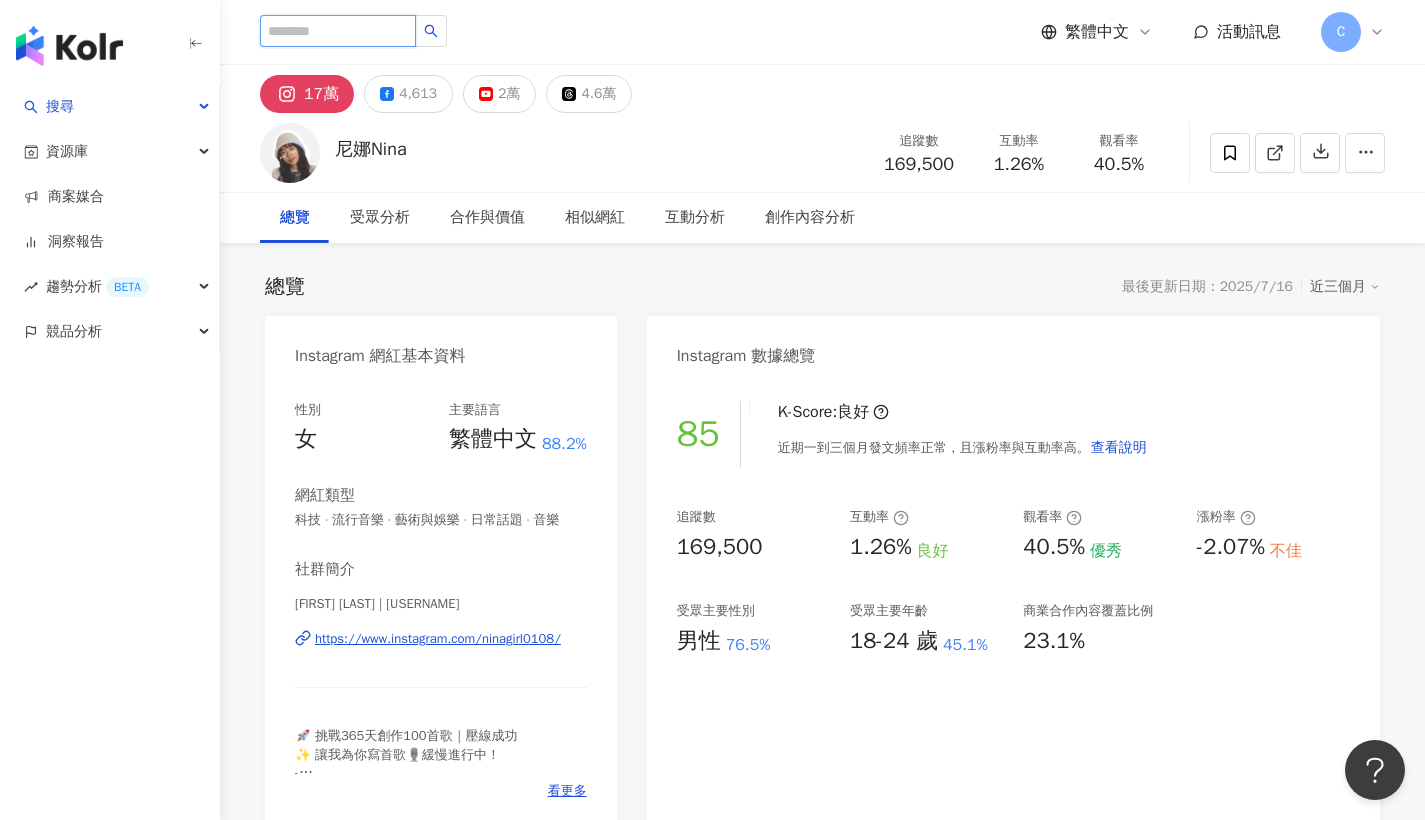 click at bounding box center (338, 31) 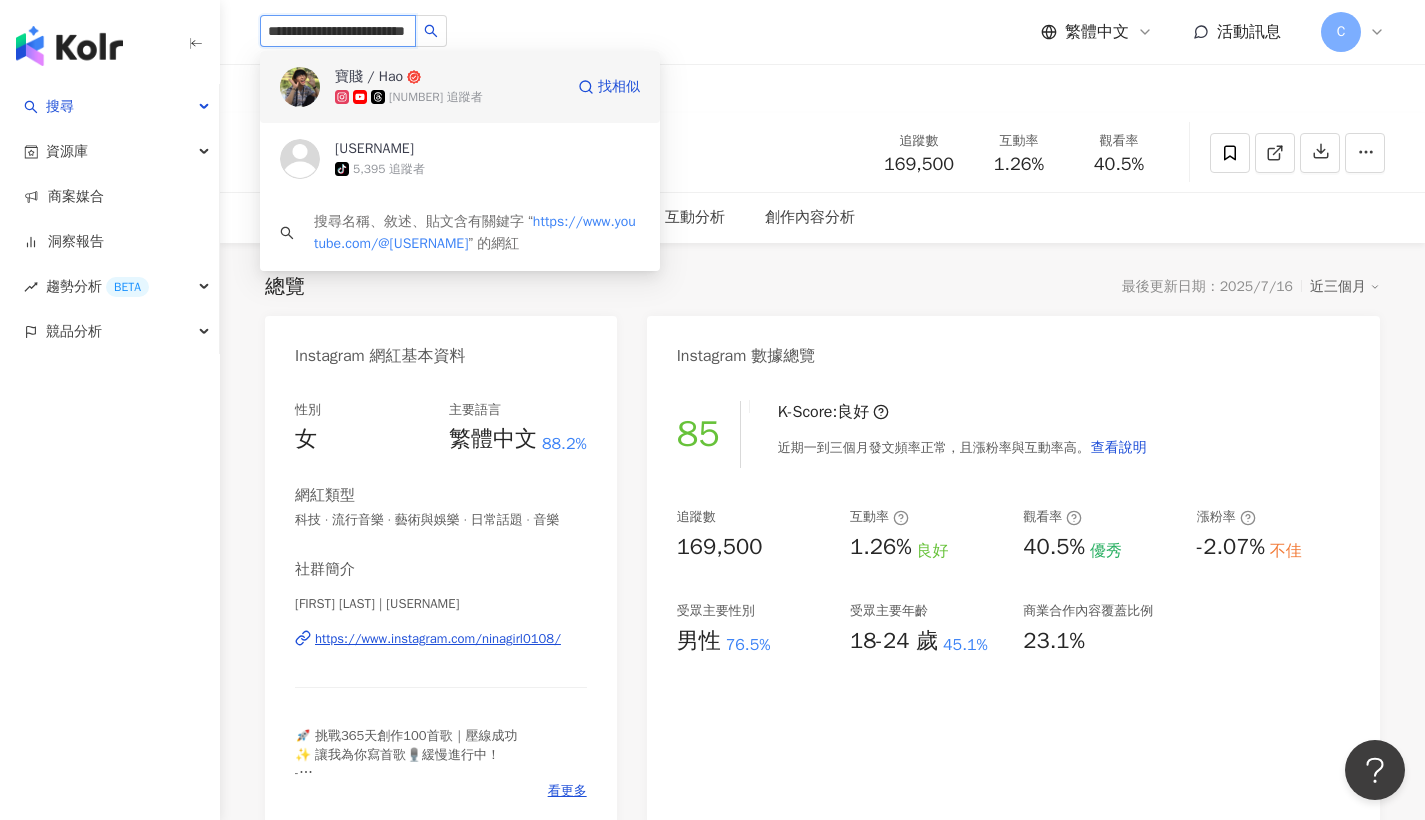 click on "寶賤 / Hao" at bounding box center [369, 77] 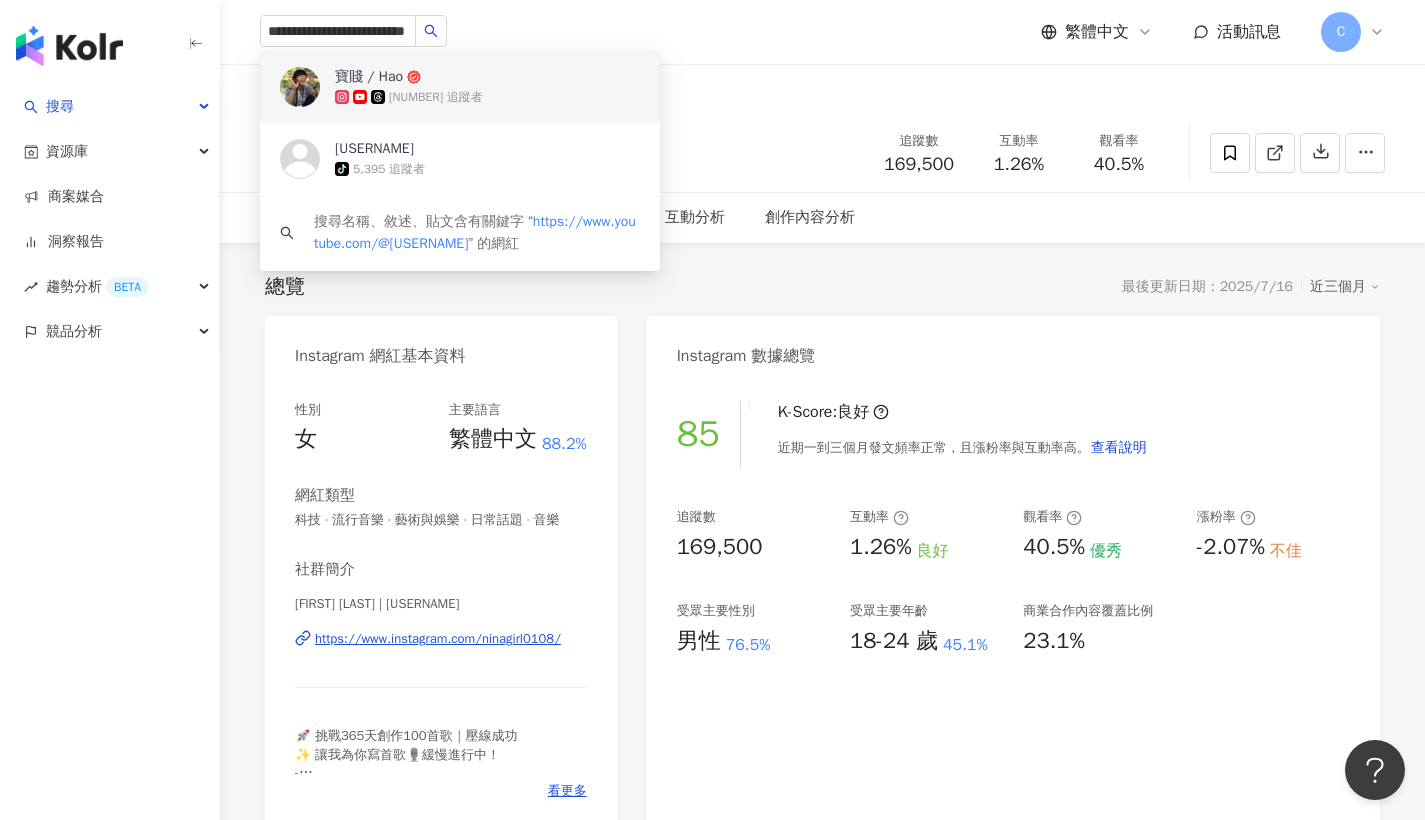 type 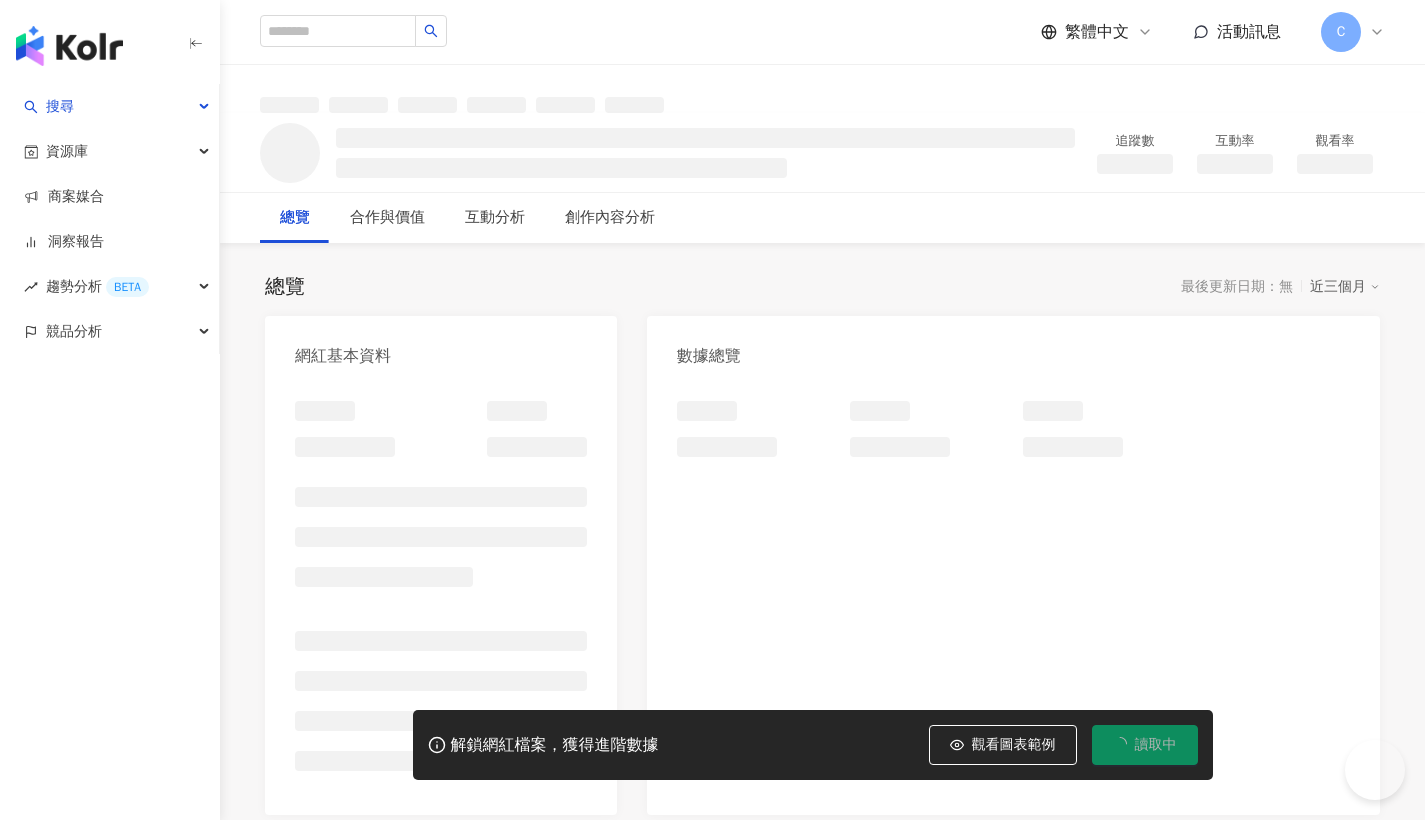 scroll, scrollTop: 0, scrollLeft: 0, axis: both 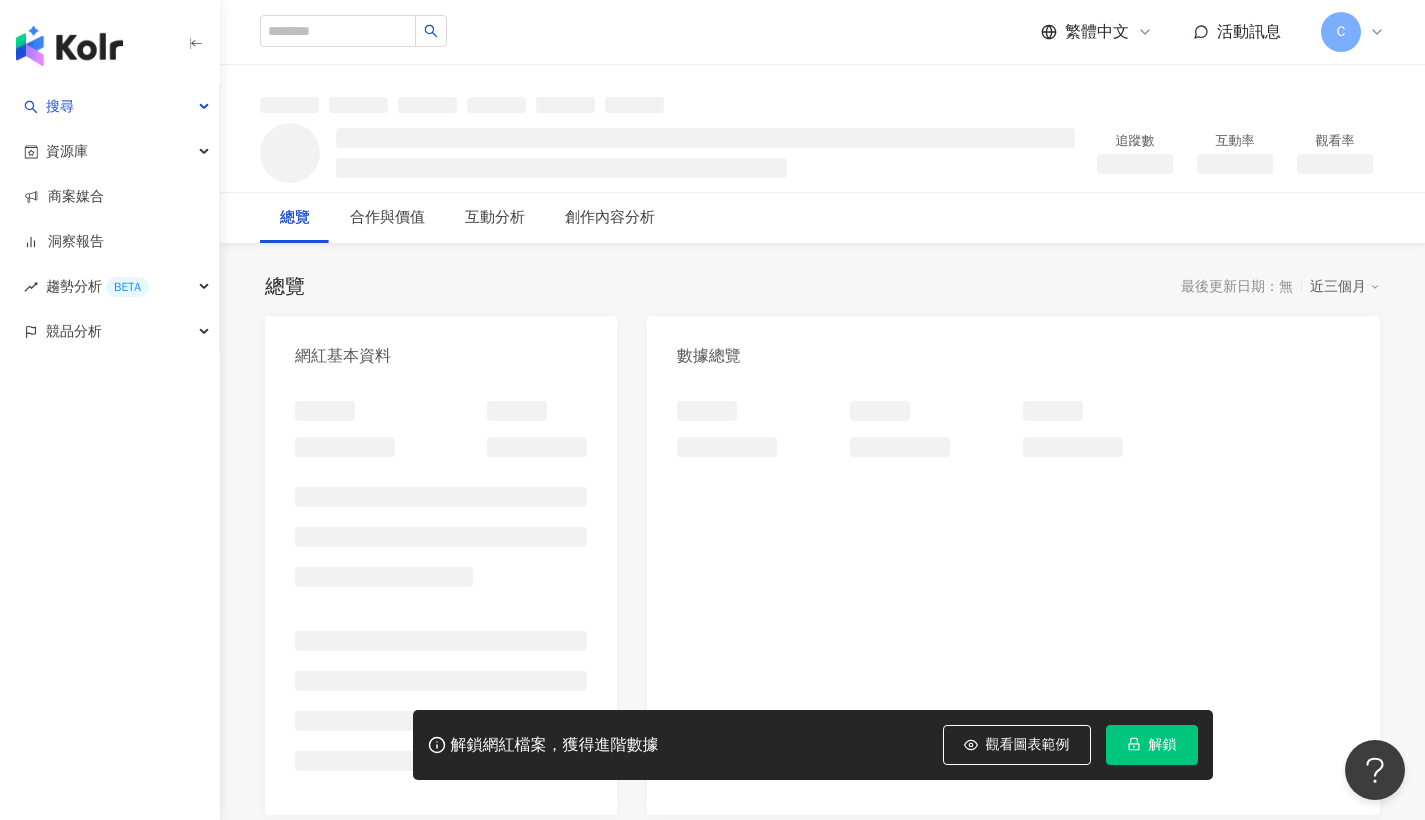 click on "解鎖" at bounding box center (1152, 745) 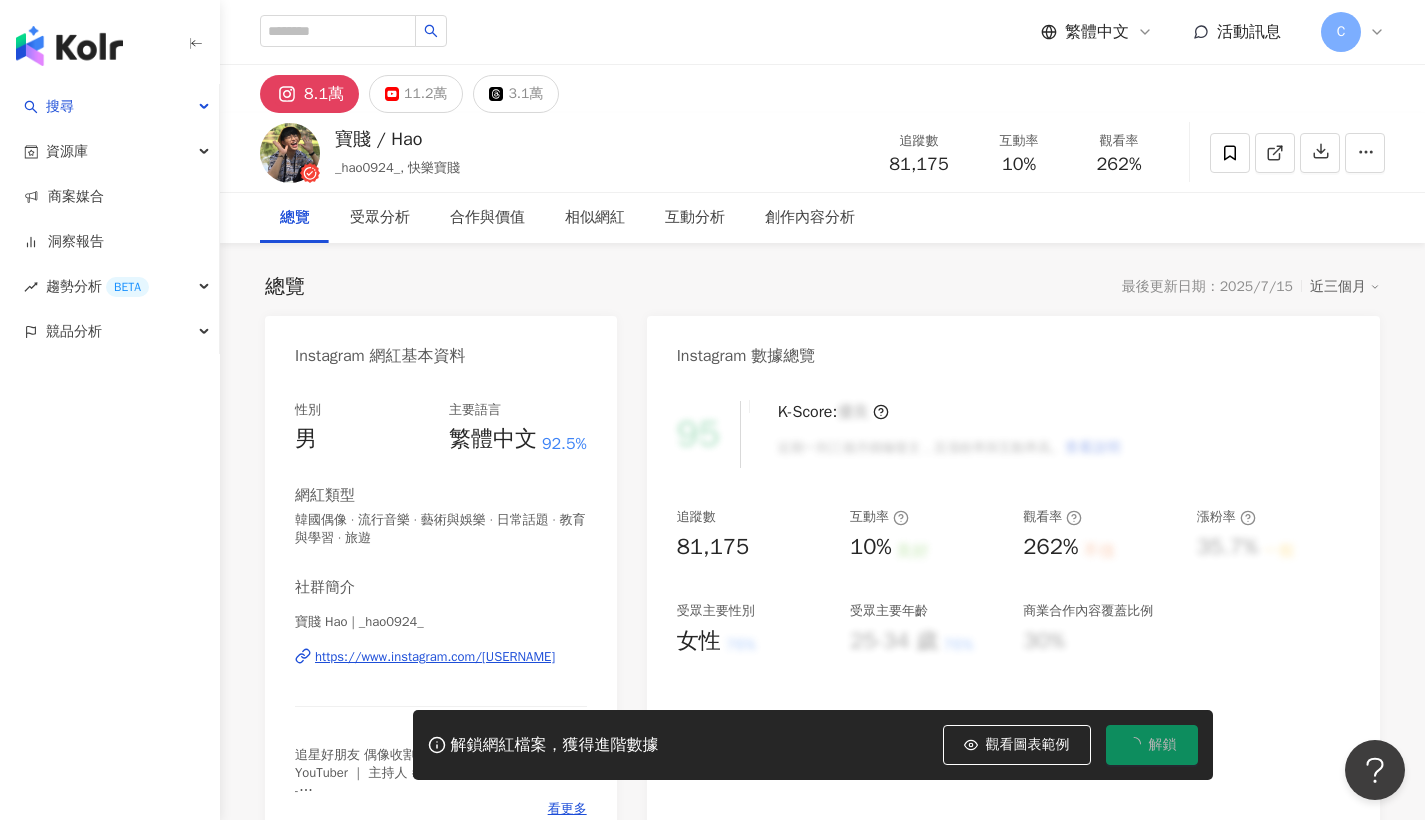 scroll, scrollTop: 20, scrollLeft: 0, axis: vertical 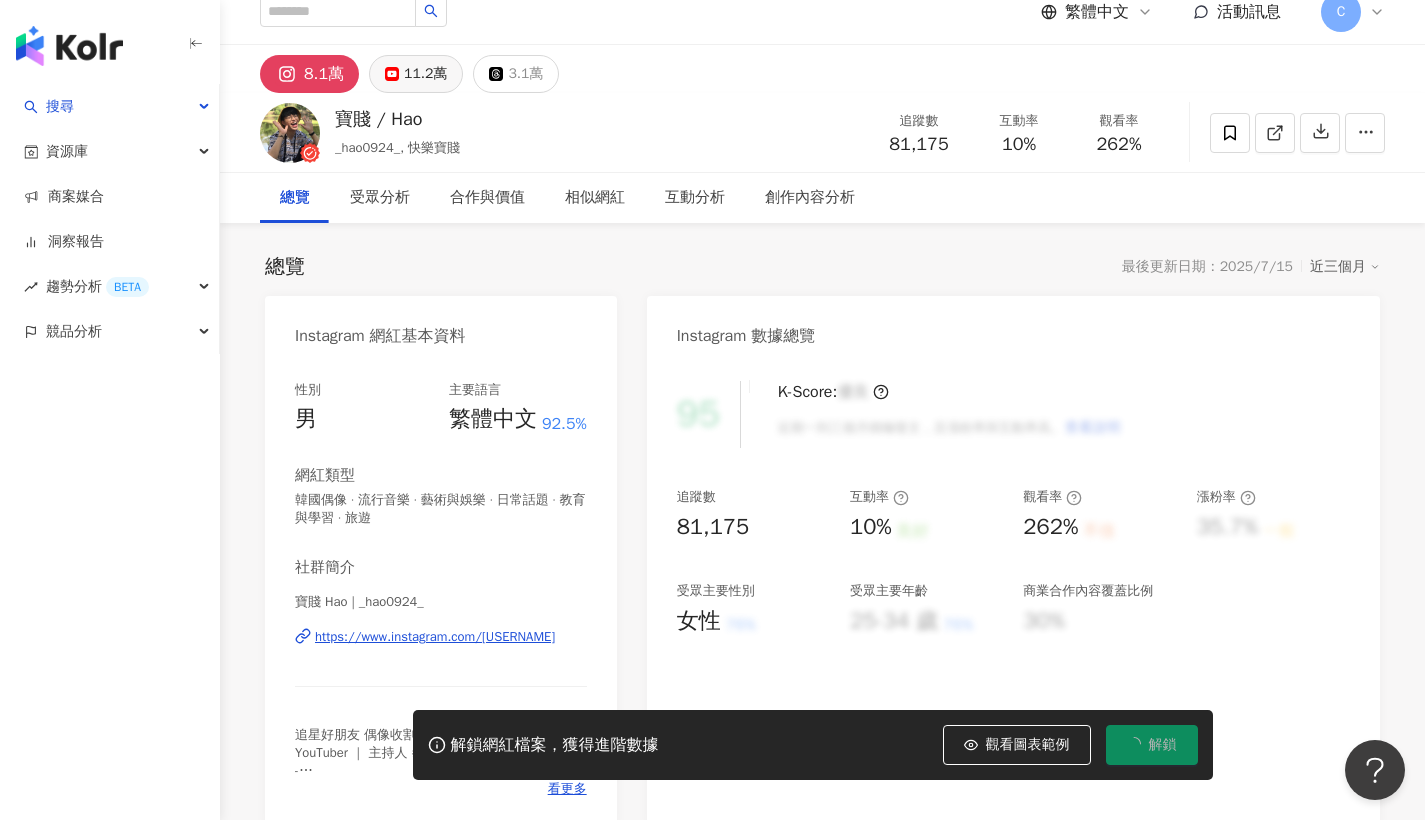 click on "11.2萬" at bounding box center (425, 74) 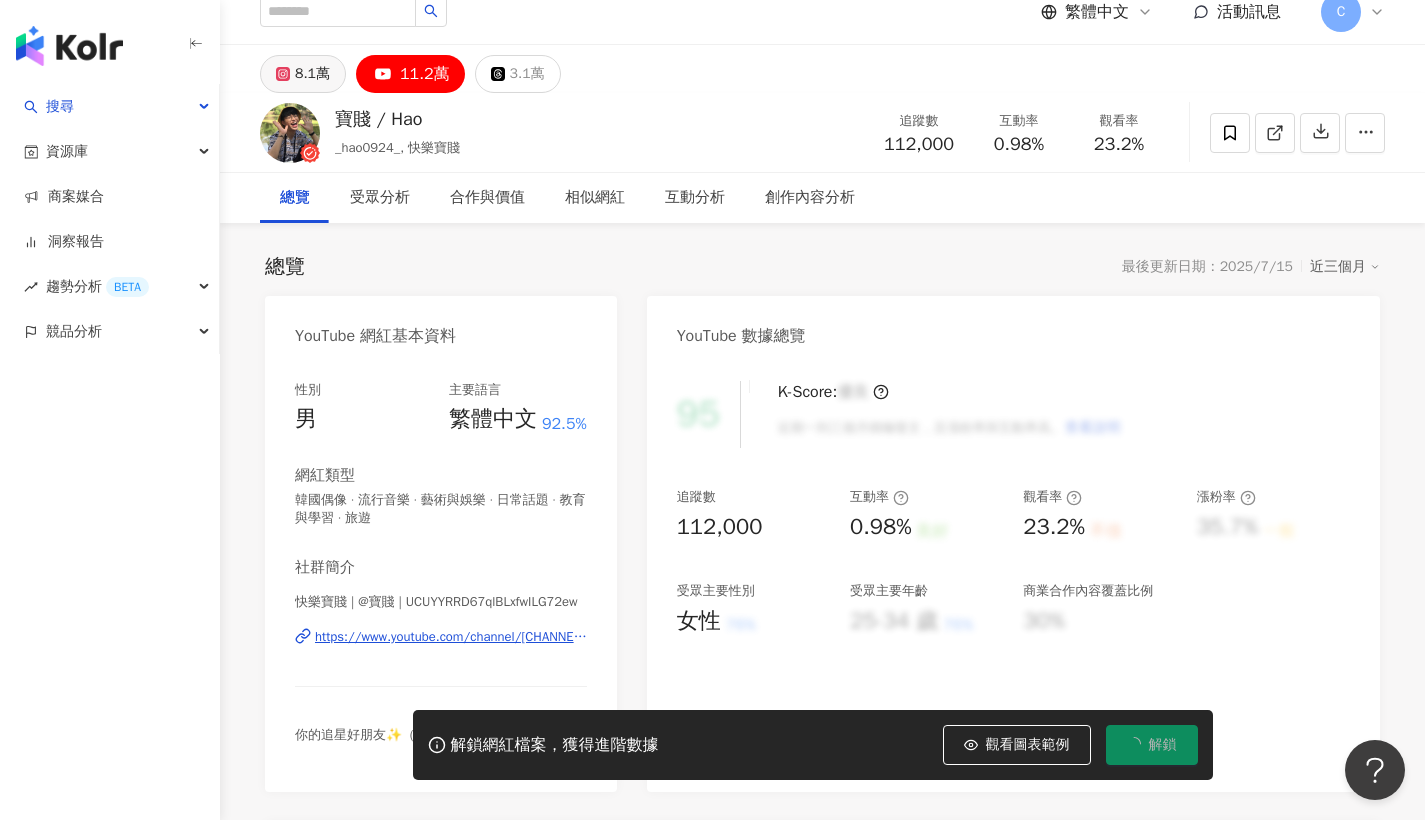 click on "8.1萬" at bounding box center (312, 74) 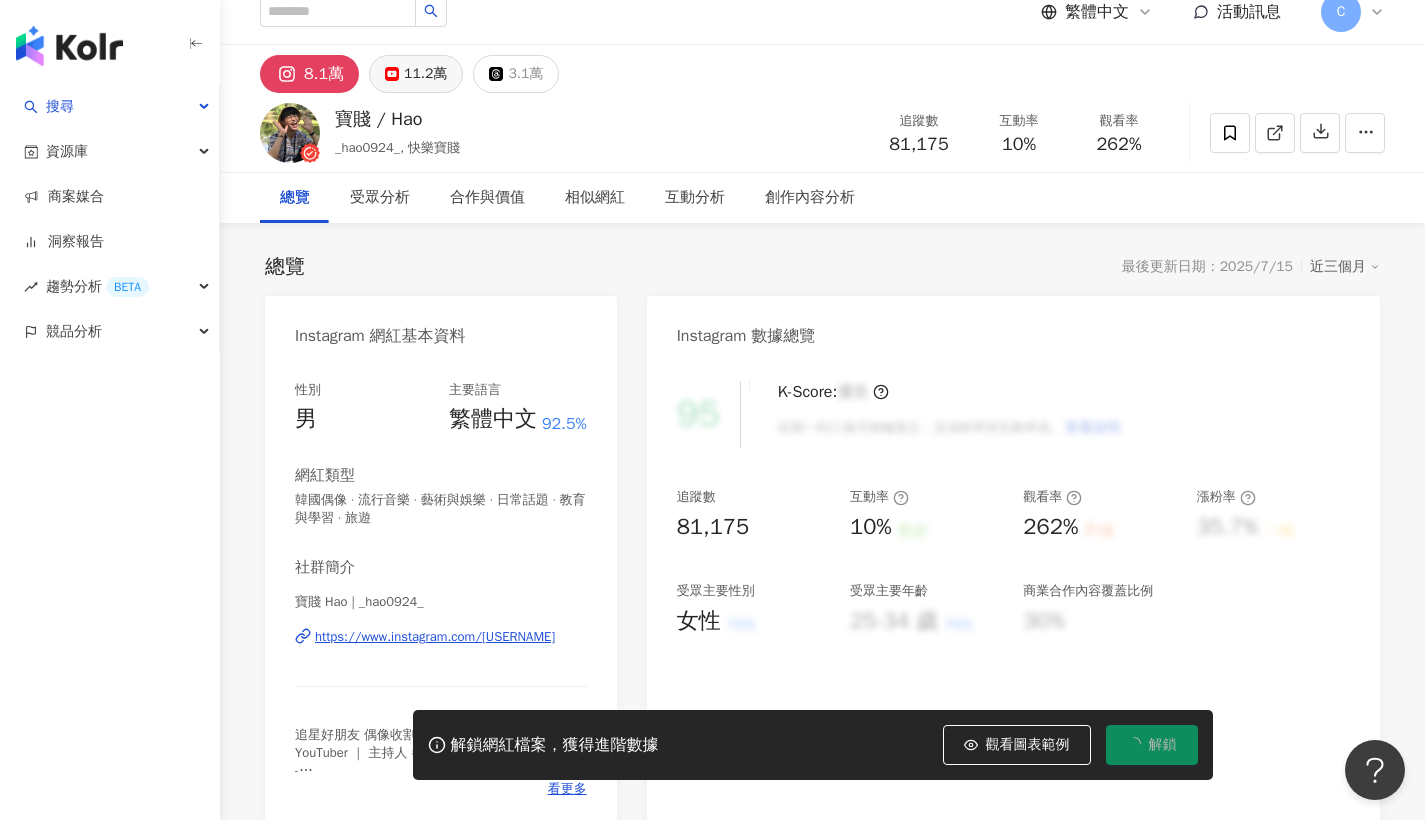 click on "8.1萬" at bounding box center (324, 74) 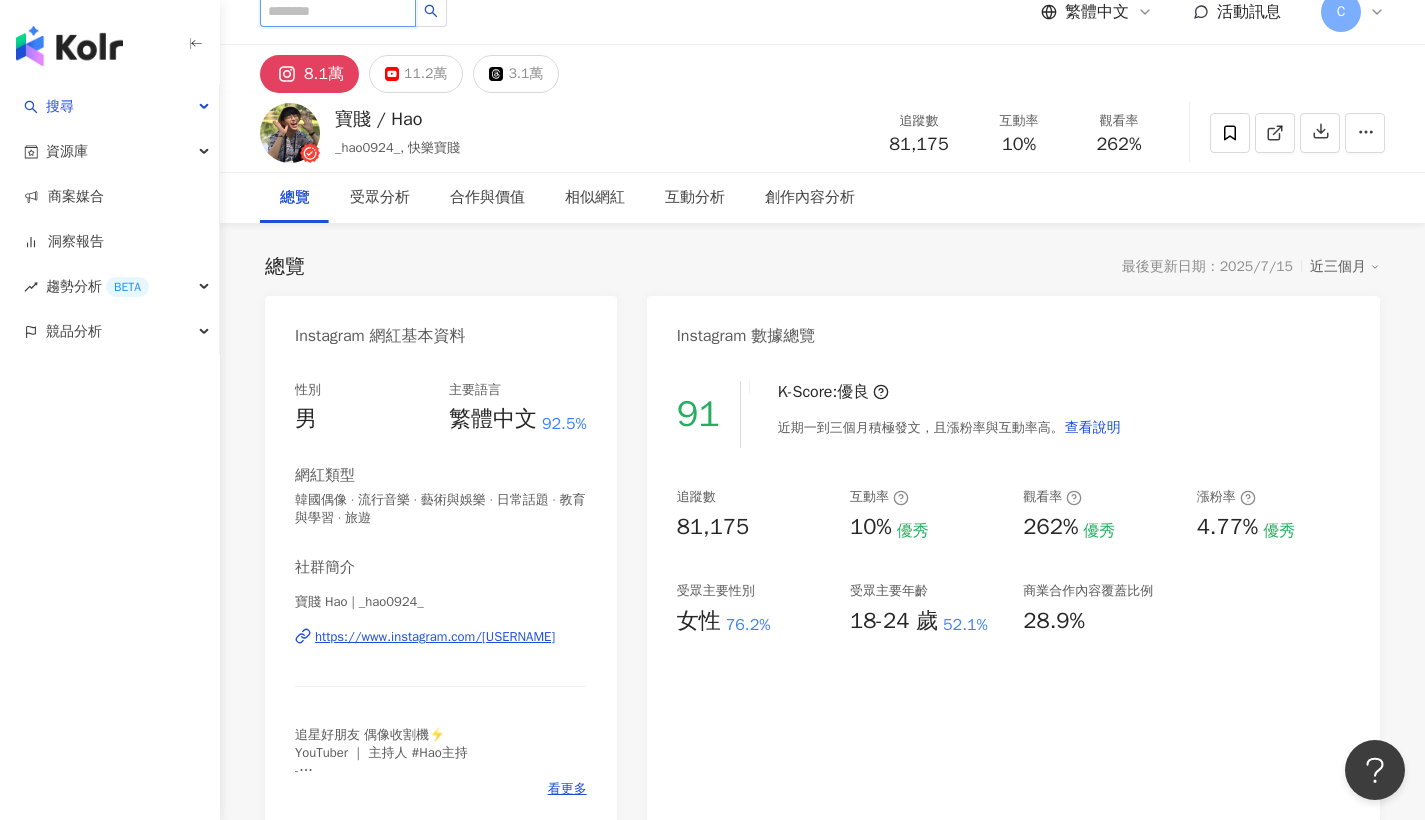 click at bounding box center [338, 11] 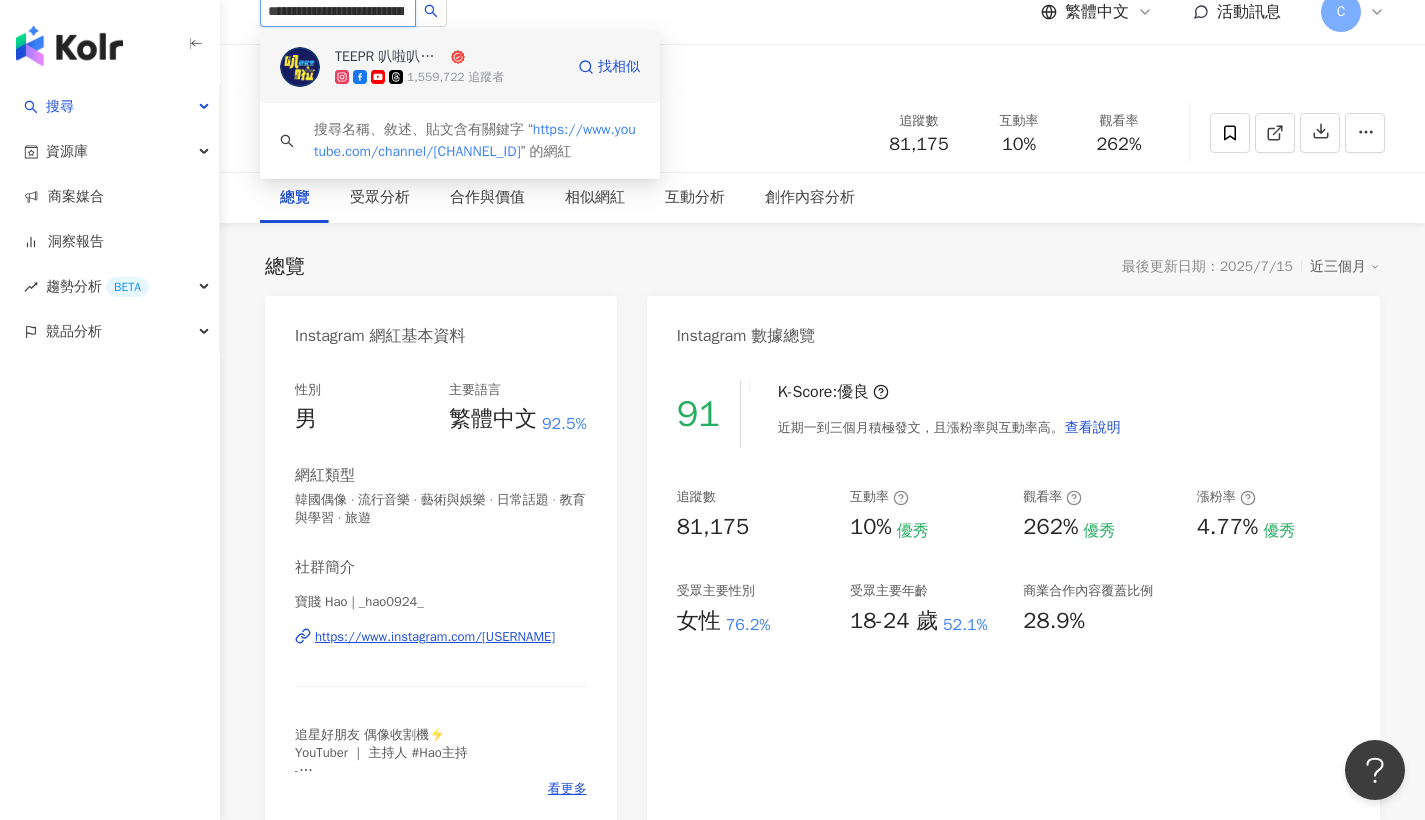 click on "TEEPR 叭啦叭啦研究室" at bounding box center [391, 57] 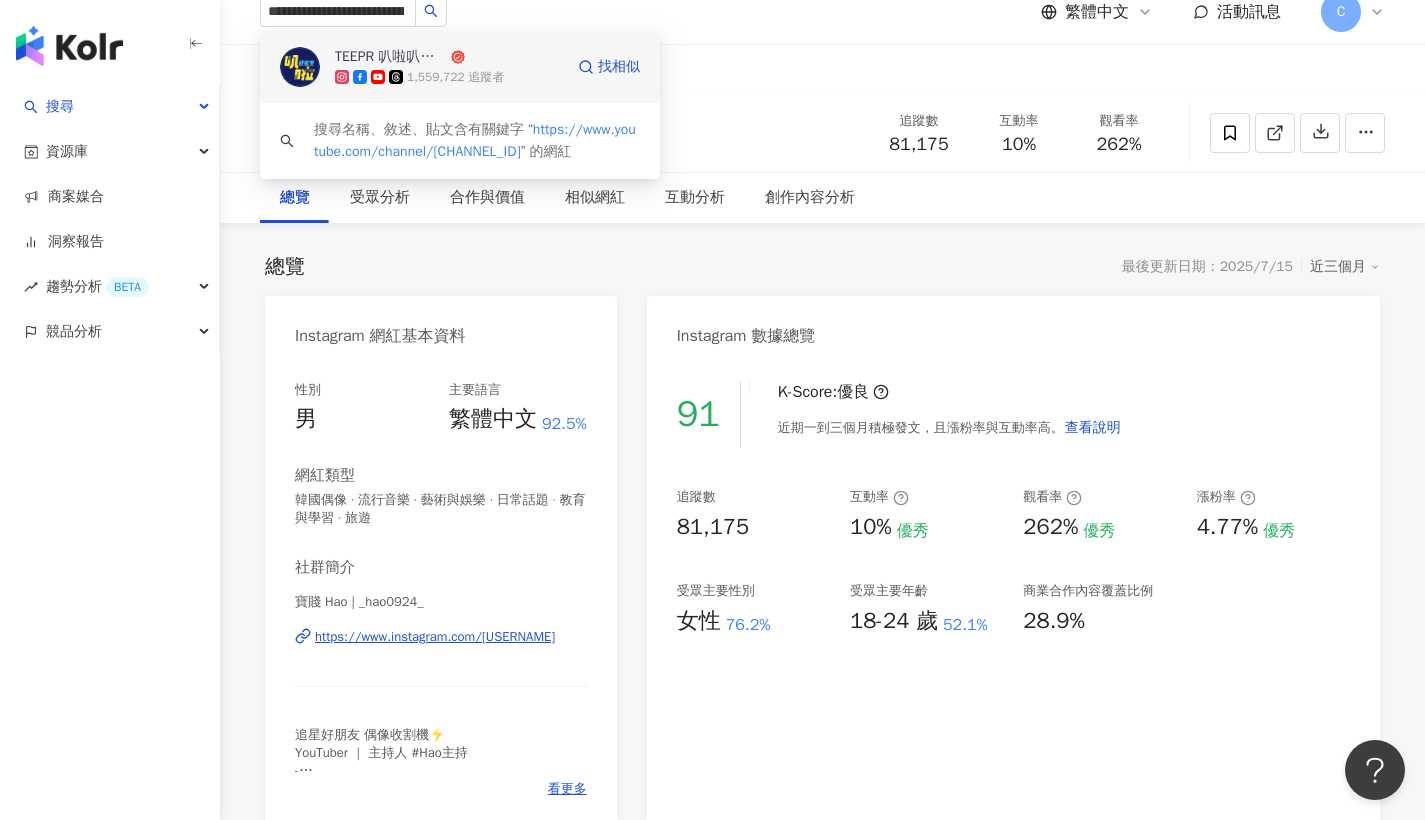 type 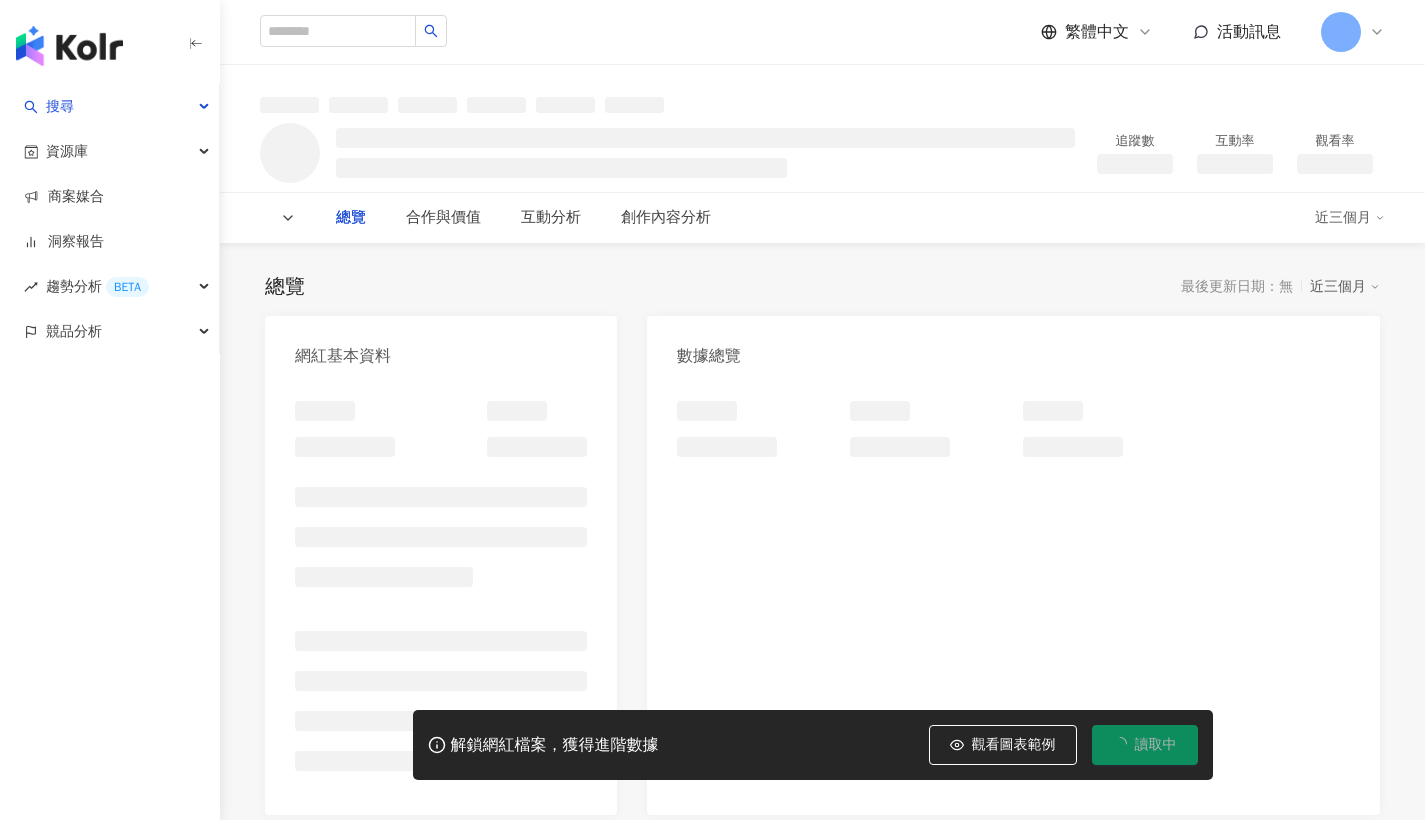 scroll, scrollTop: 0, scrollLeft: 0, axis: both 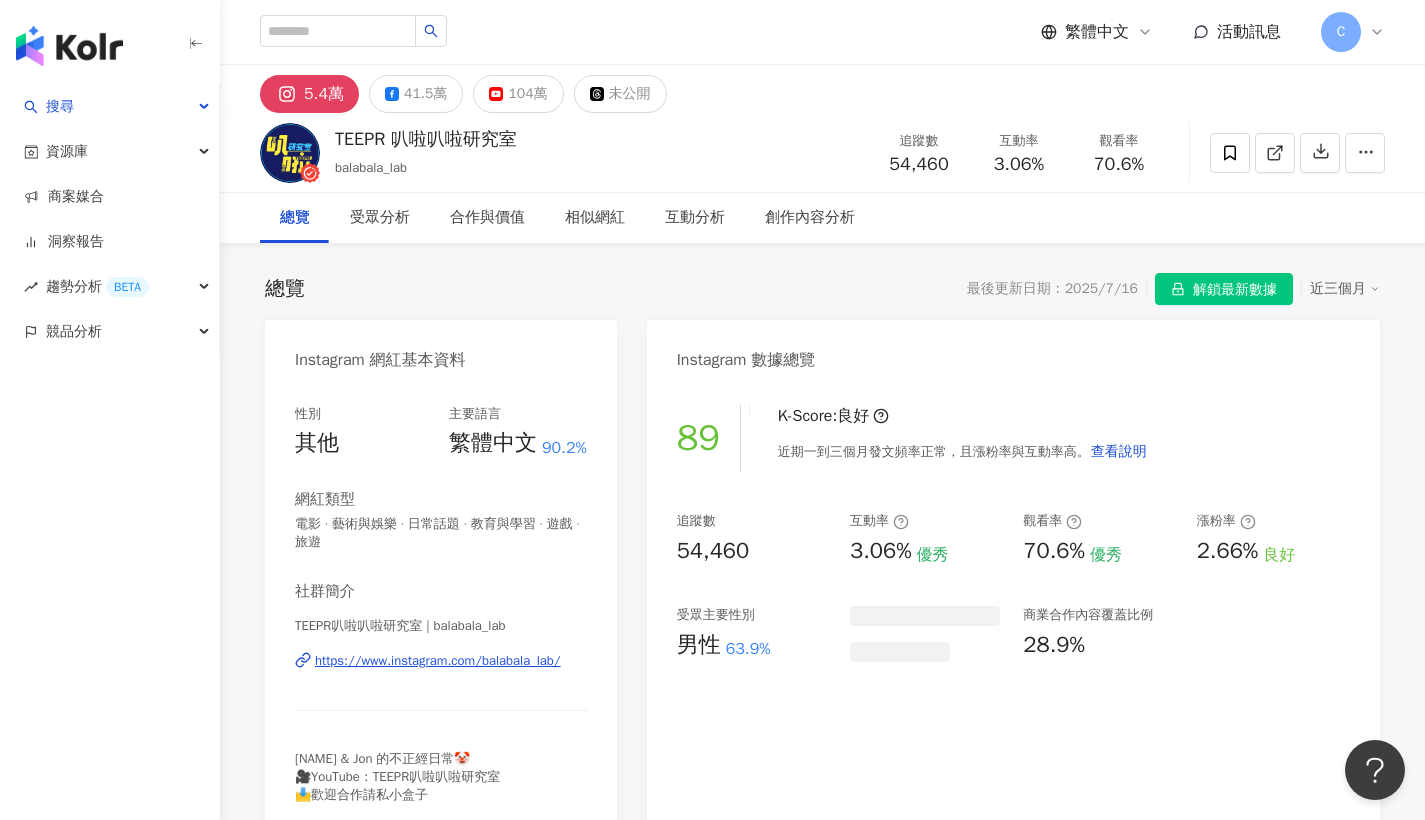 click on "解鎖最新數據" at bounding box center [1235, 290] 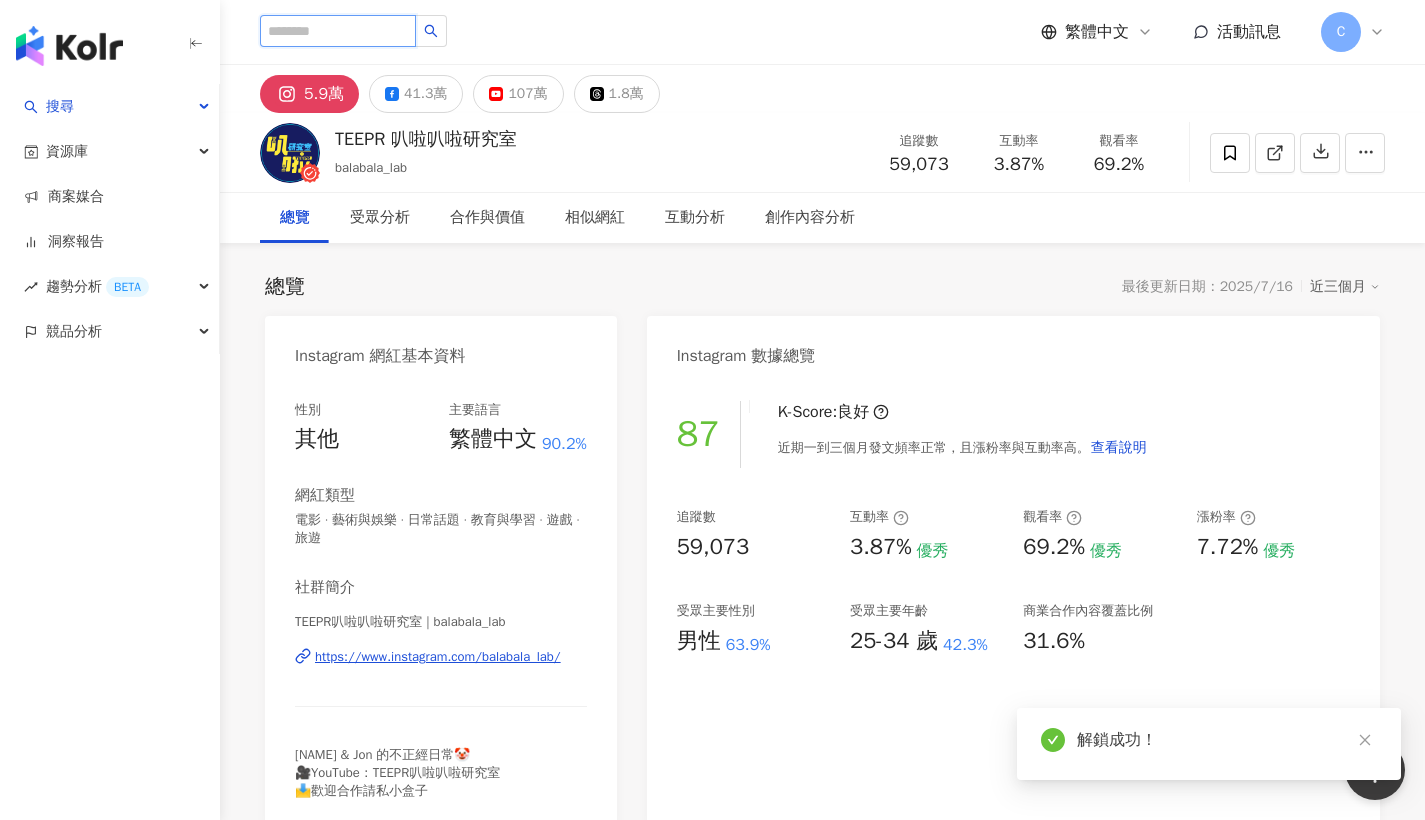 click at bounding box center (338, 31) 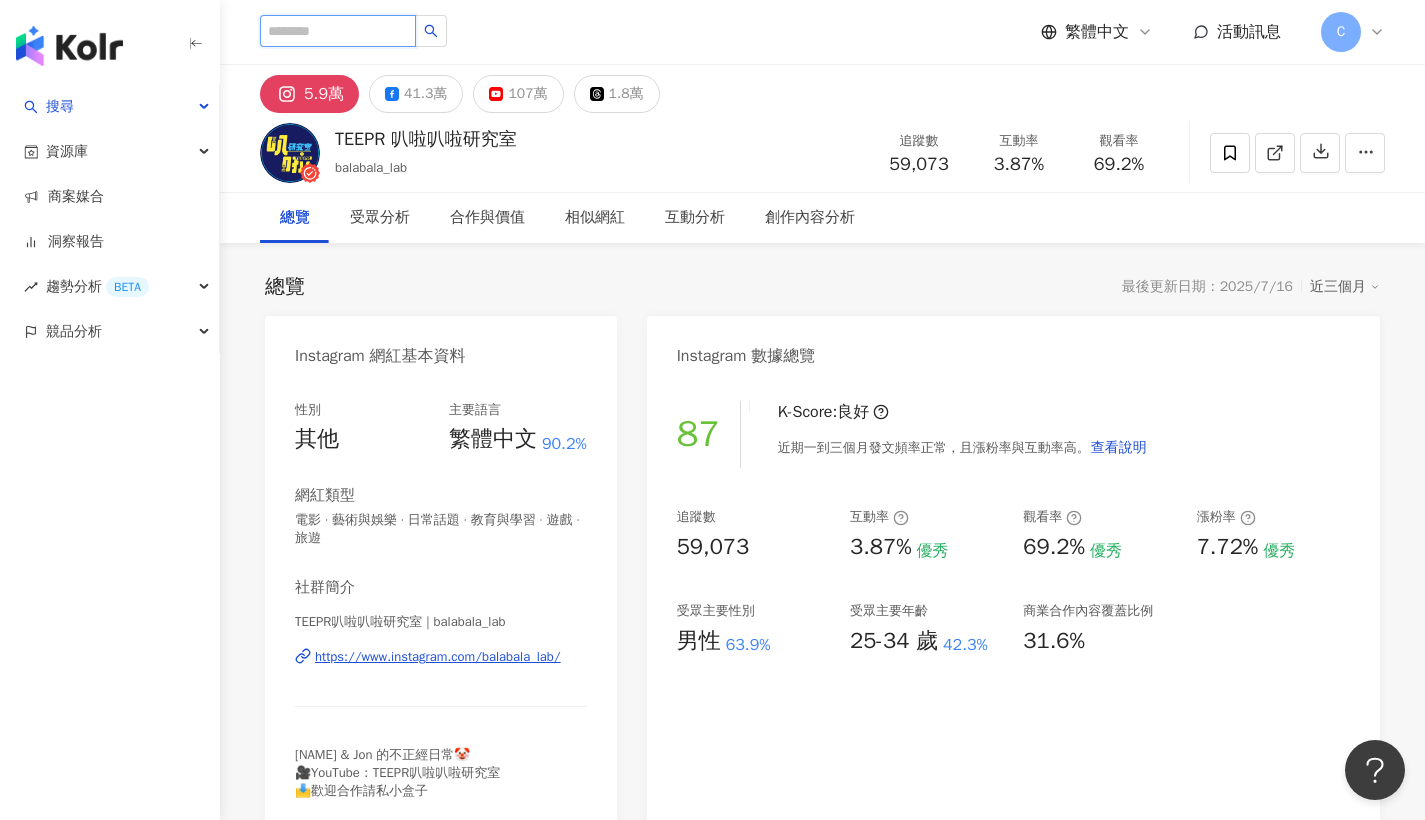 paste on "**********" 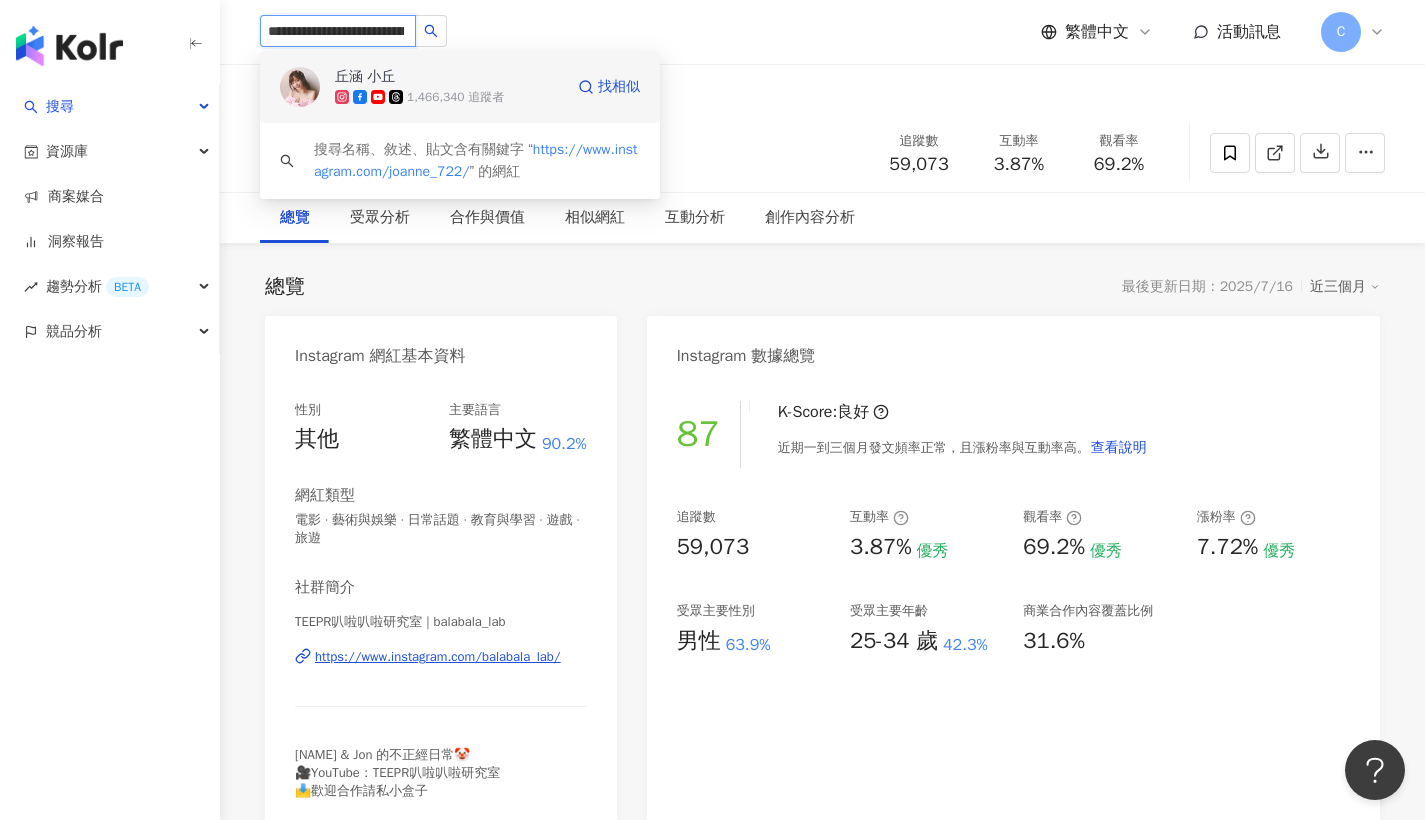 click on "丘涵 小丘 1,466,340   追蹤者 找相似" at bounding box center (460, 87) 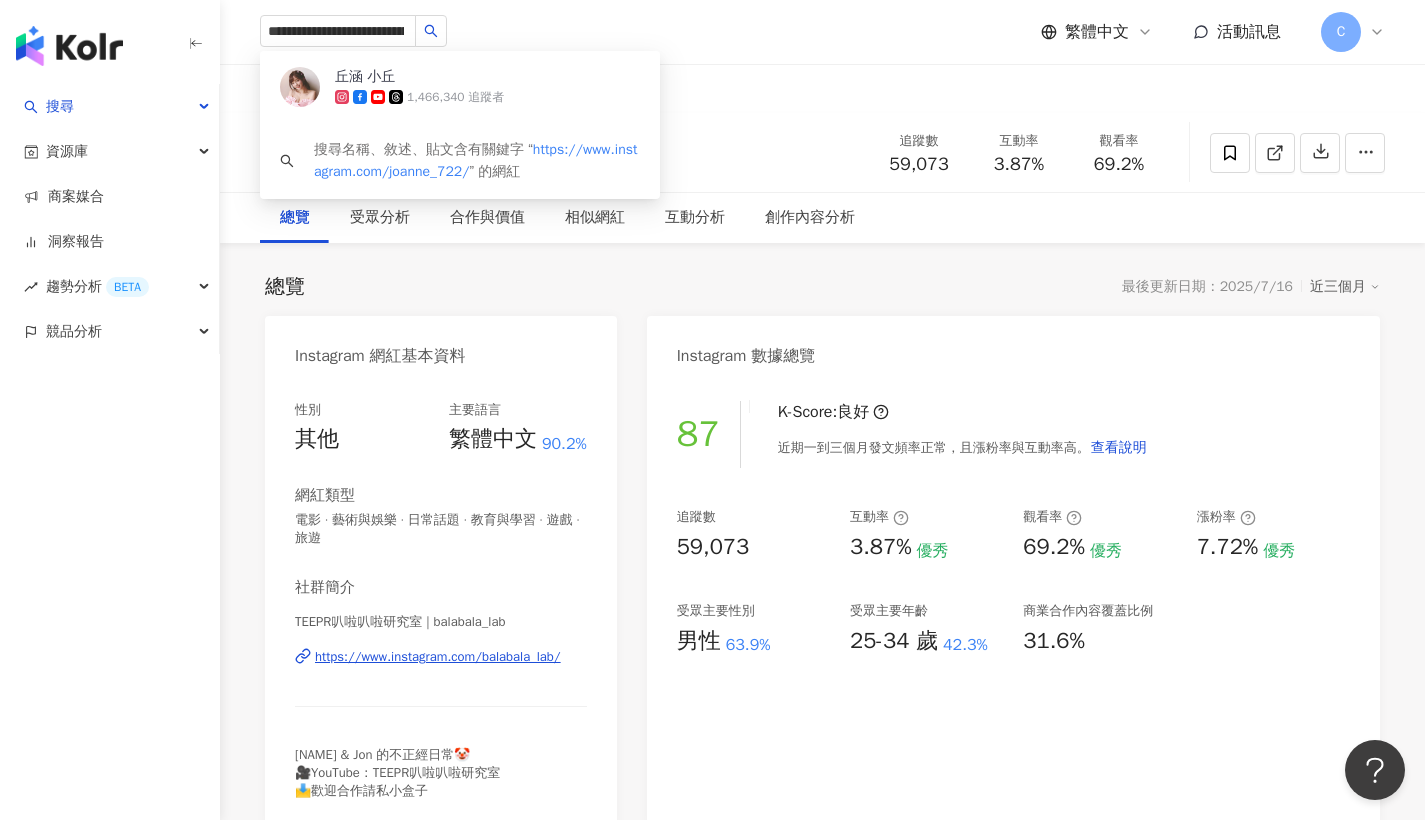 type 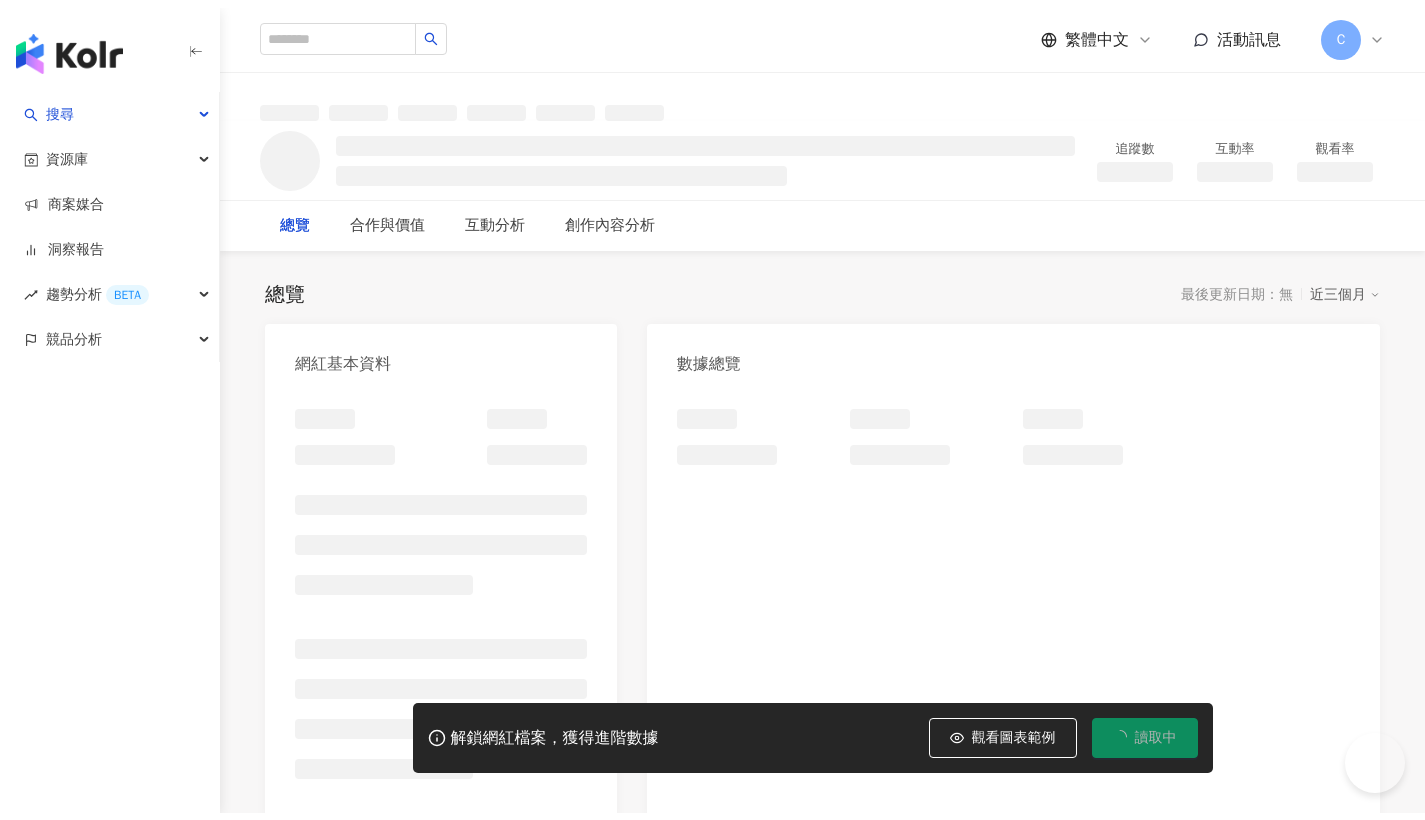 scroll, scrollTop: 0, scrollLeft: 0, axis: both 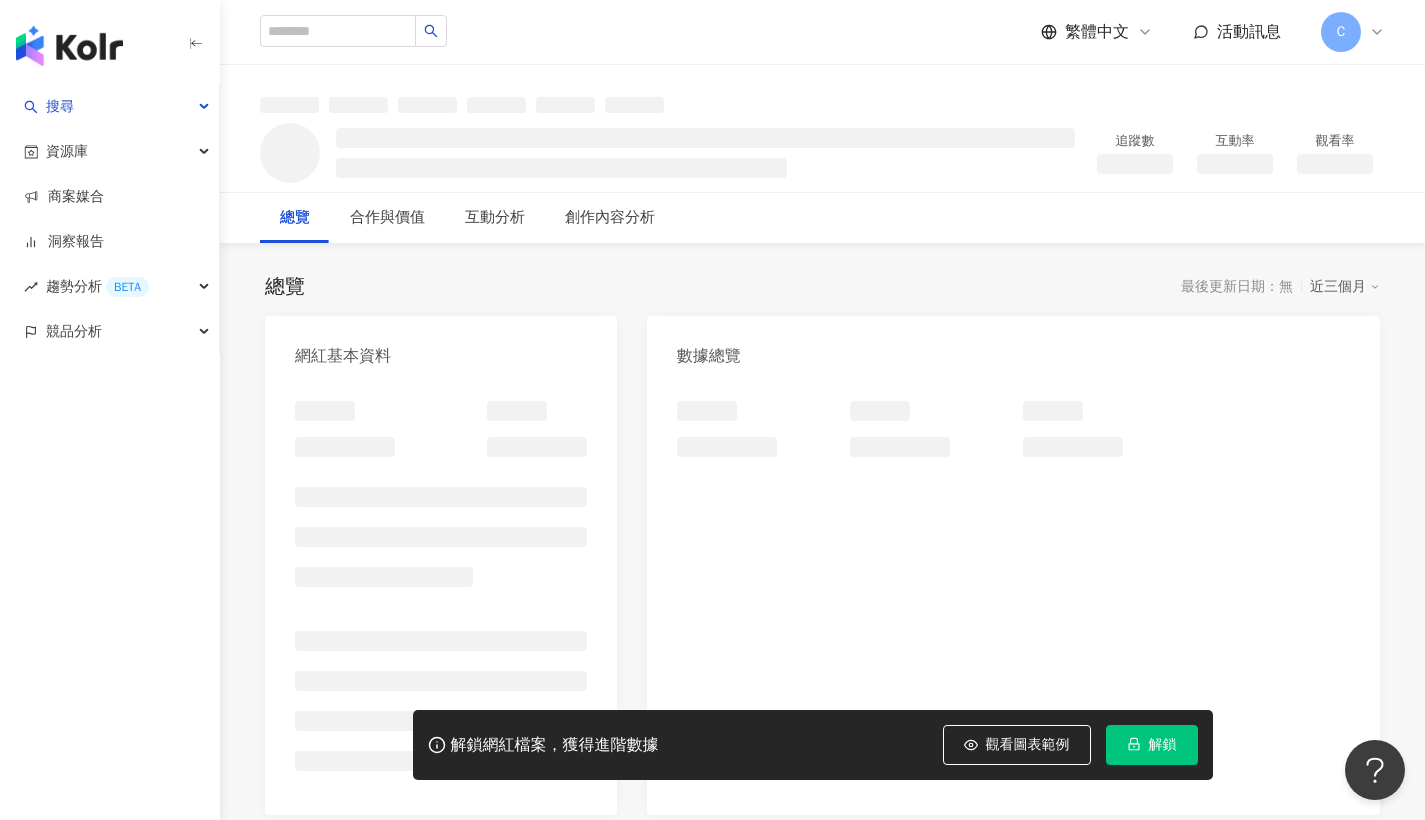 click on "解鎖" at bounding box center (1163, 745) 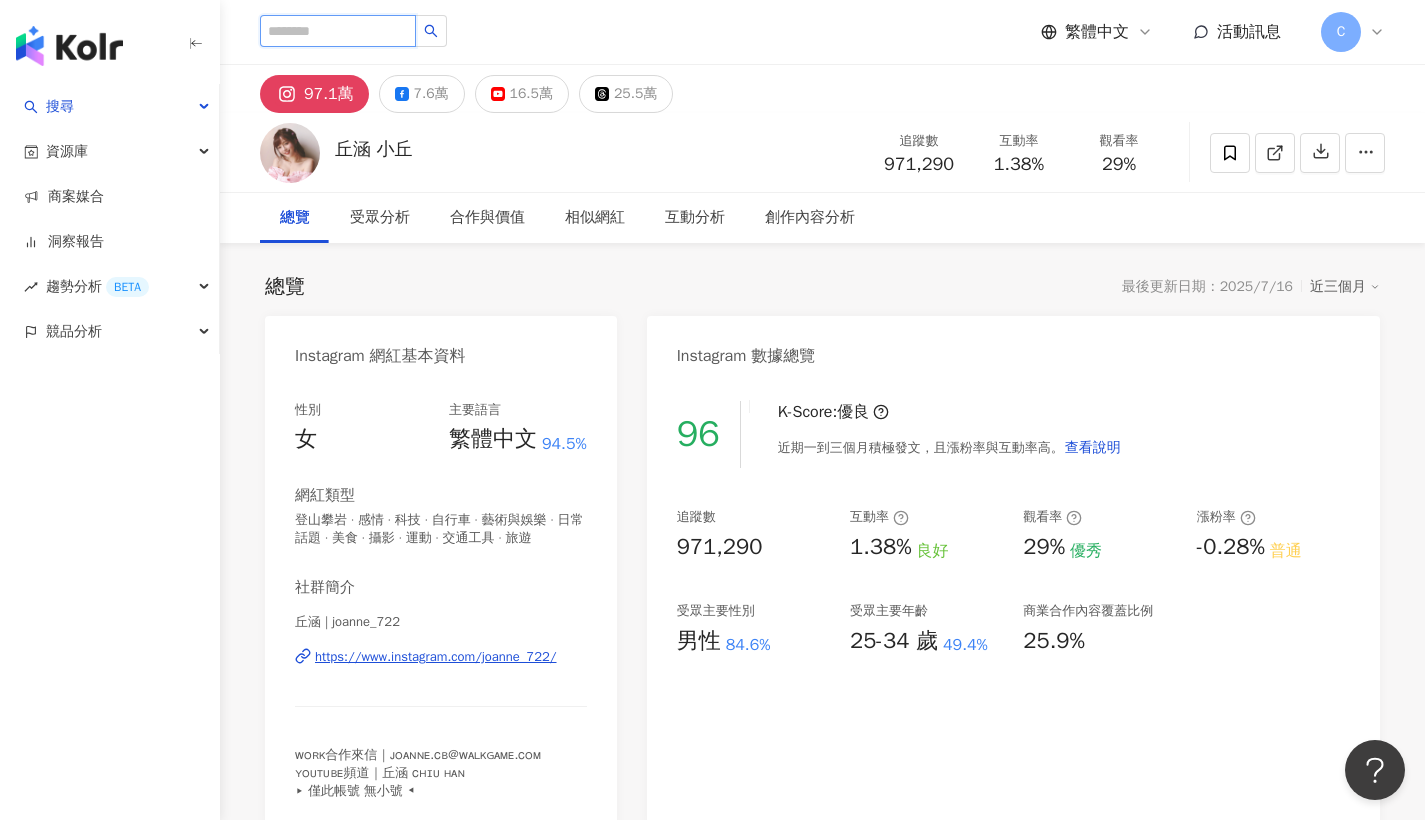 click at bounding box center (338, 31) 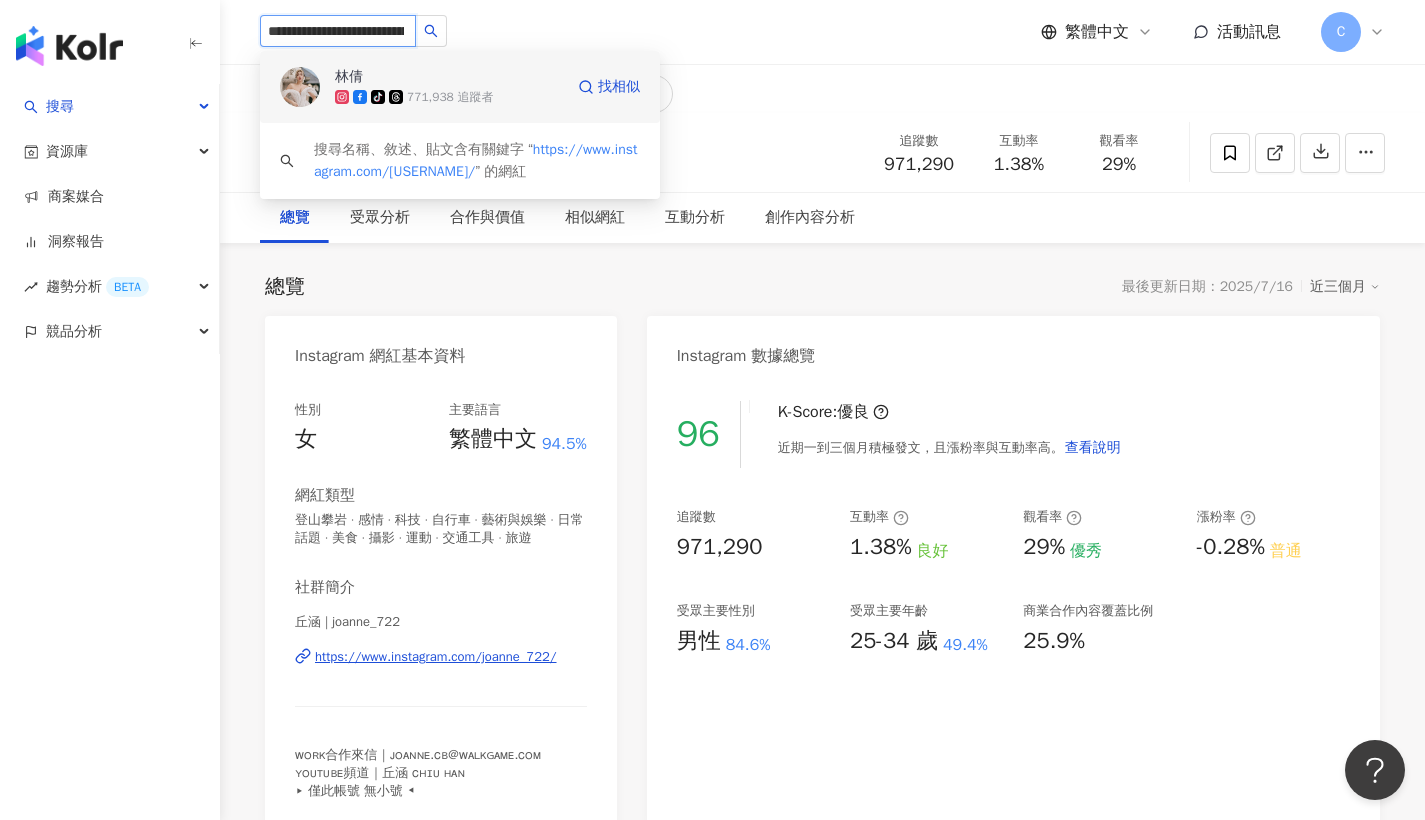 click on "[NAME] tiktok-icon [NUMBER]   追蹤者 找相似" at bounding box center (460, 87) 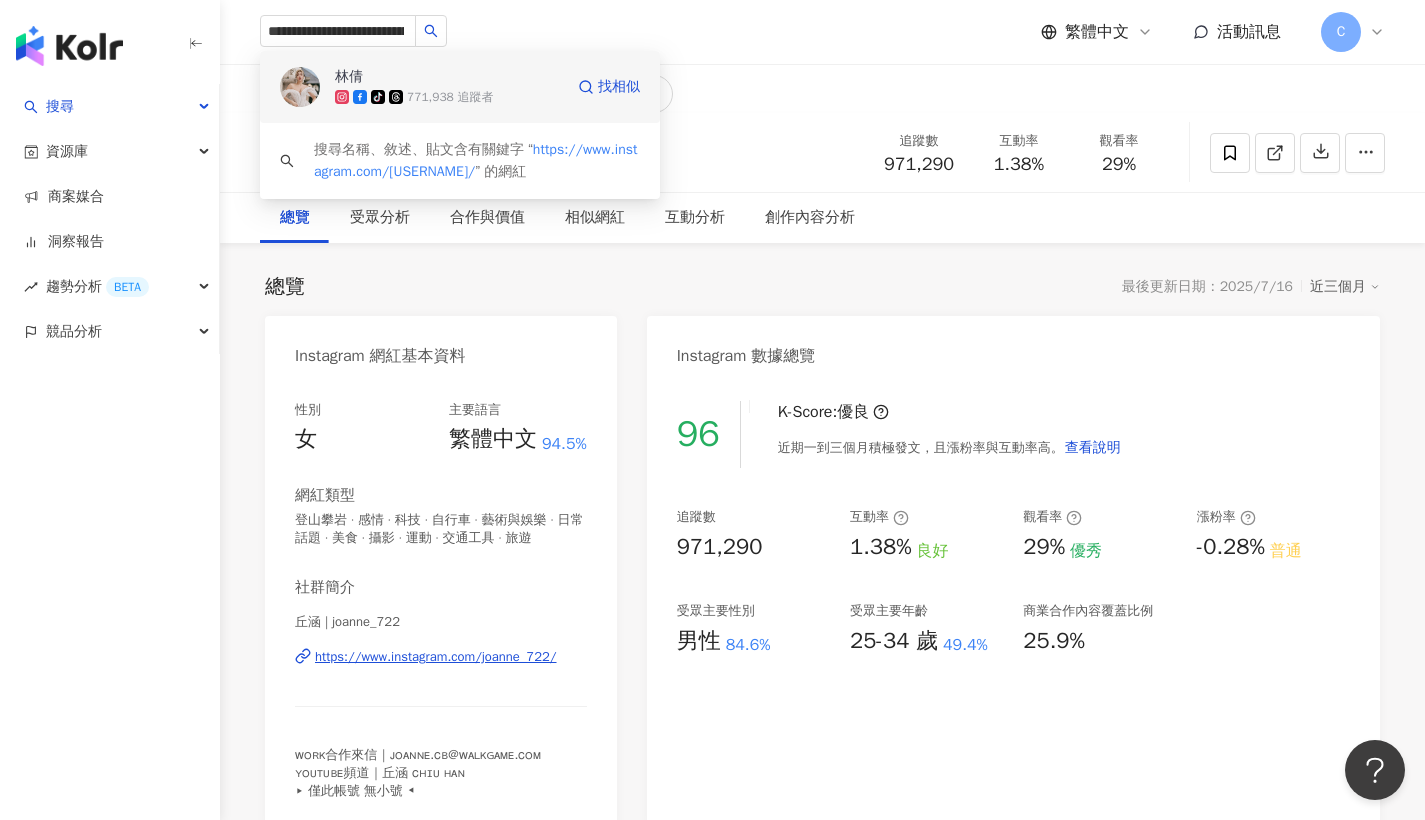 type 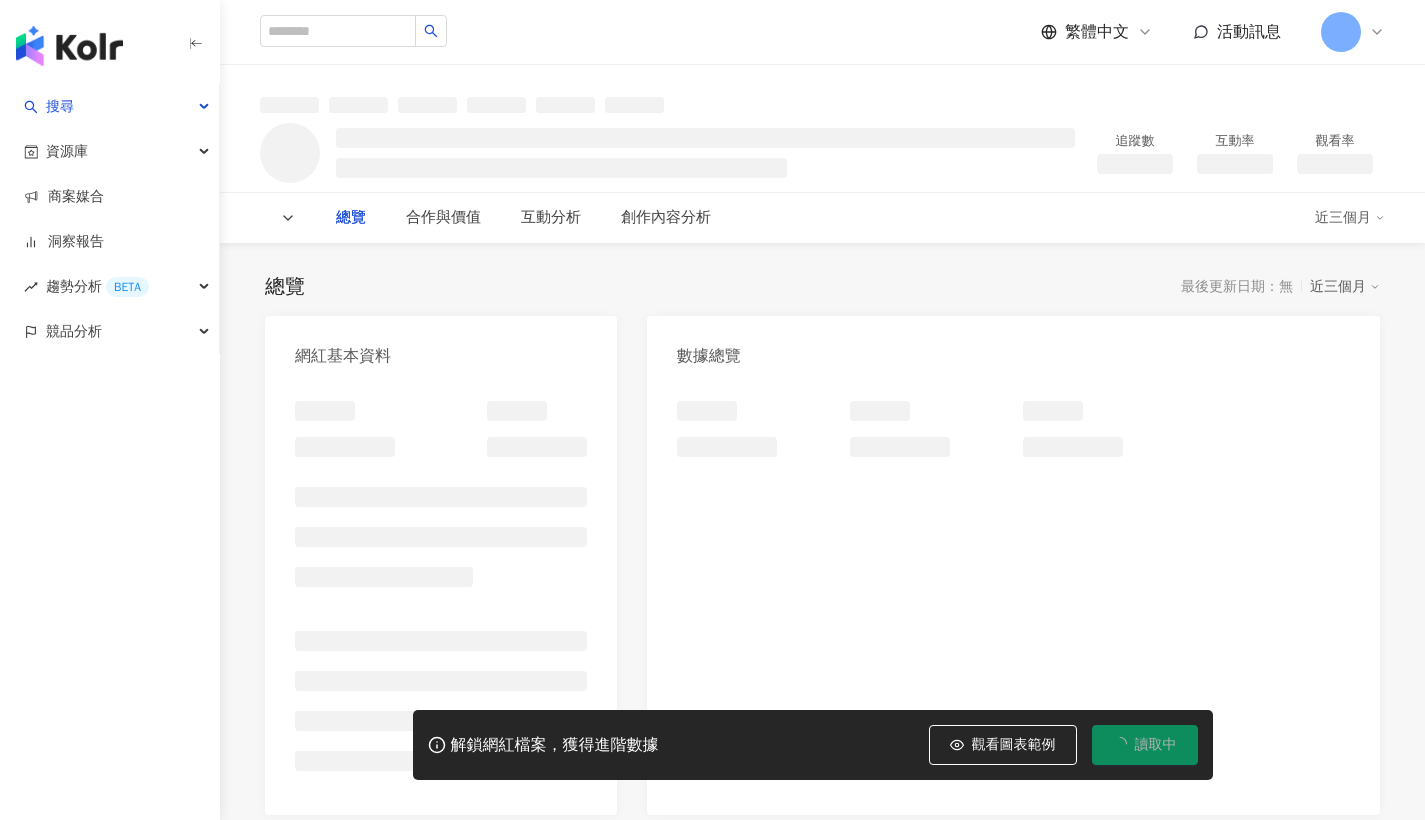 scroll, scrollTop: 0, scrollLeft: 0, axis: both 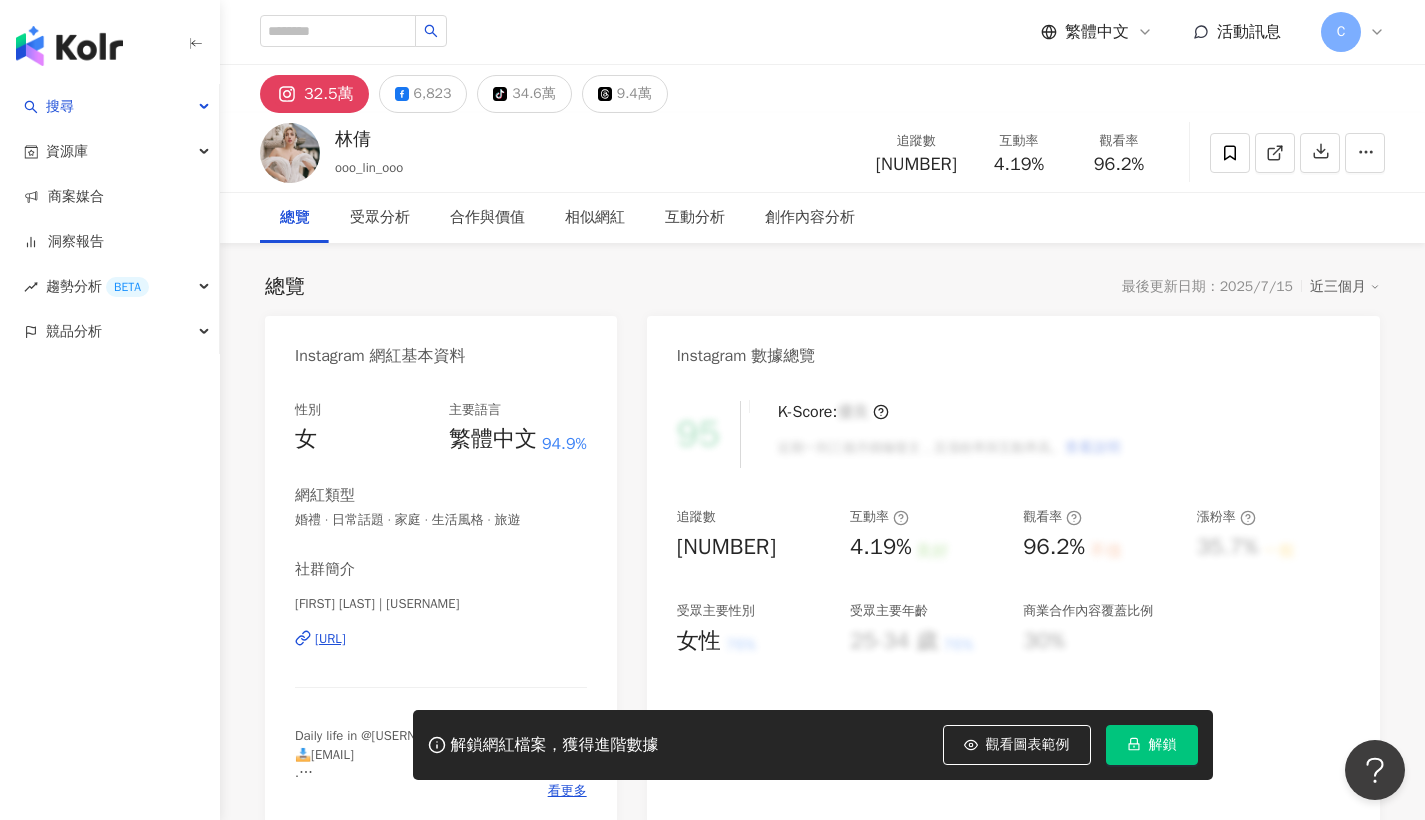 click on "解鎖" at bounding box center (1152, 745) 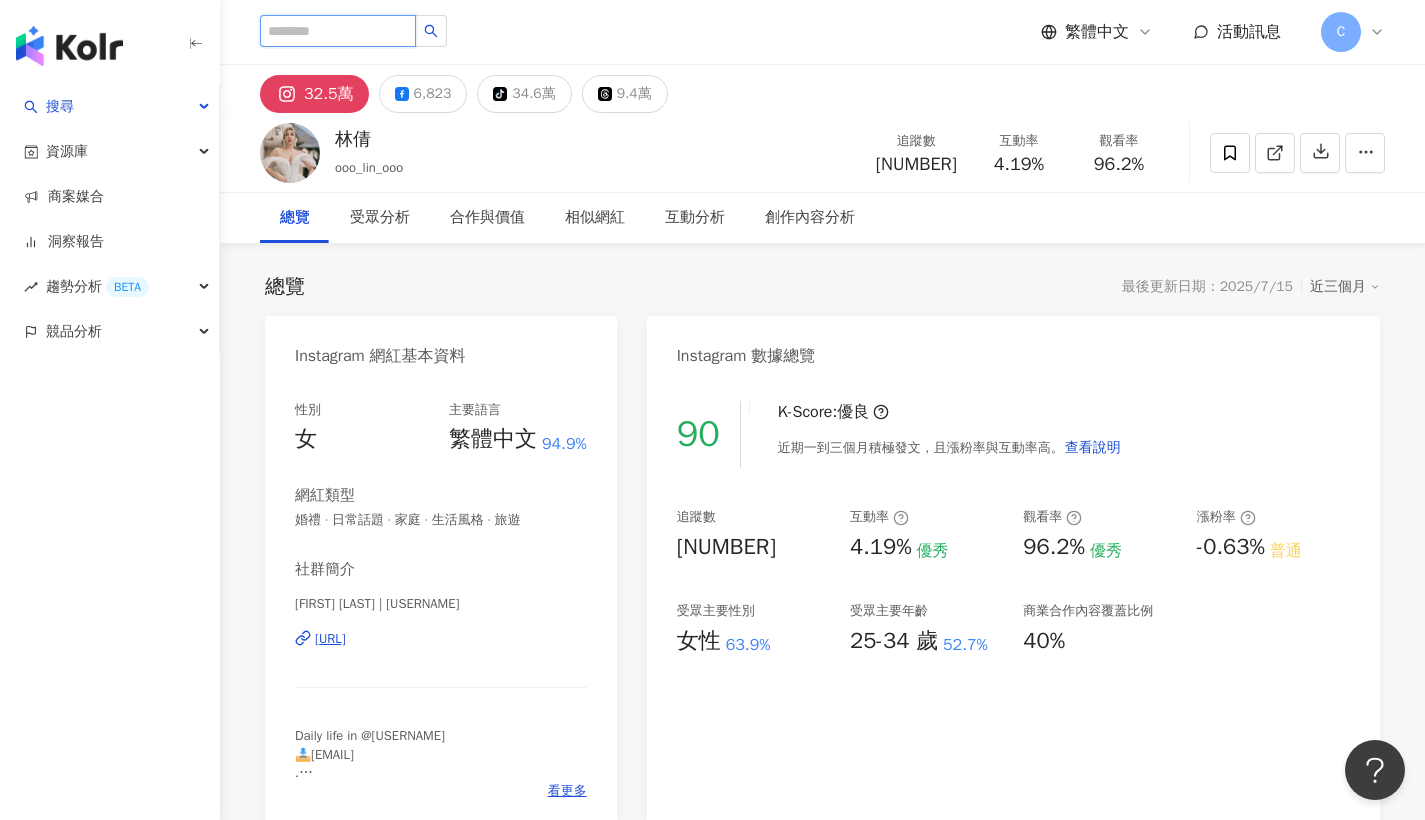 click at bounding box center (338, 31) 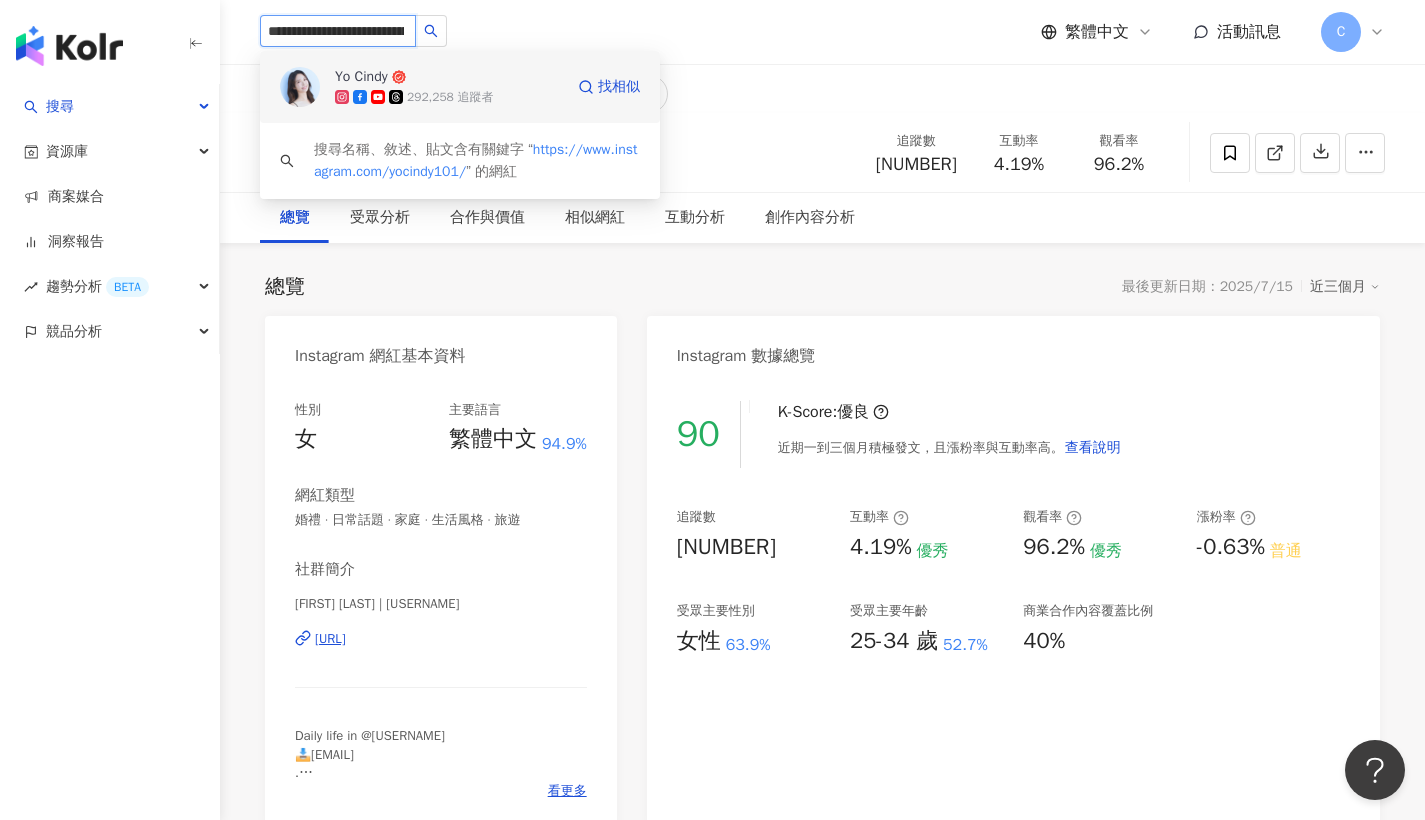 click on "Yo Cindy" at bounding box center [400, 77] 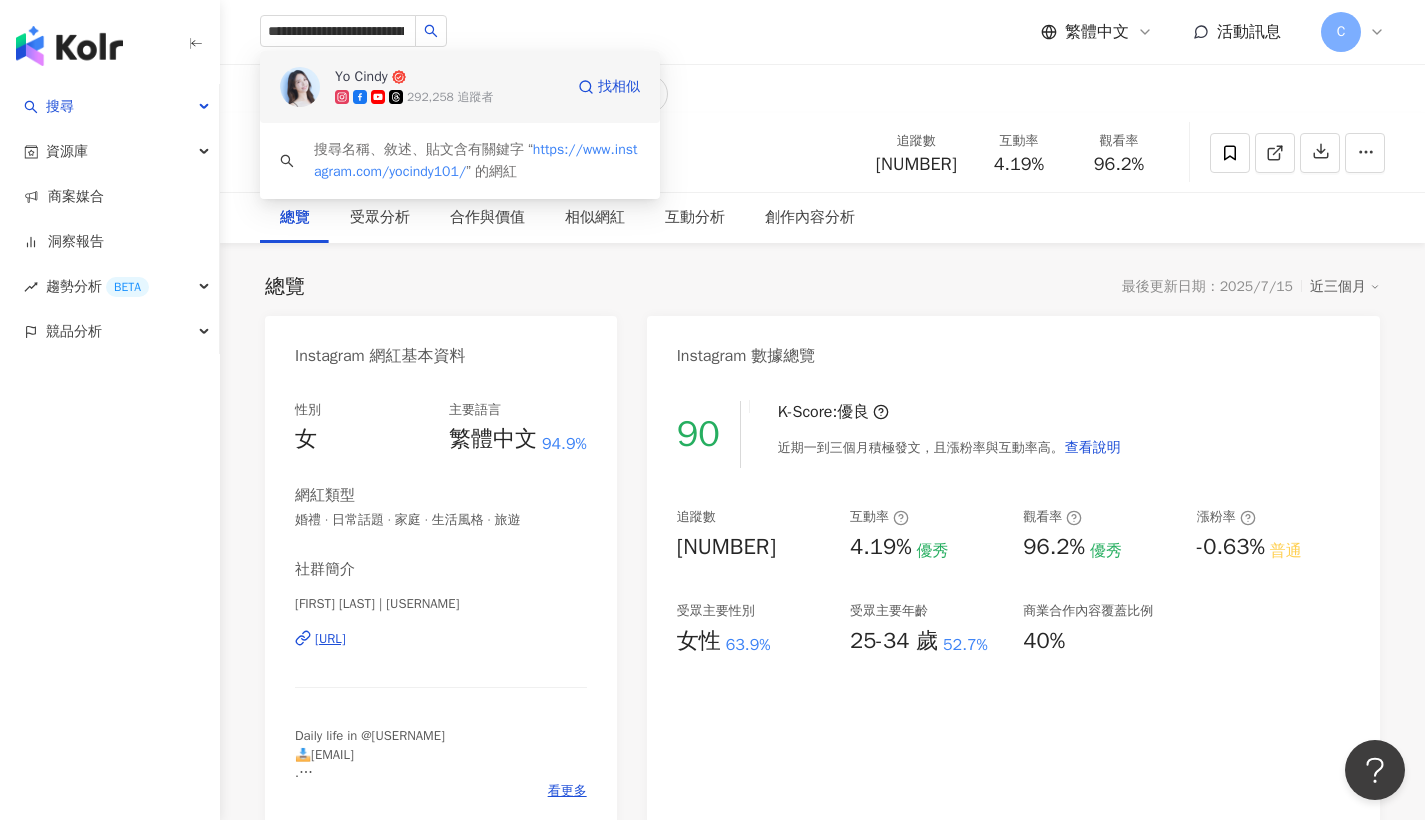 type 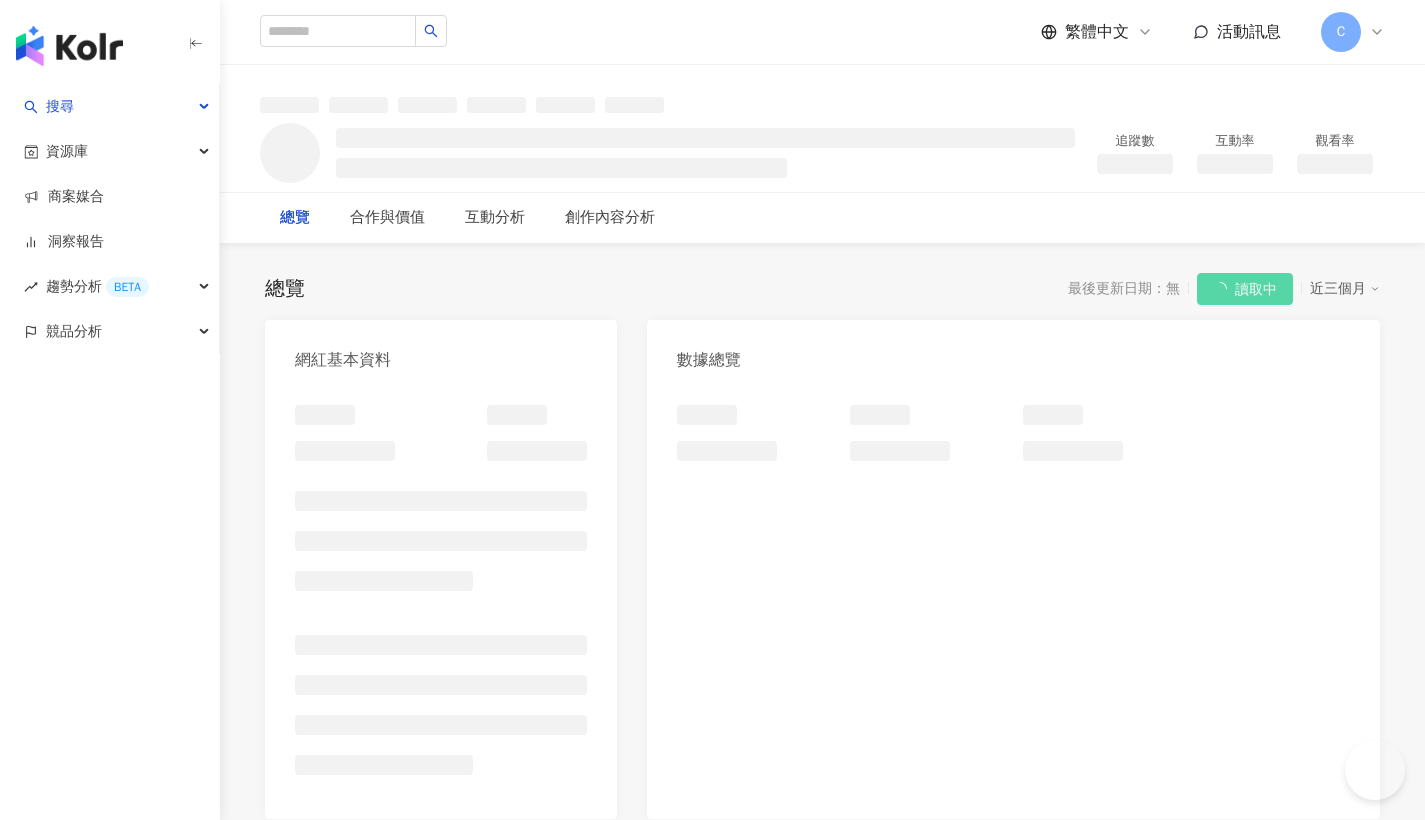 scroll, scrollTop: 0, scrollLeft: 0, axis: both 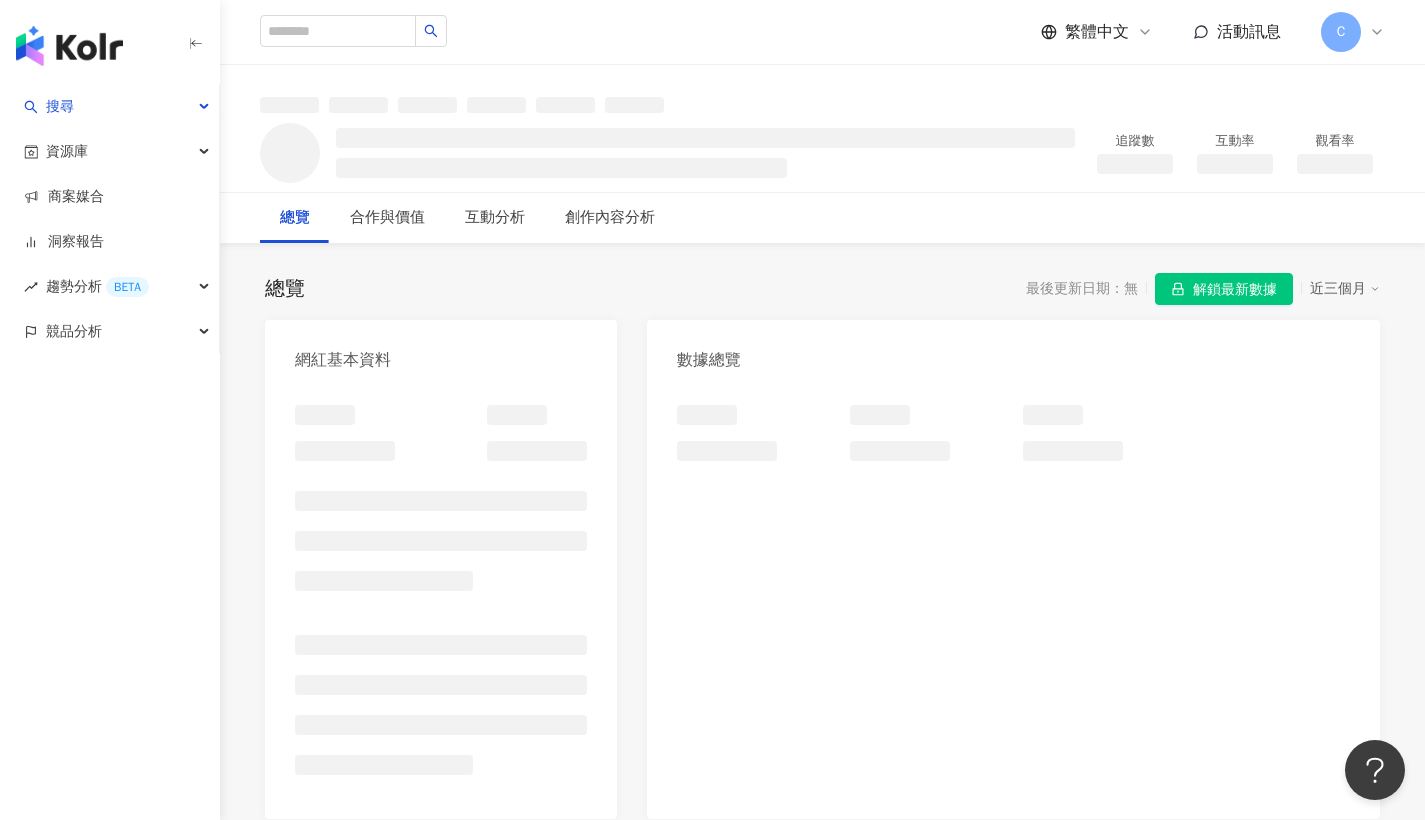 click on "解鎖最新數據" at bounding box center [1235, 290] 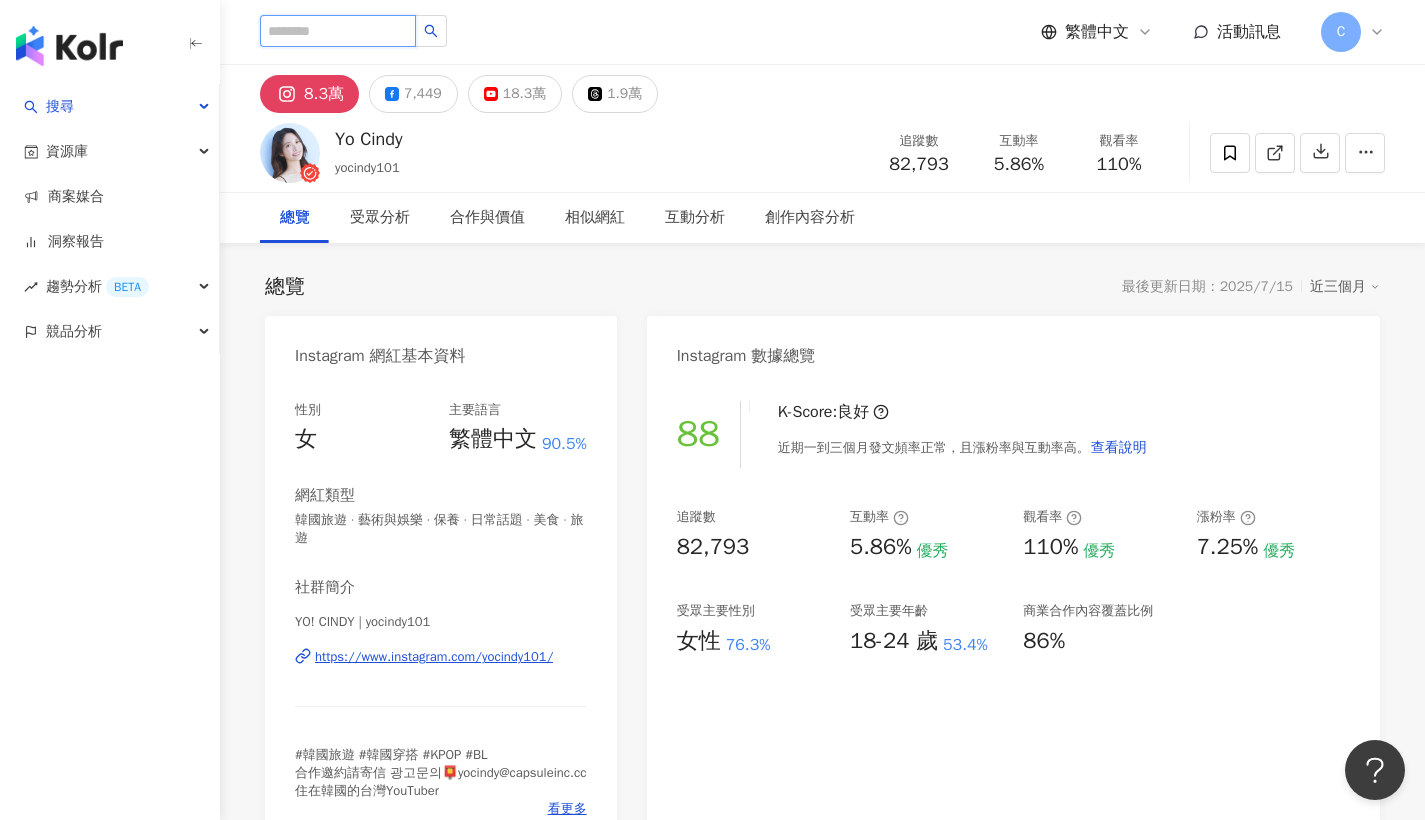 click at bounding box center [338, 31] 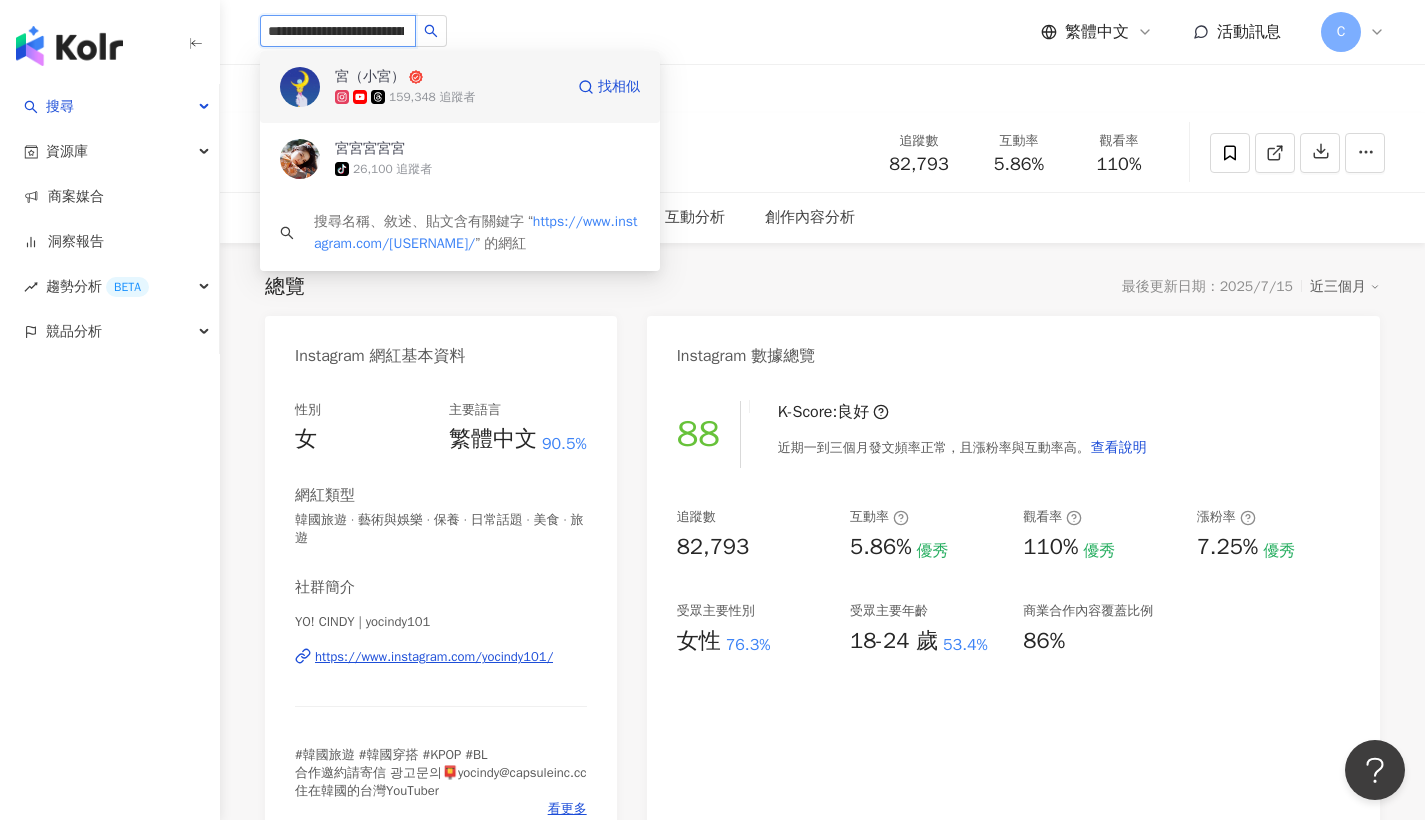 click on "159,348   追蹤者" at bounding box center [432, 97] 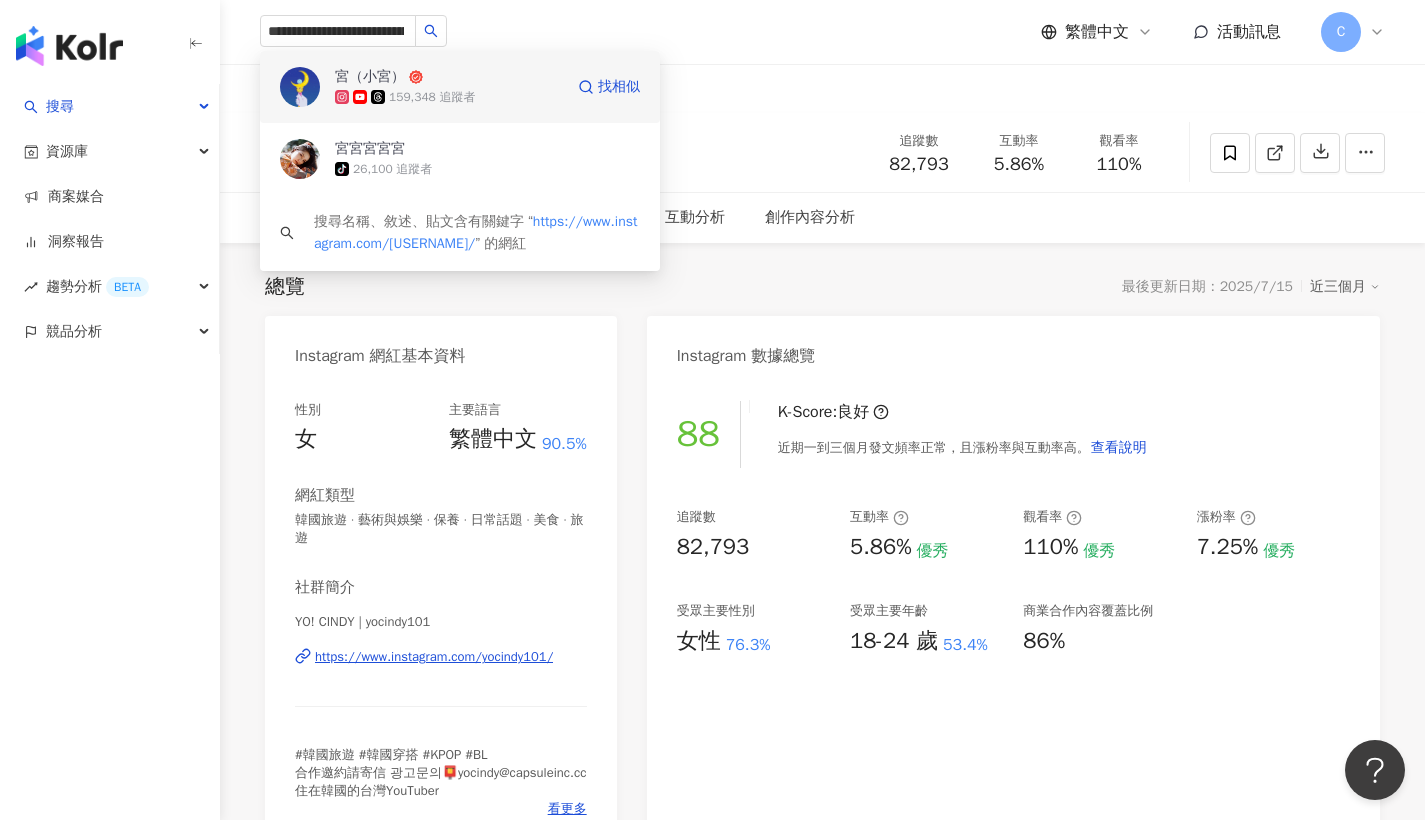 type 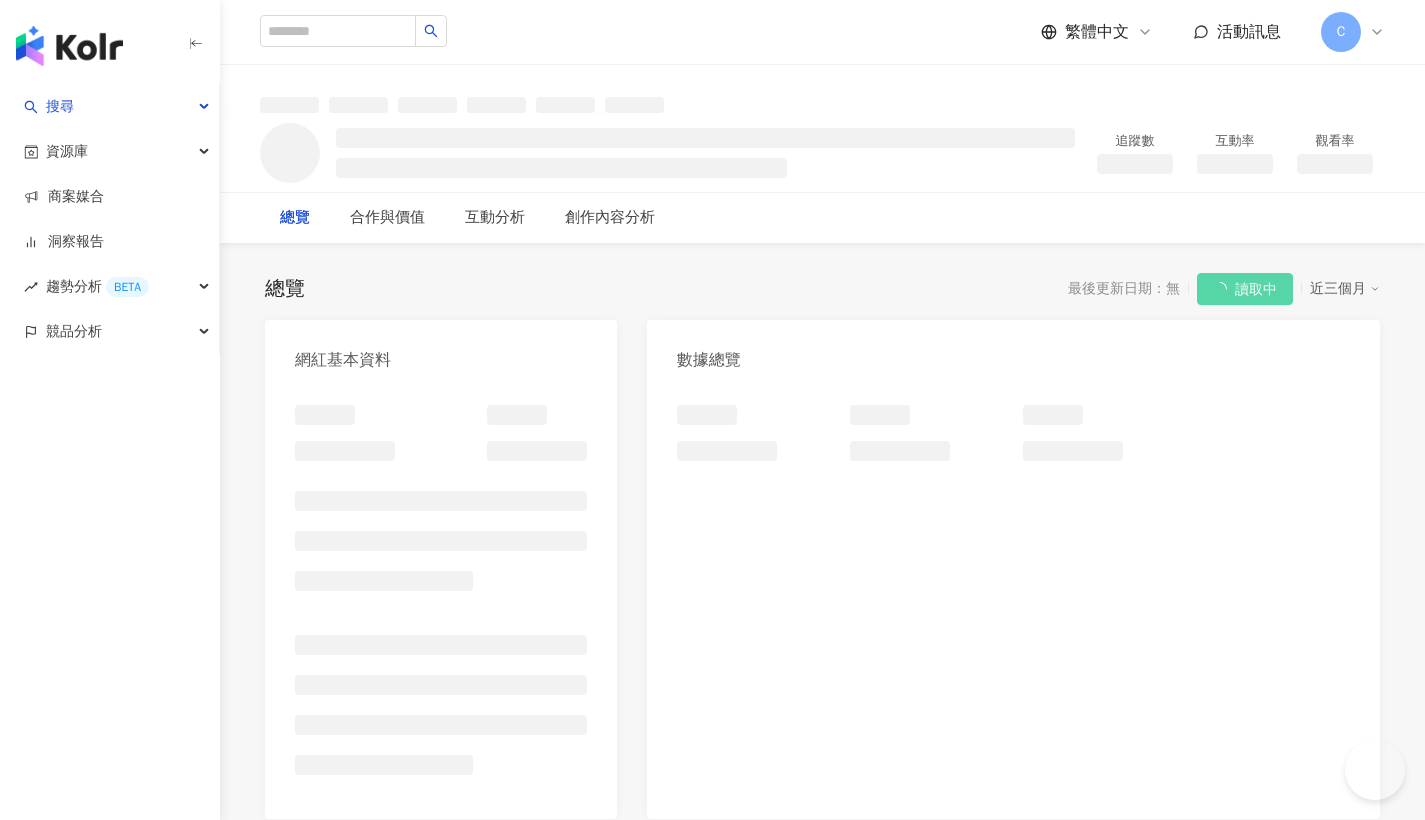scroll, scrollTop: 0, scrollLeft: 0, axis: both 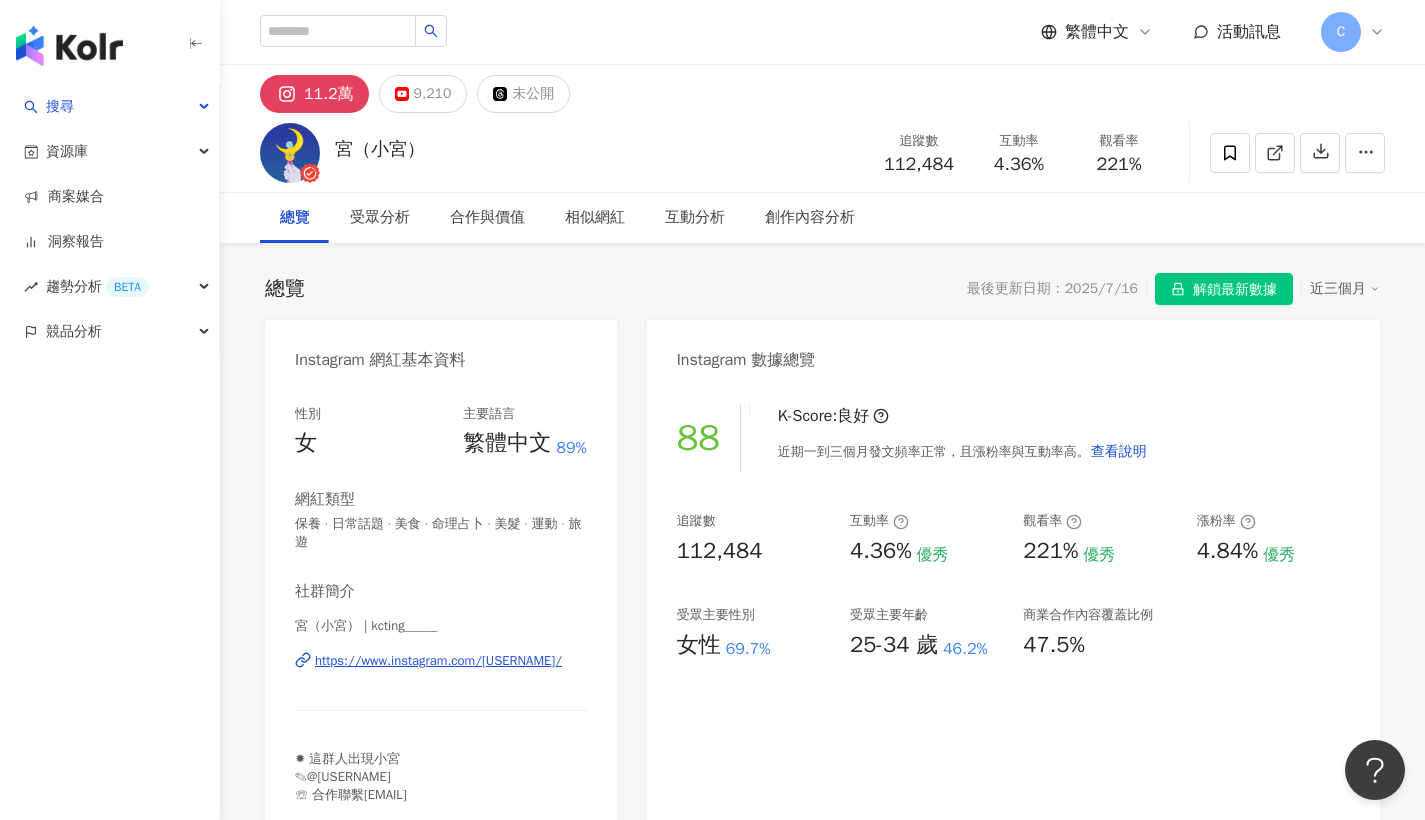 click on "解鎖最新數據" at bounding box center (1235, 290) 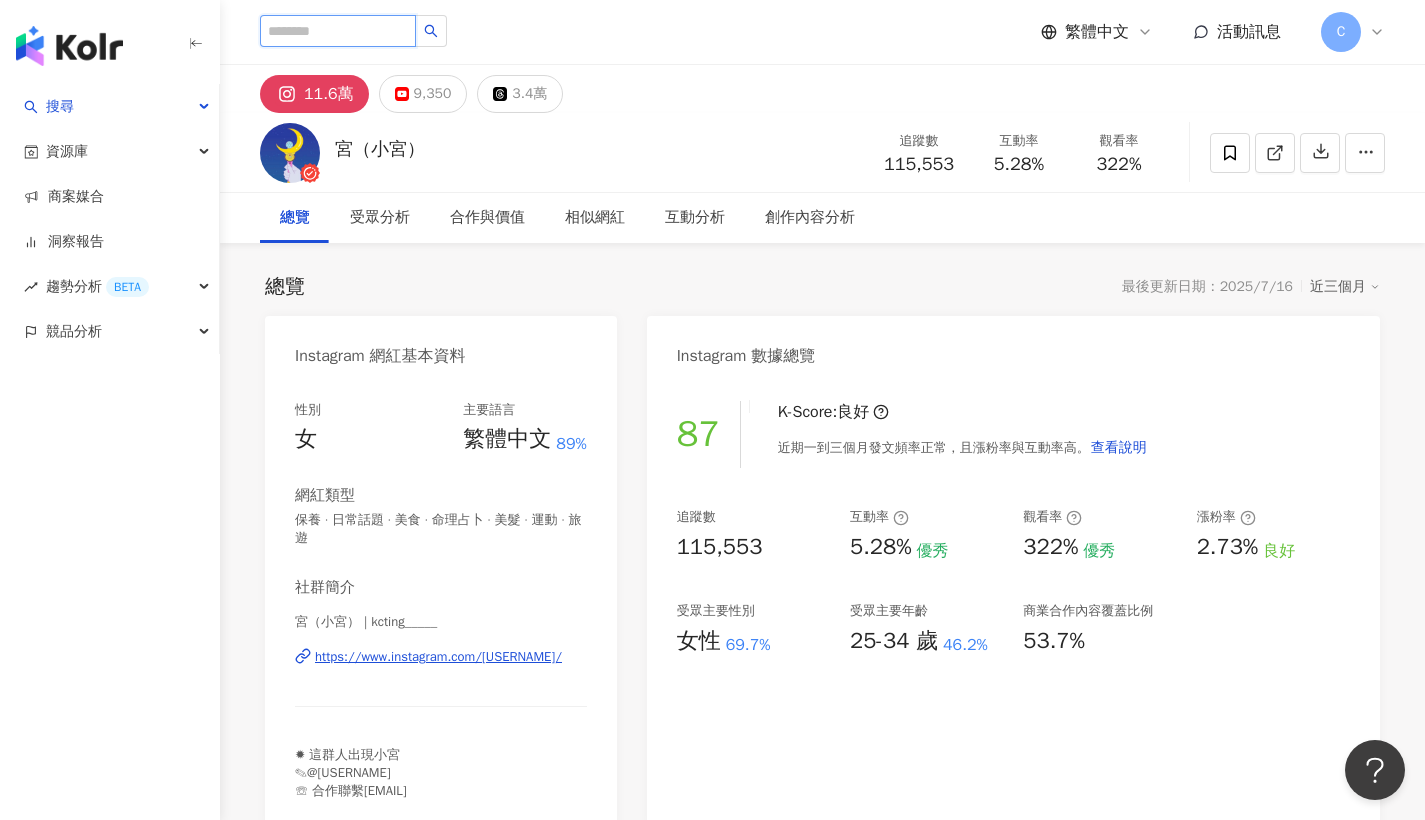 drag, startPoint x: 382, startPoint y: 17, endPoint x: 380, endPoint y: 34, distance: 17.117243 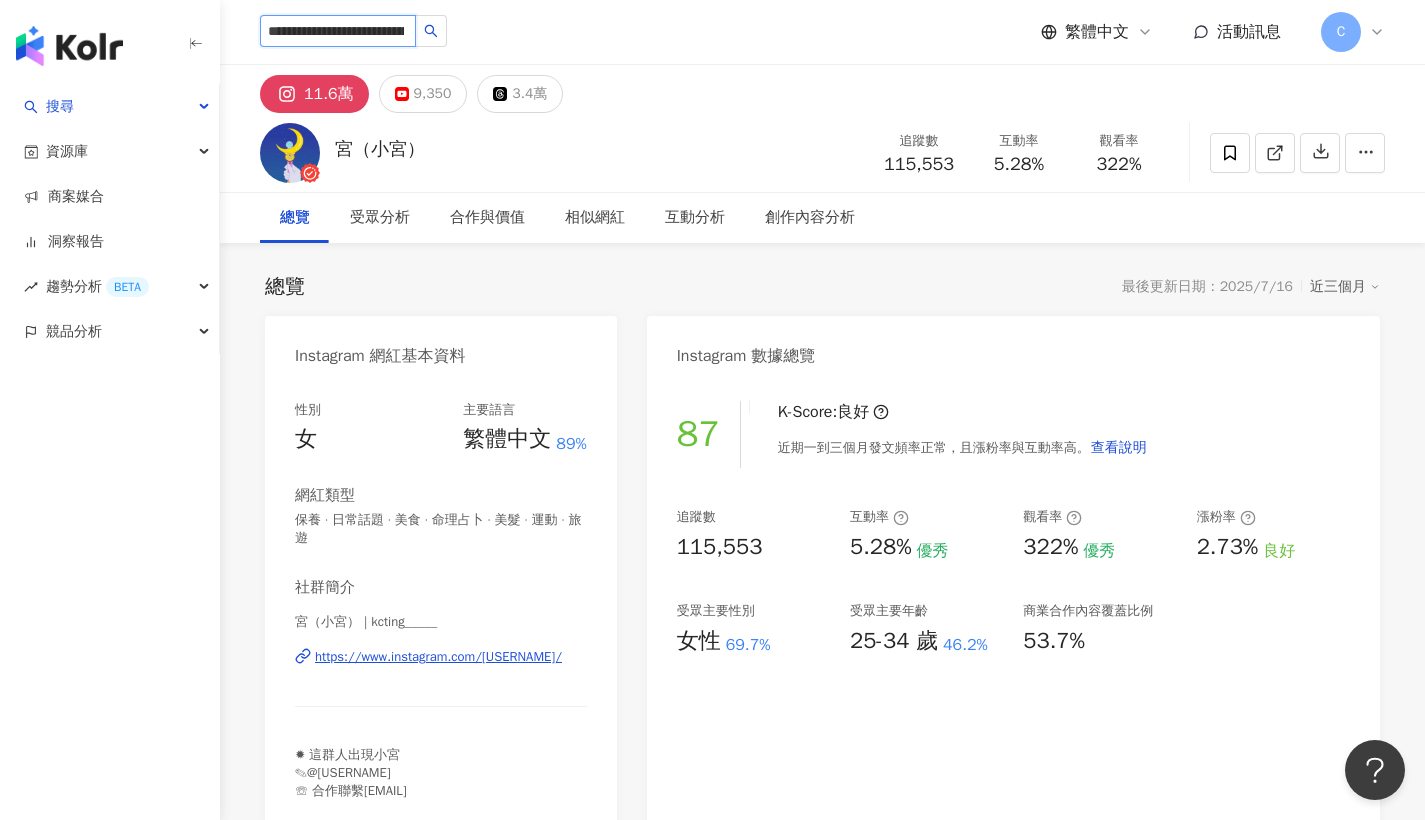 type on "**********" 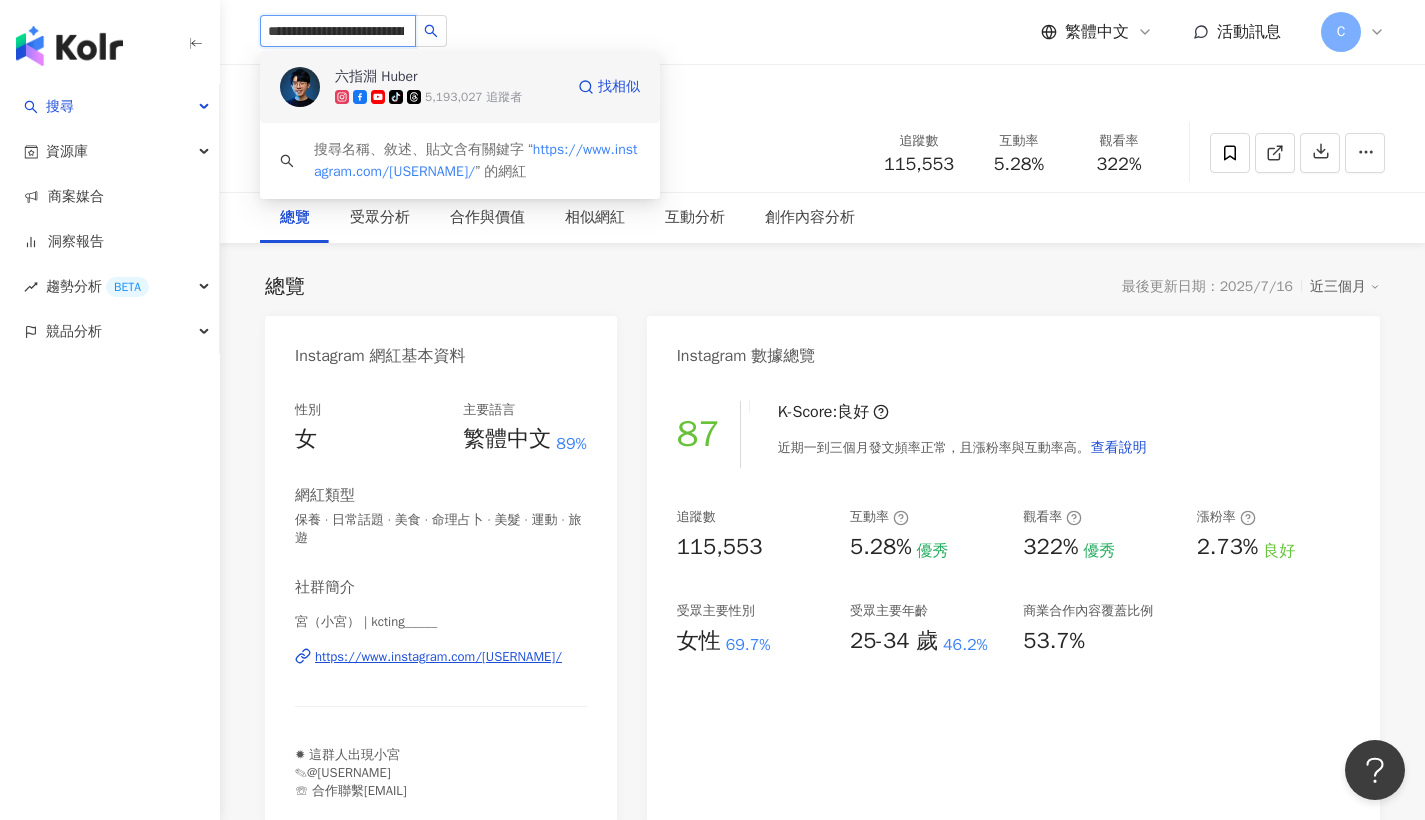 click on "5,193,027   追蹤者" at bounding box center [473, 97] 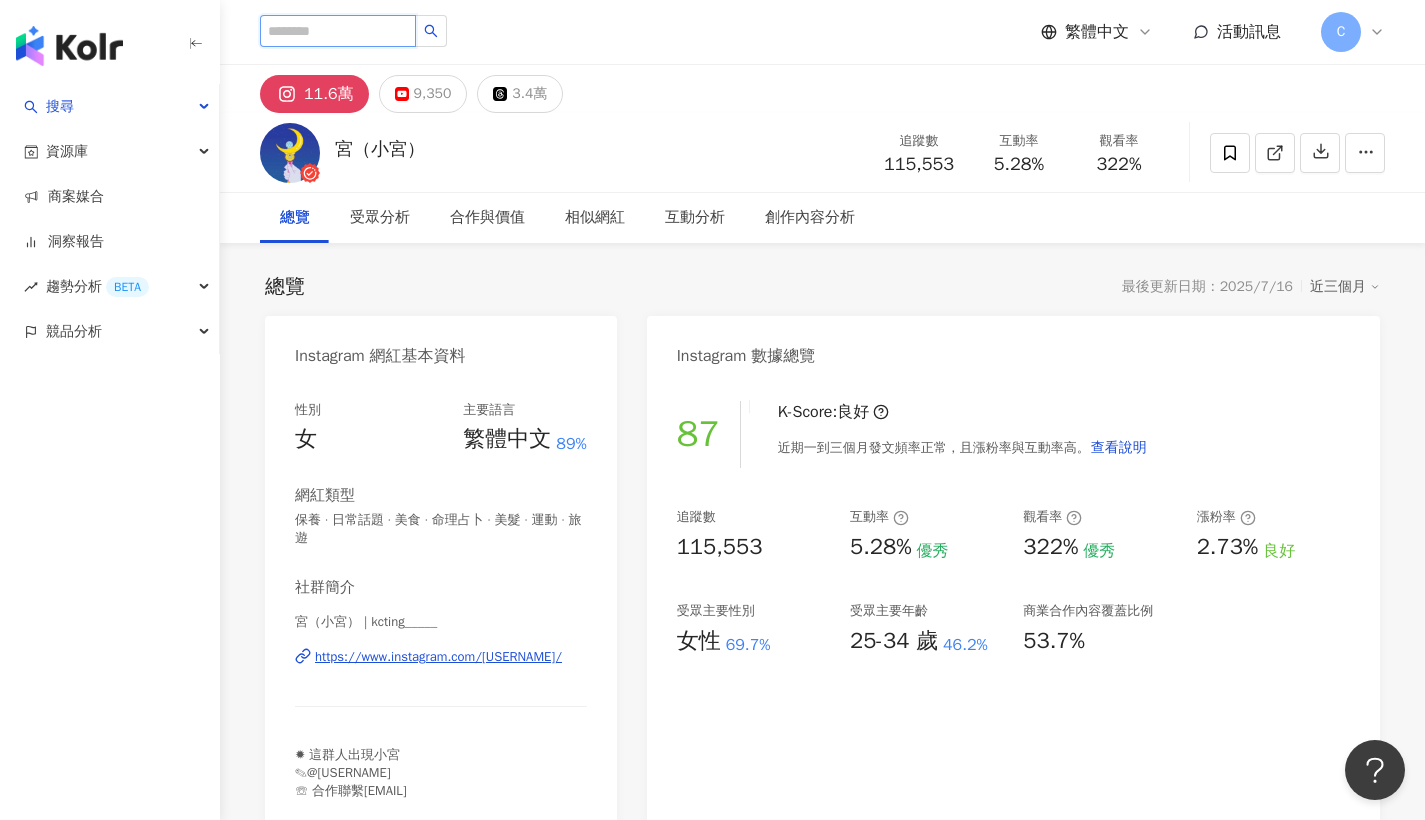 paste on "**********" 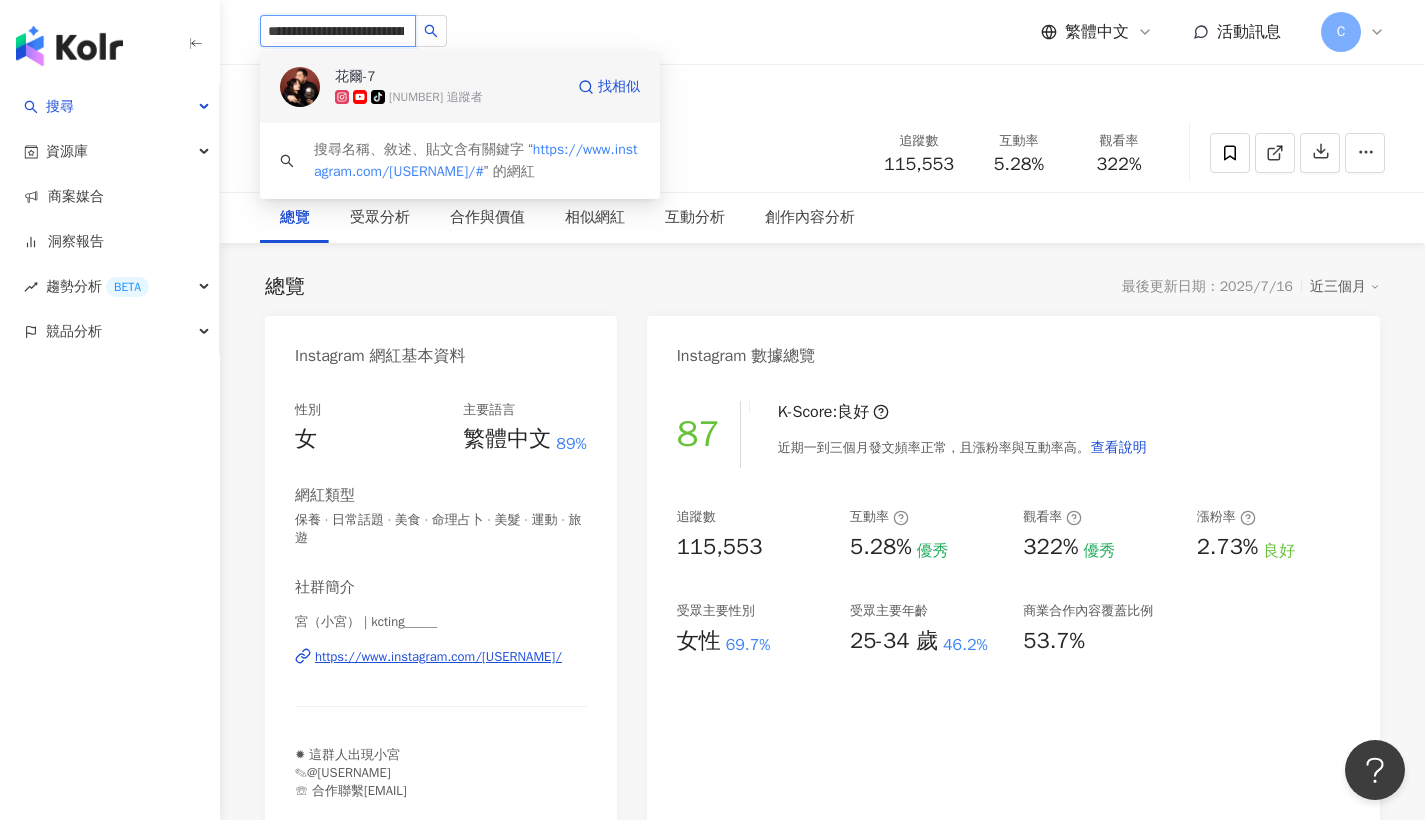 click on "144,633   追蹤者" at bounding box center [436, 97] 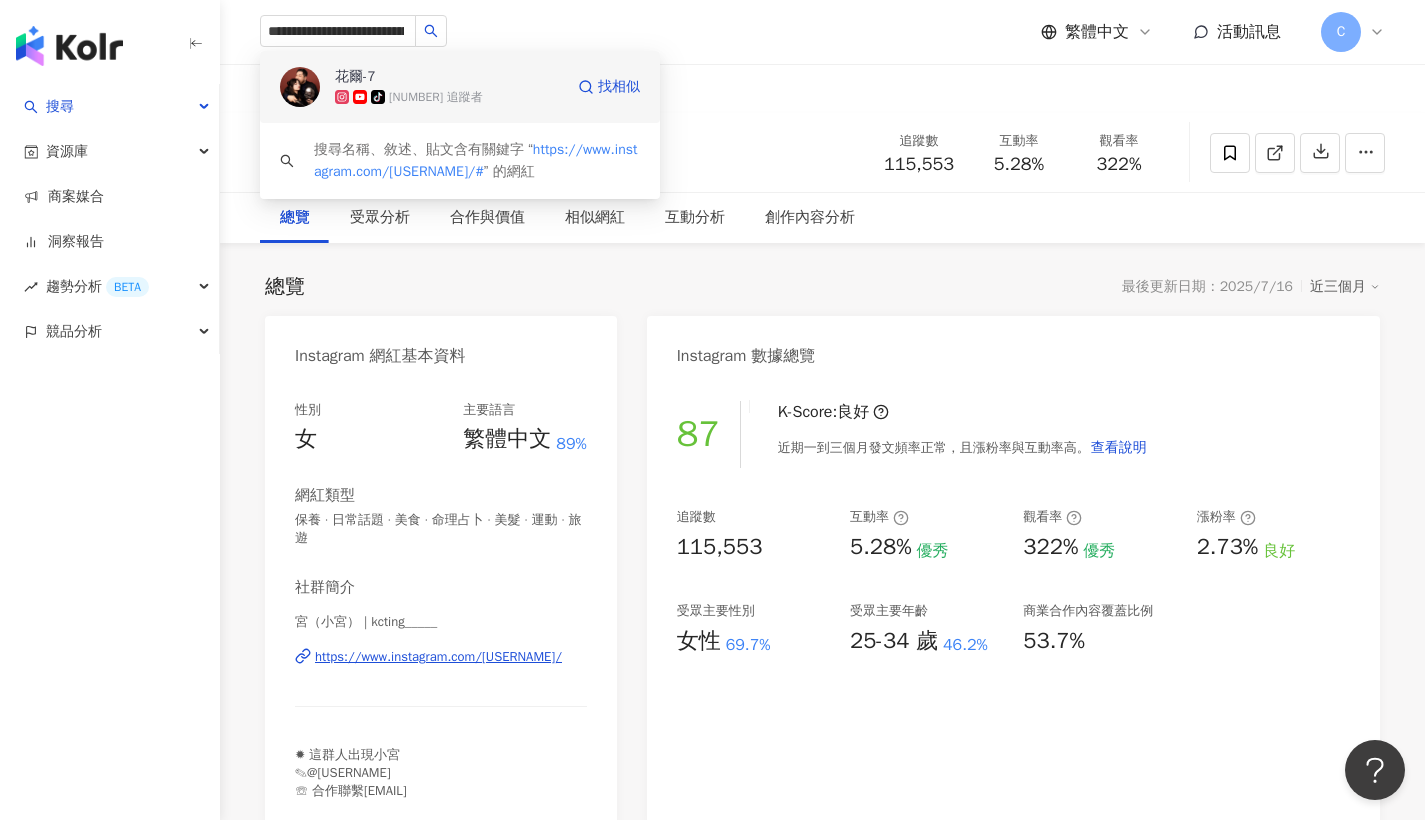 type 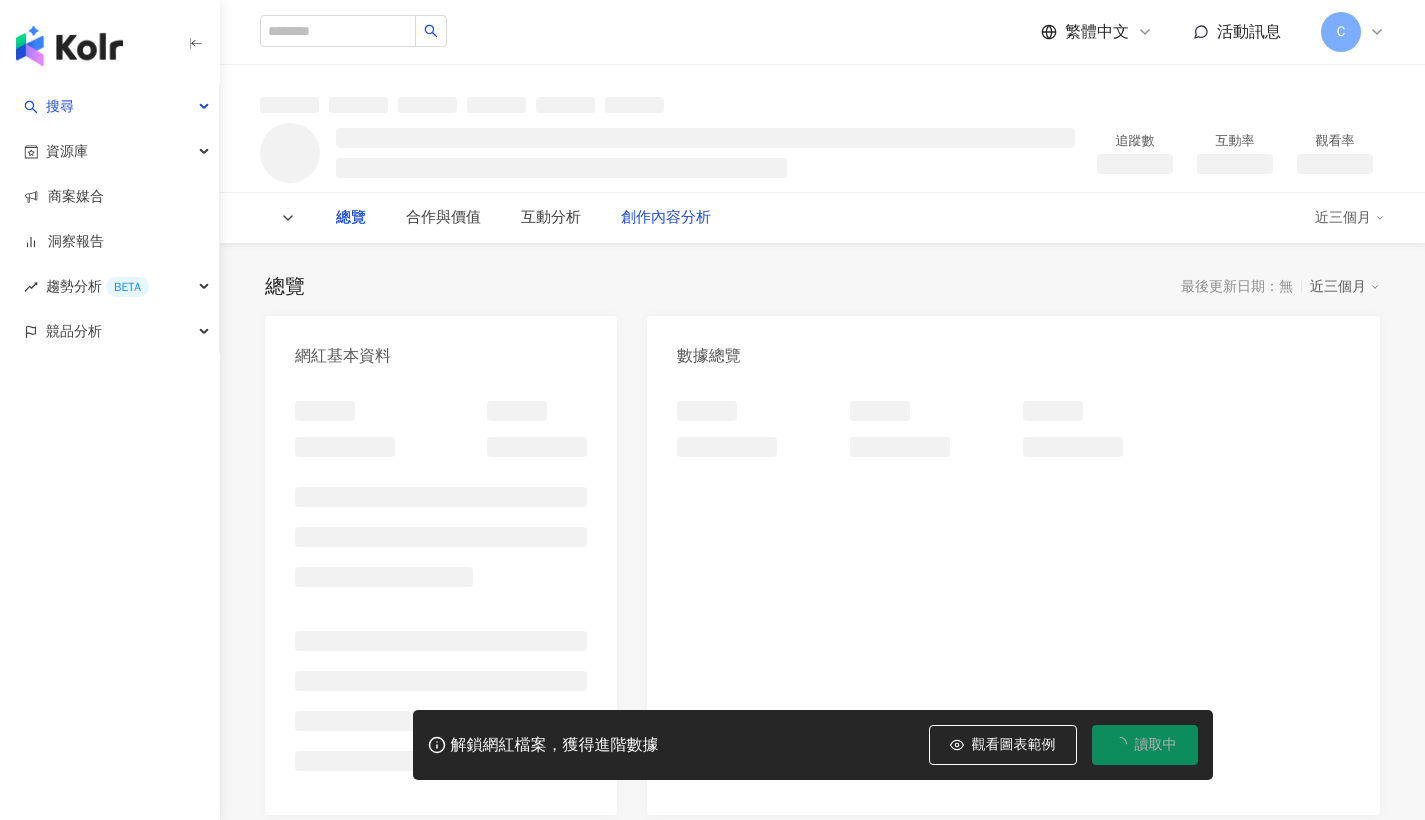 scroll, scrollTop: 0, scrollLeft: 0, axis: both 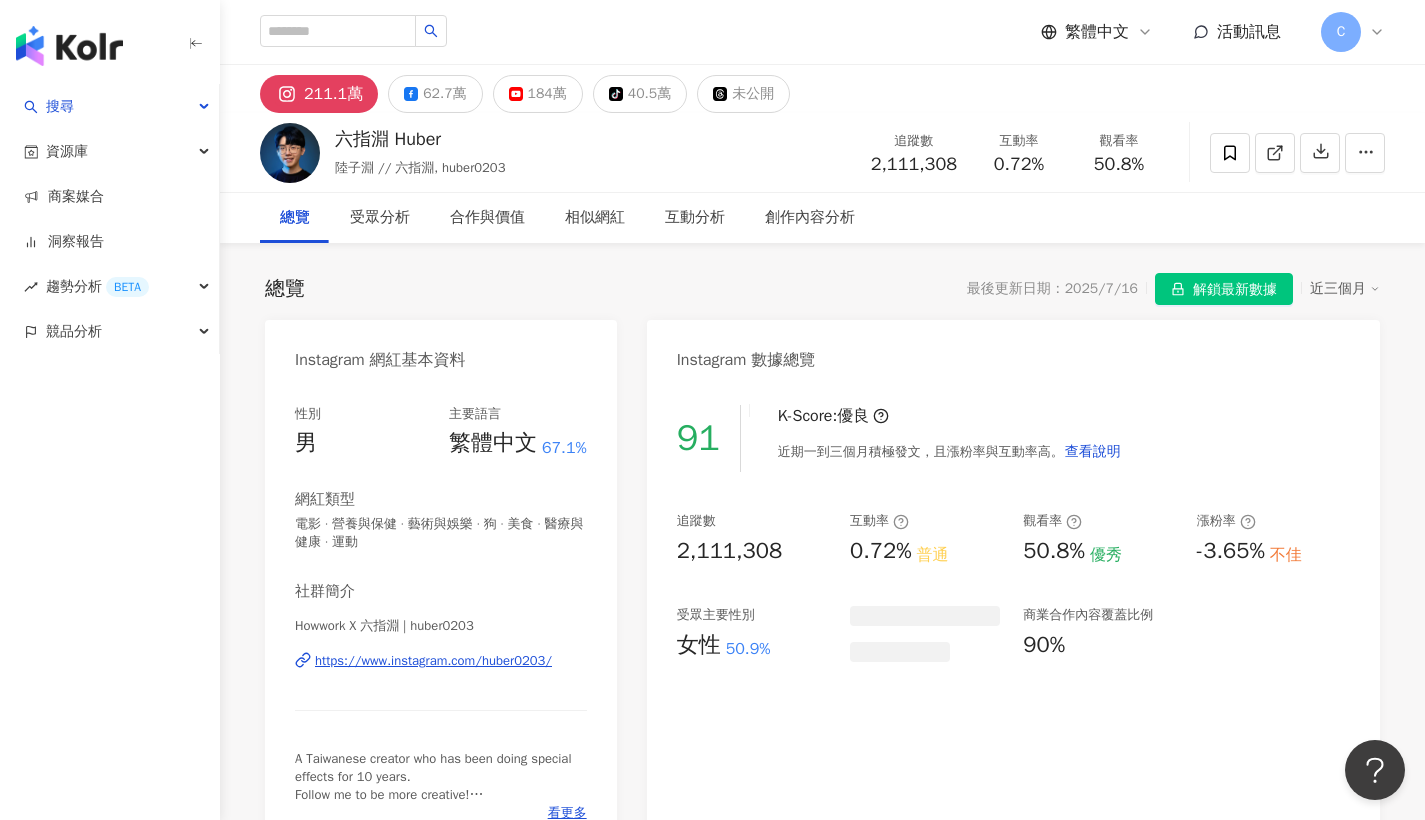 drag, startPoint x: 1251, startPoint y: 288, endPoint x: 1229, endPoint y: 293, distance: 22.561028 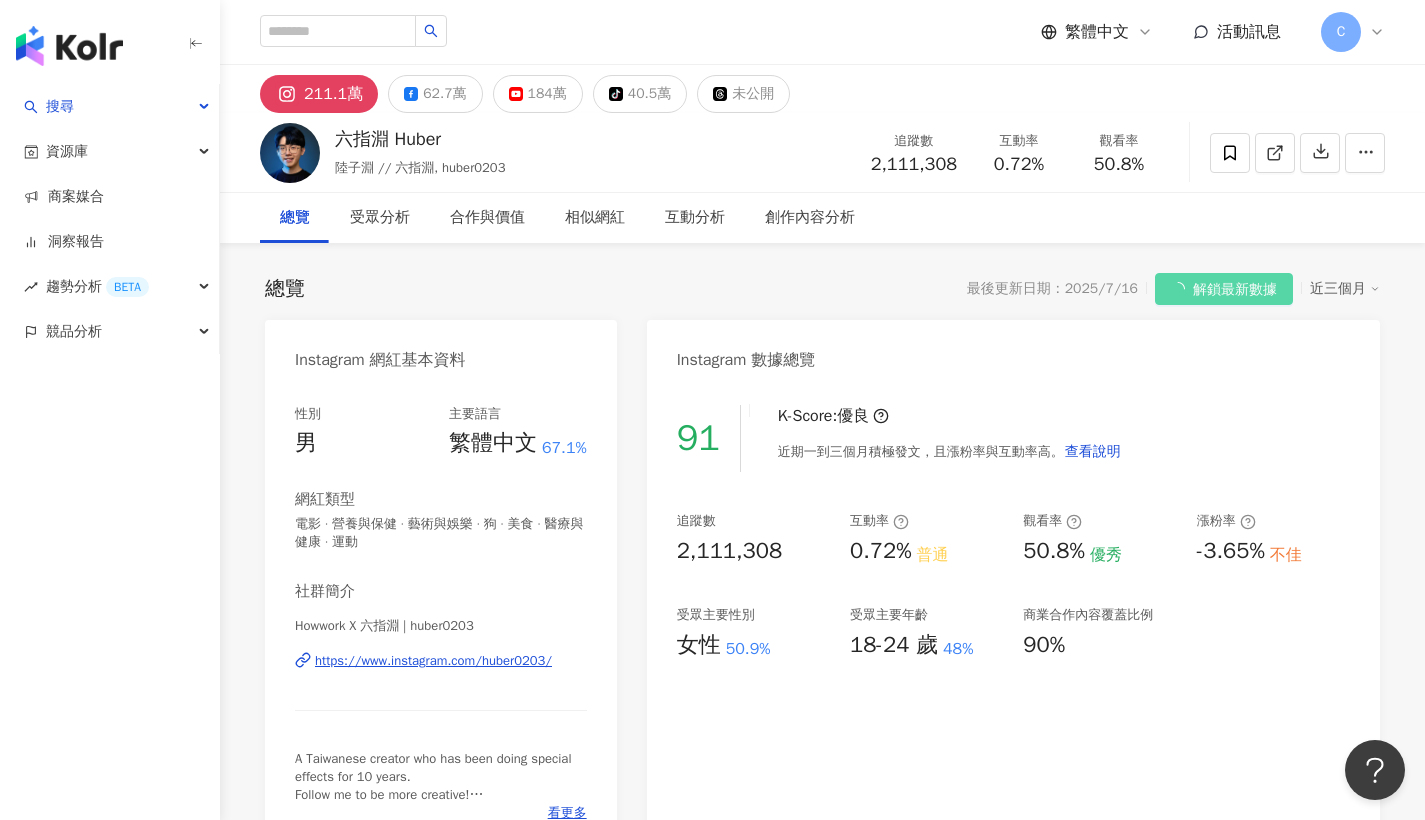 click on "解鎖最新數據" at bounding box center (1235, 290) 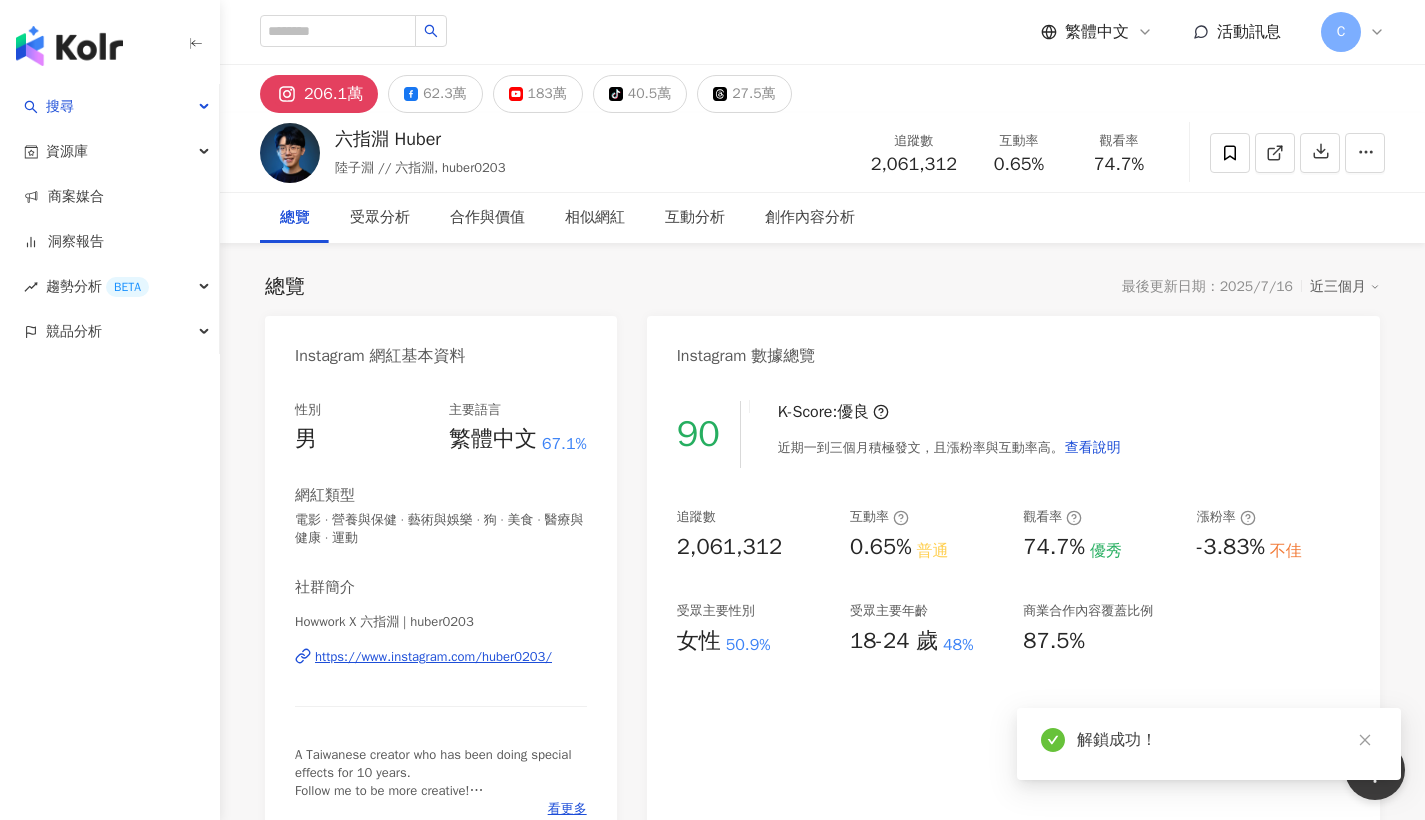 click 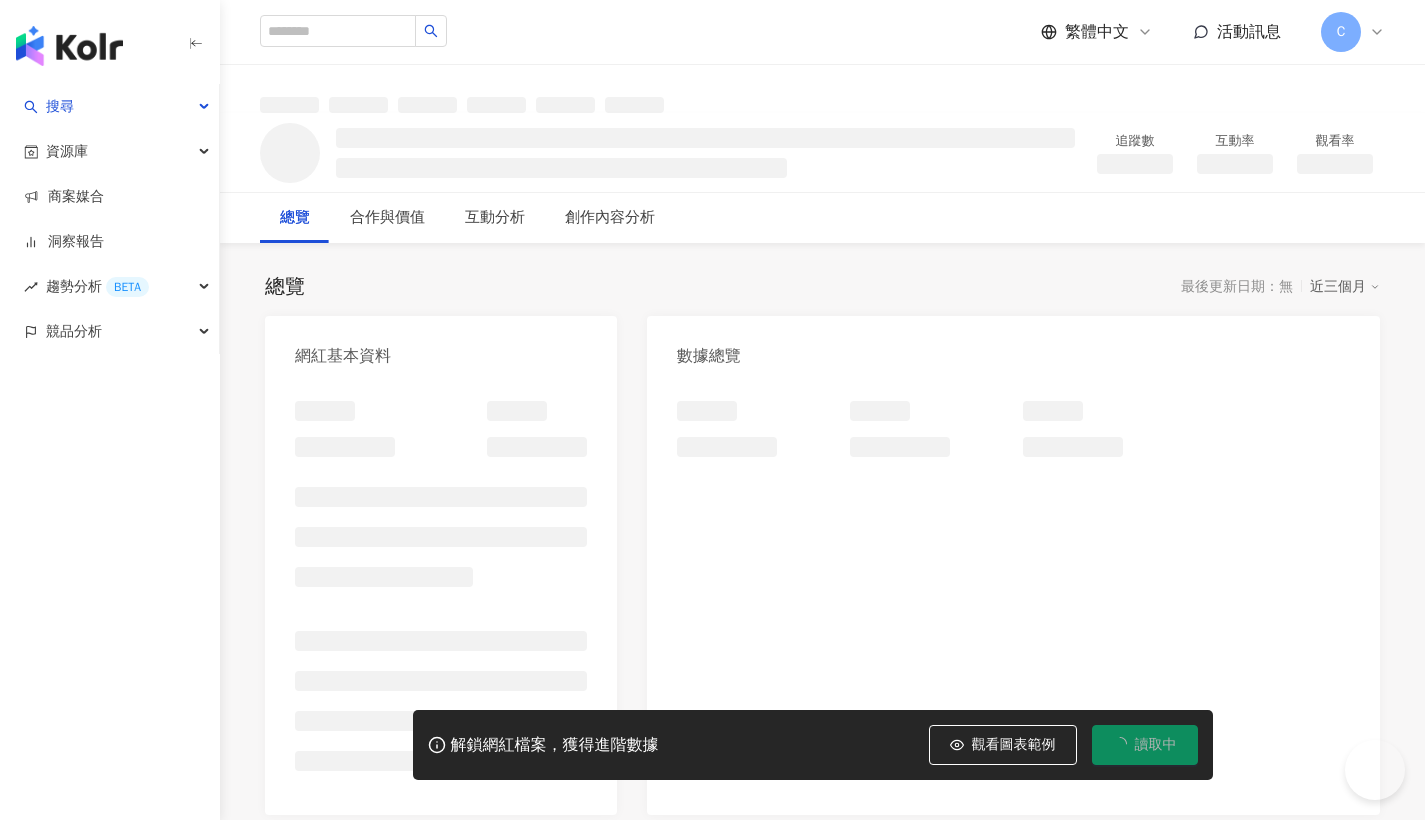 scroll, scrollTop: 0, scrollLeft: 0, axis: both 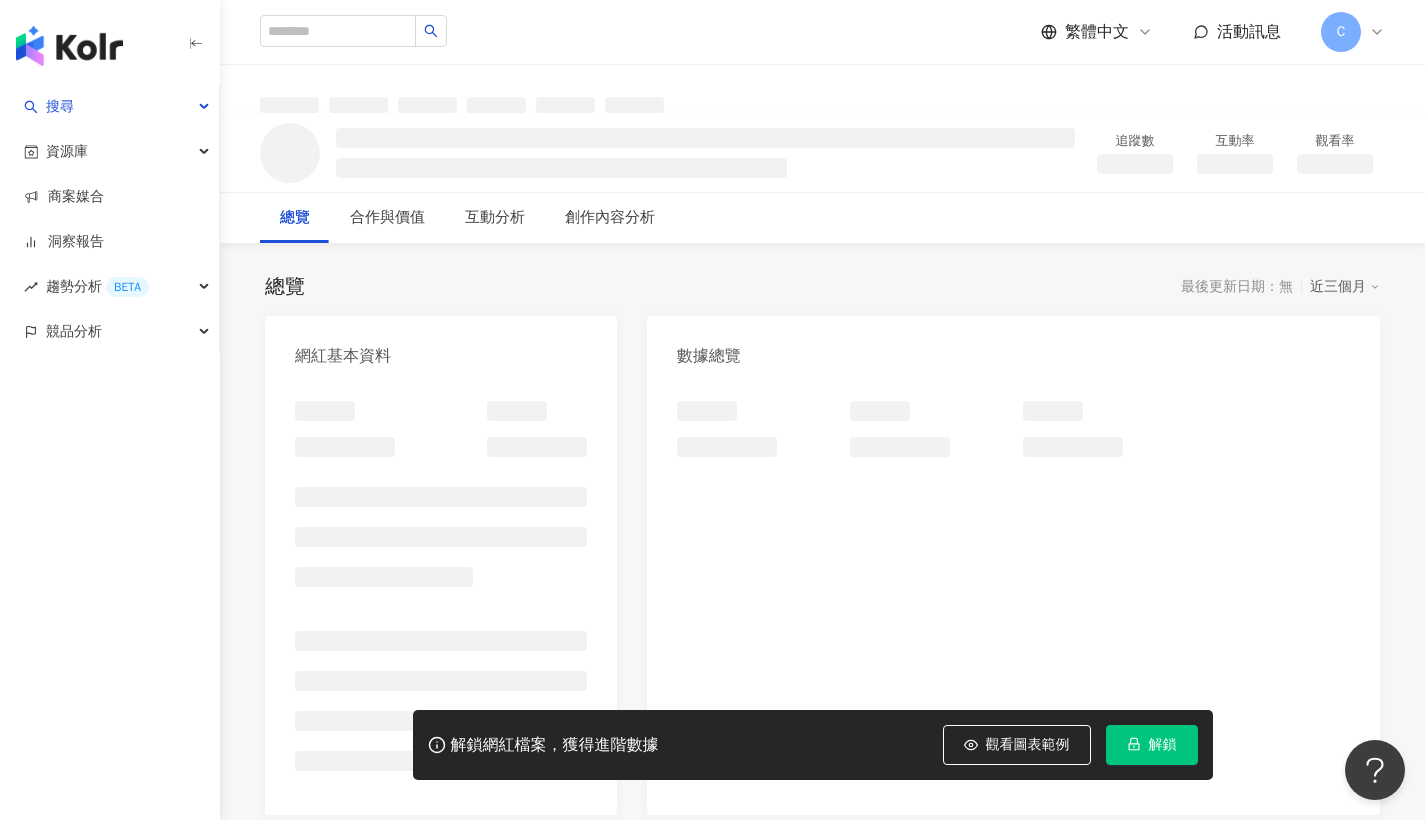 click on "解鎖" at bounding box center [1152, 745] 